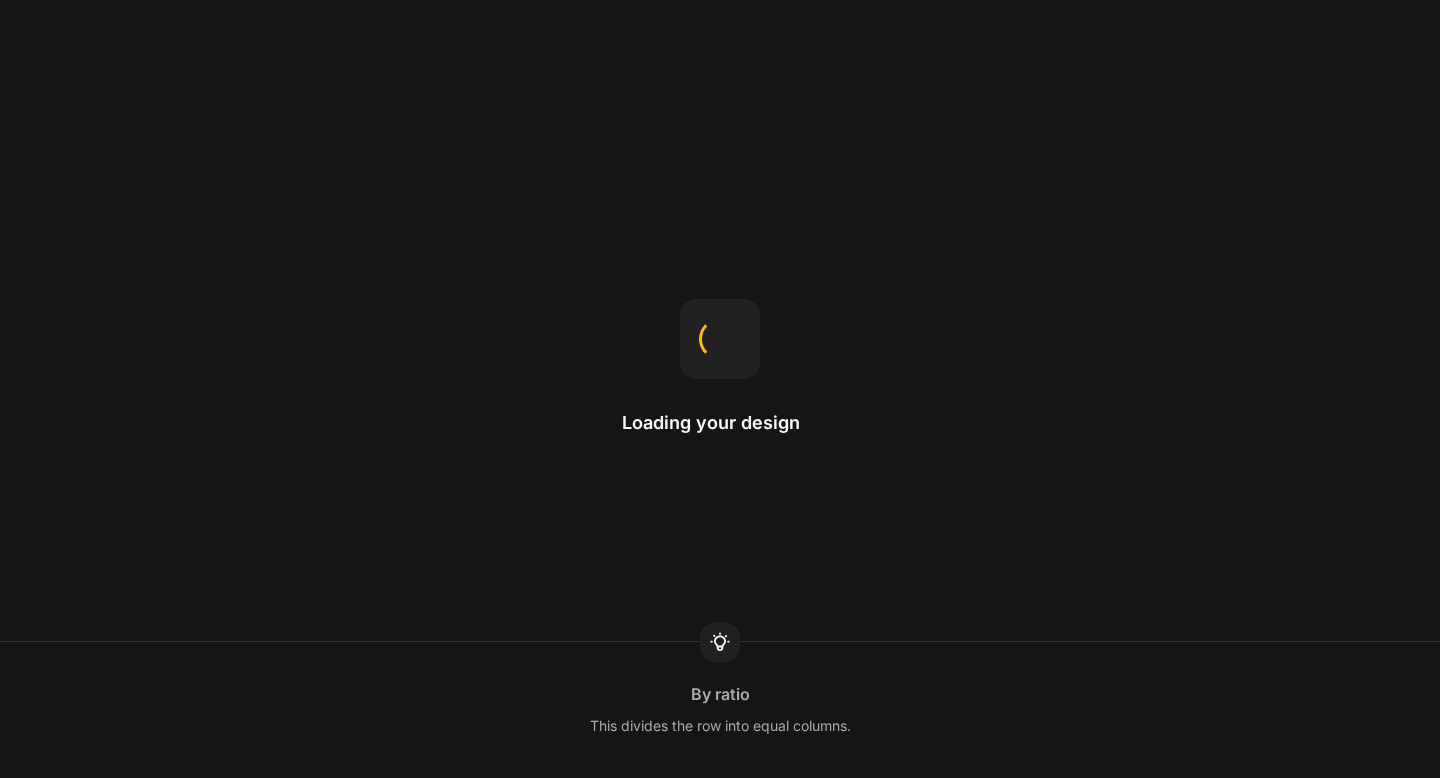 scroll, scrollTop: 0, scrollLeft: 0, axis: both 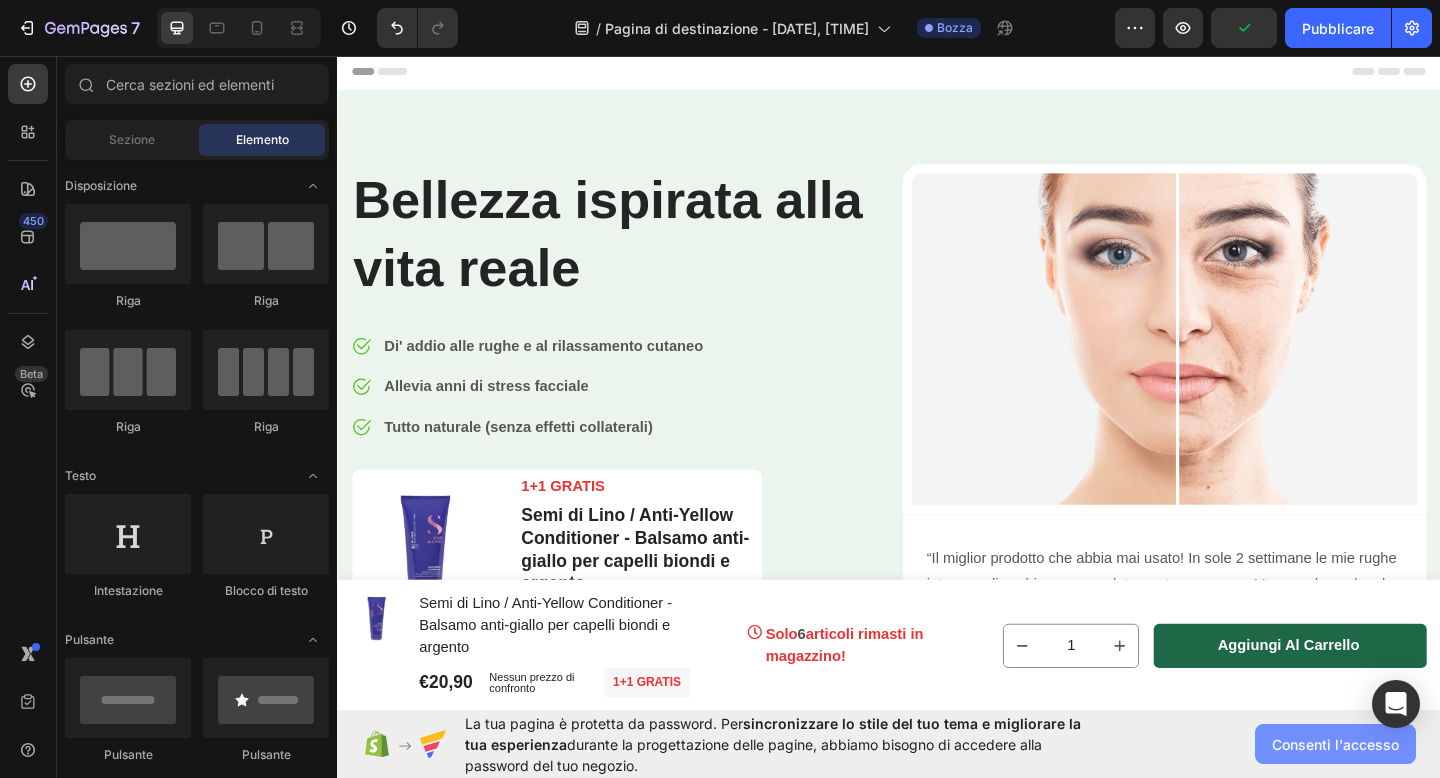 click on "Consenti l'accesso" at bounding box center [1335, 744] 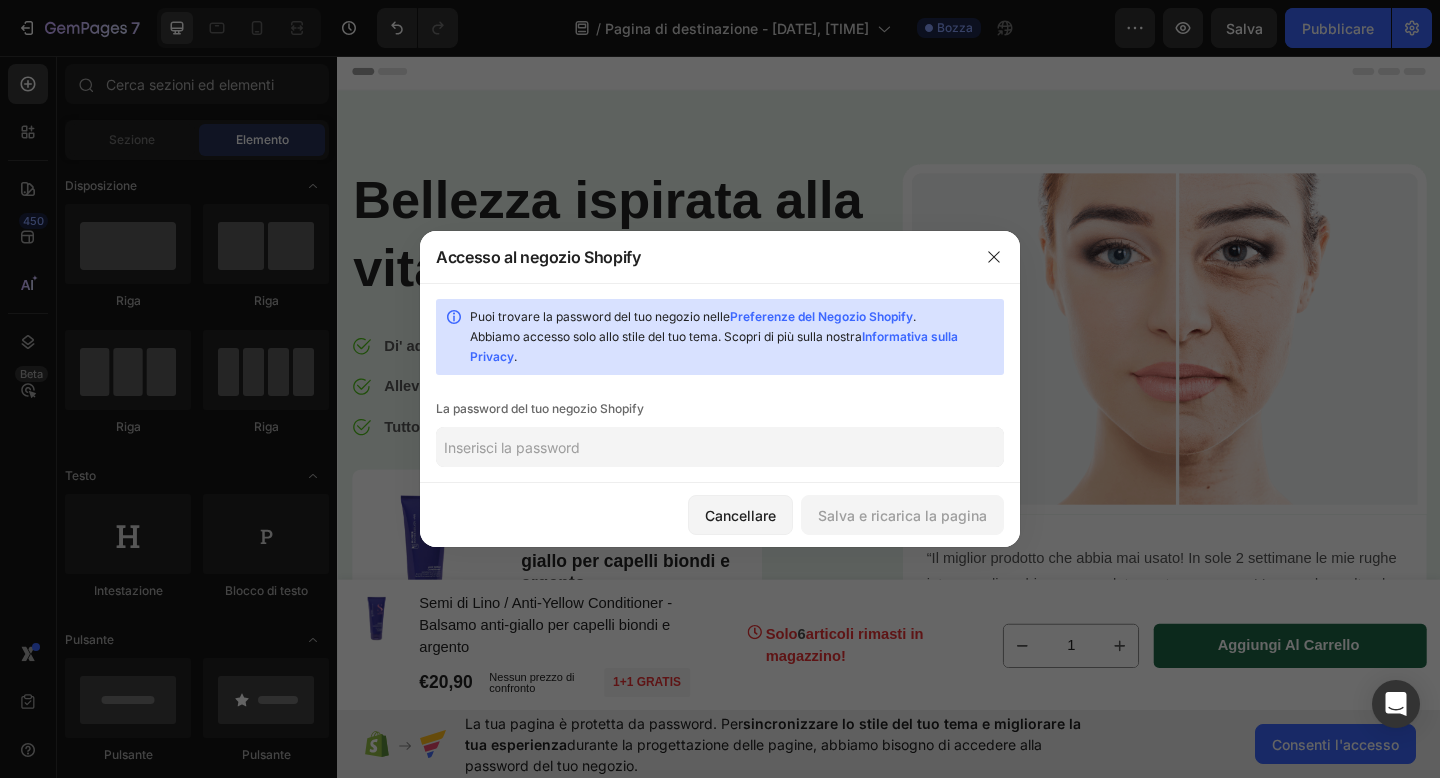 click 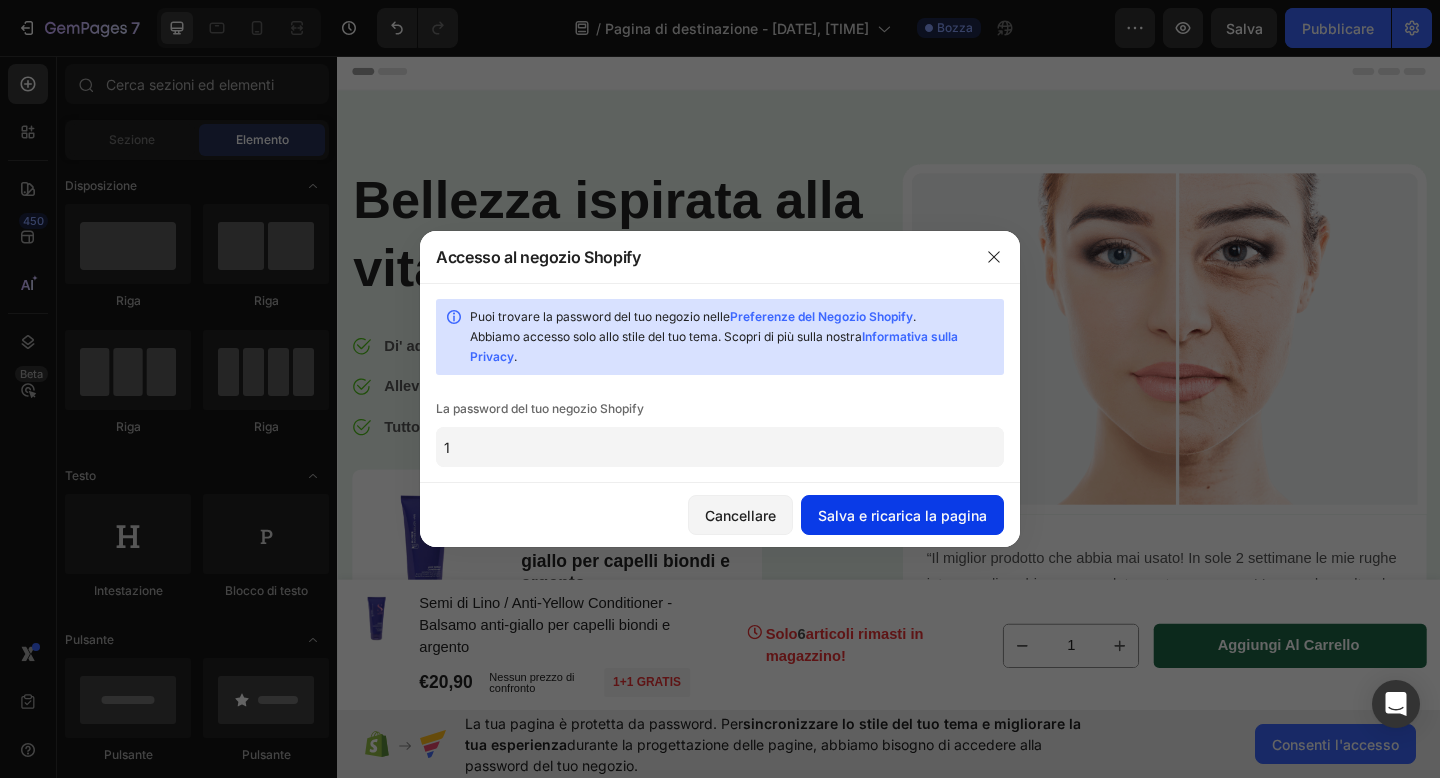 type on "1" 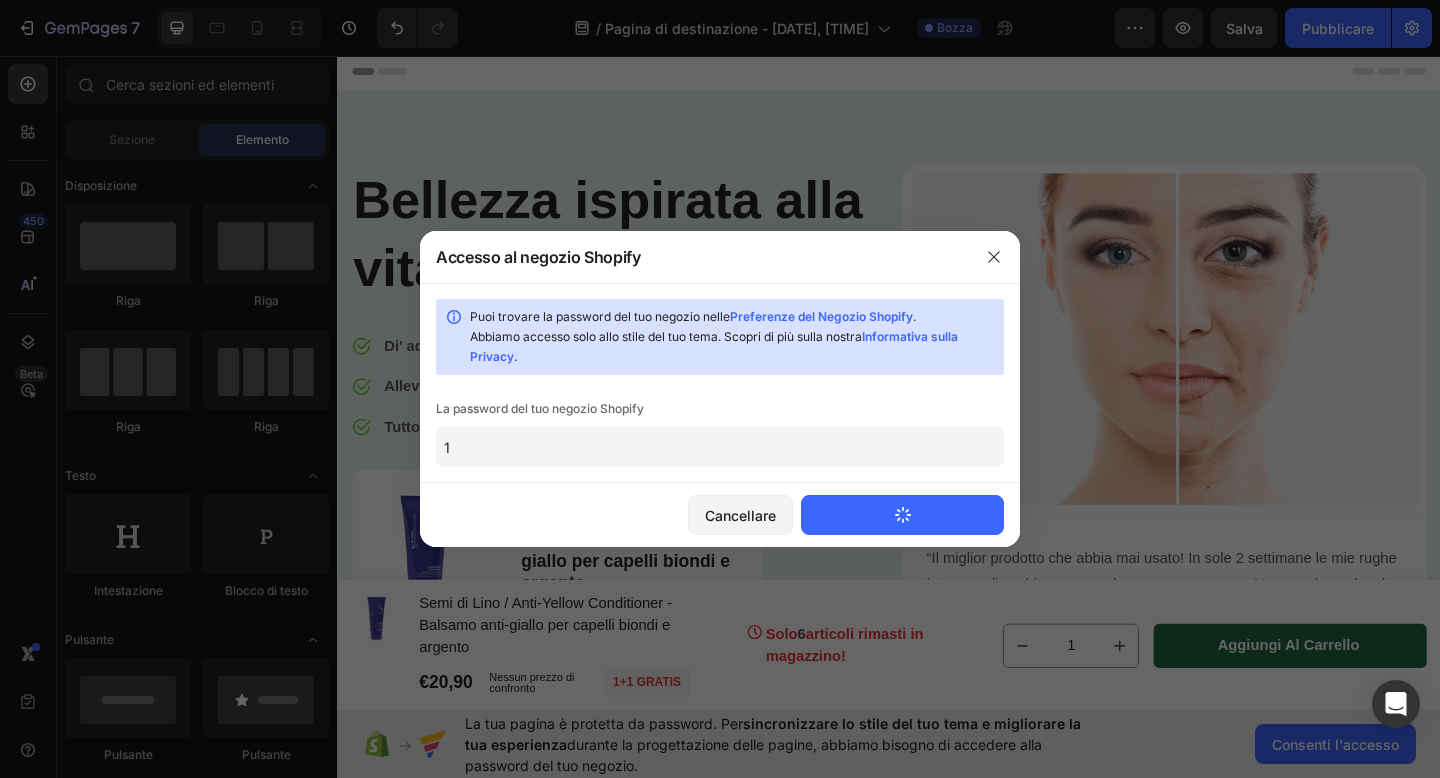 type 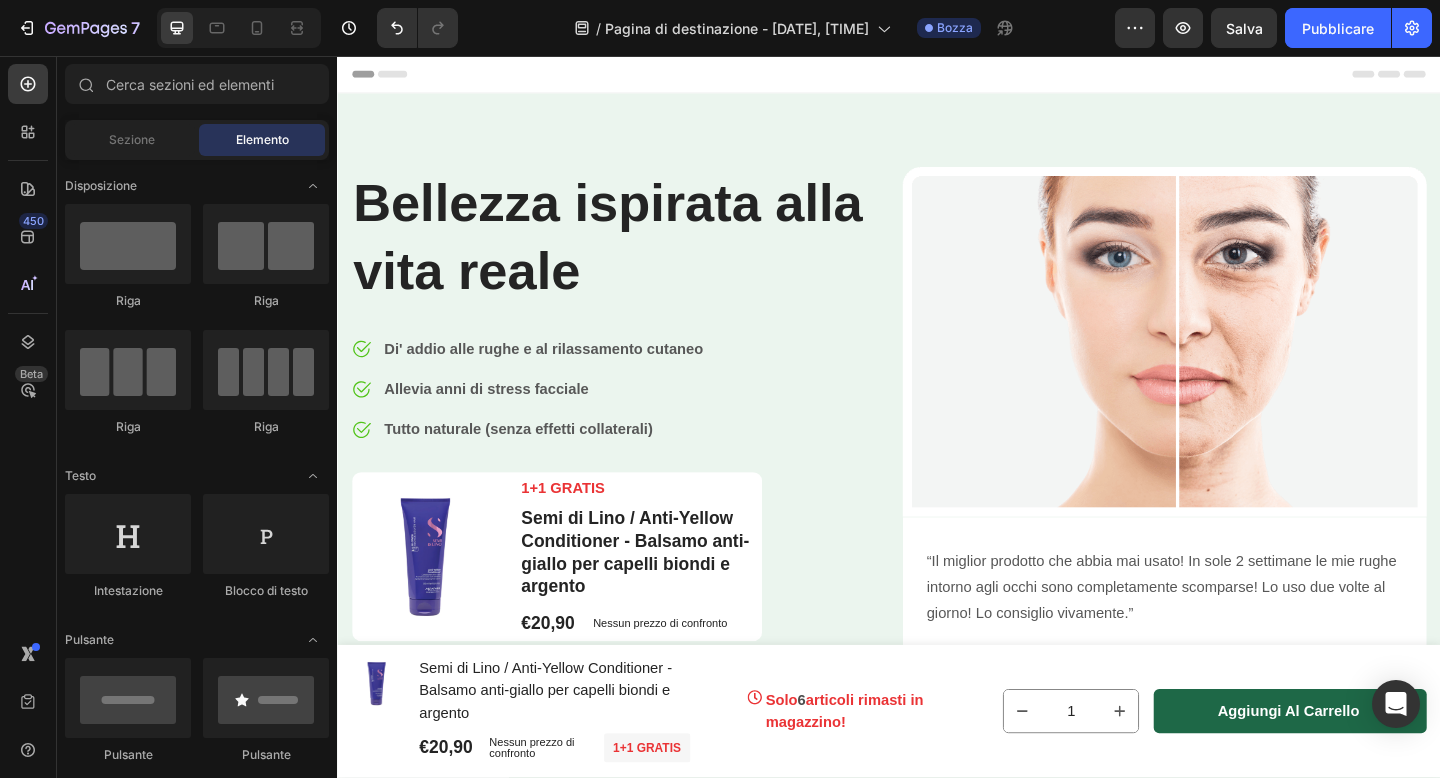 scroll, scrollTop: 3127, scrollLeft: 0, axis: vertical 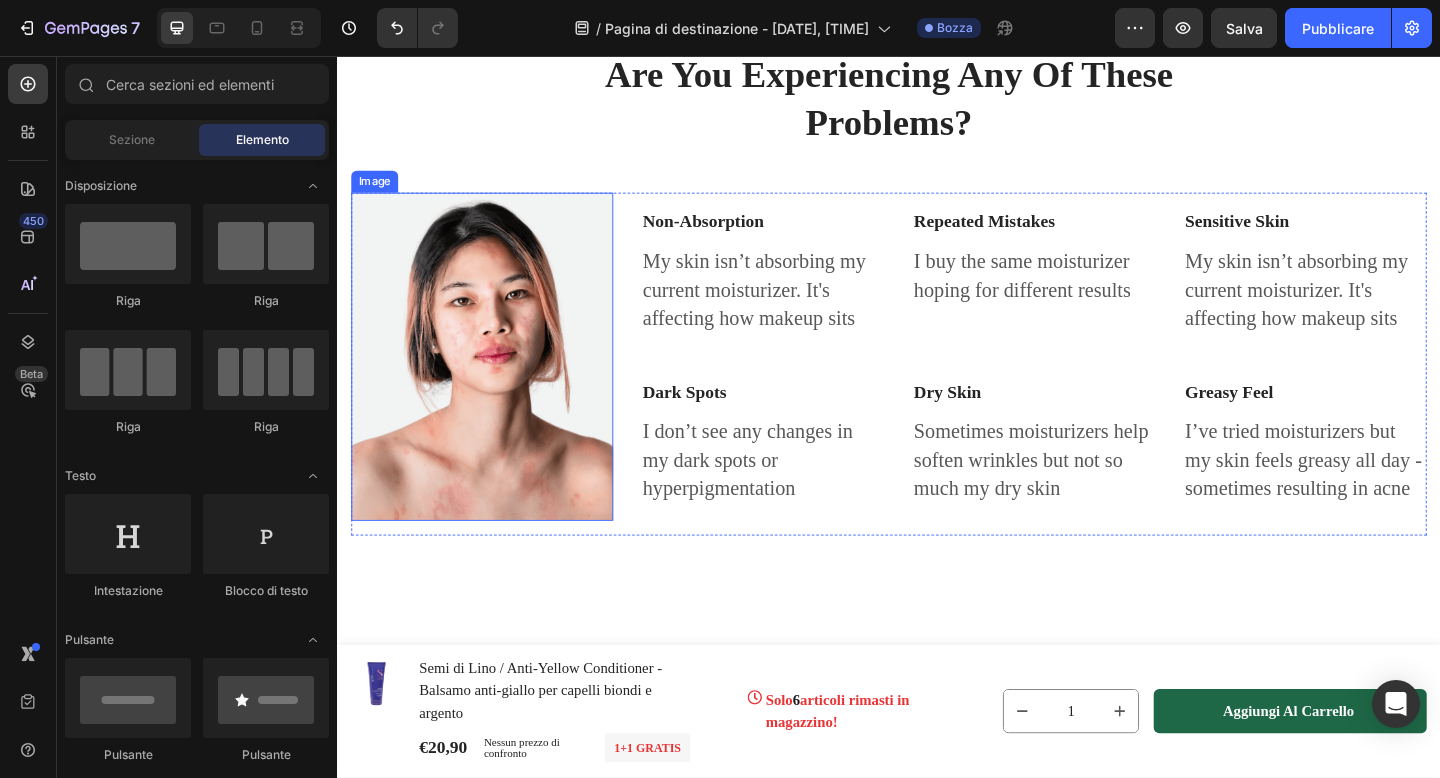 click at bounding box center (494, 383) 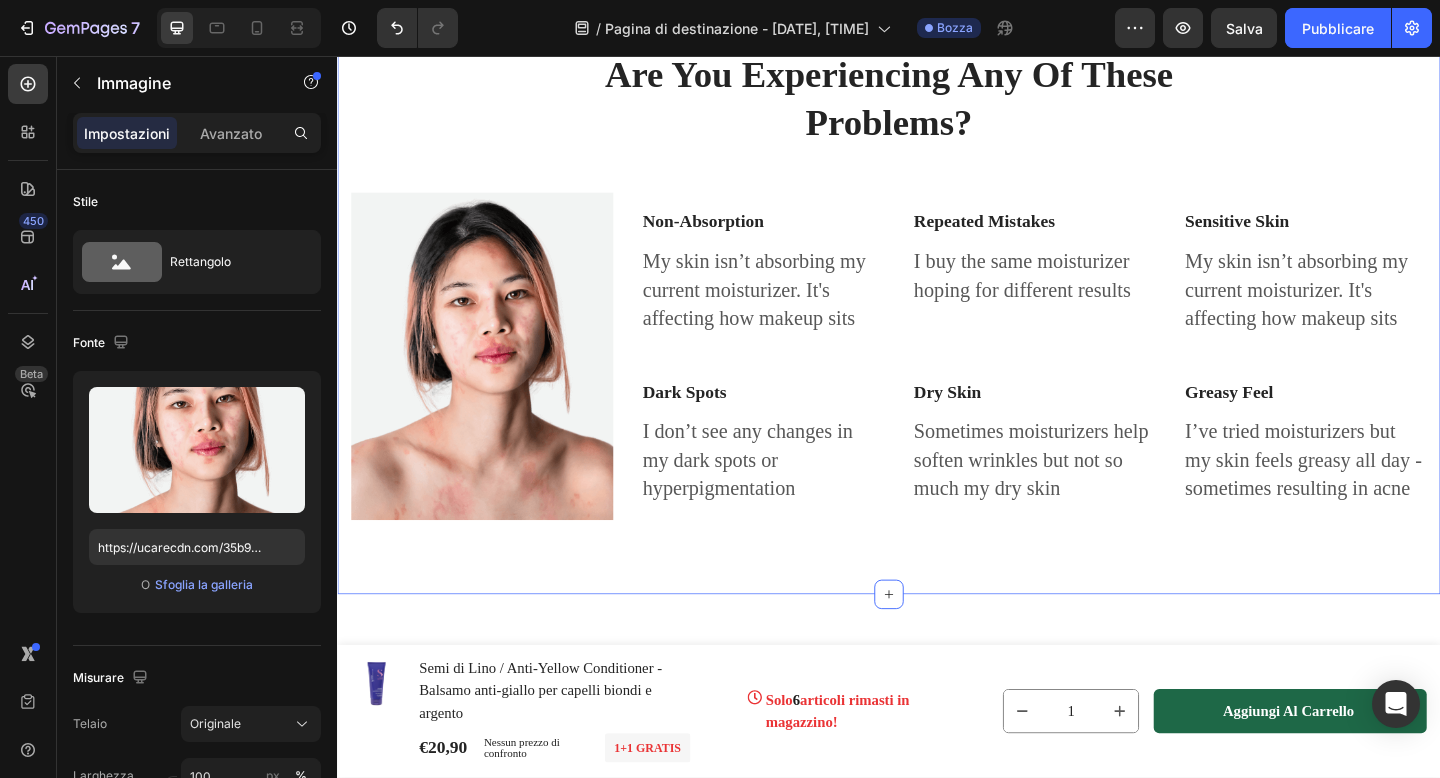 click on "Are You Experiencing Any Of These Problems? Heading Row Image Non-Absorption Text block My skin isn’t absorbing my current moisturizer. It's affecting how makeup sits Text block Repeated Mistakes Text block I buy the same moisturizer hoping for different results Text block Sensitive Skin Text block My skin isn’t absorbing my current moisturizer. It's affecting how makeup sits Text block Row Dark Spots Text block I don’t see any changes in my dark spots or hyperpigmentation Text block Dry Skin Text block Sometimes moisturizers help soften wrinkles but not so much my dry skin Text block Greasy Feel Text block I’ve tried moisturizers but my skin feels greasy all day - sometimes resulting in acne Text block Row Row" at bounding box center [937, 321] 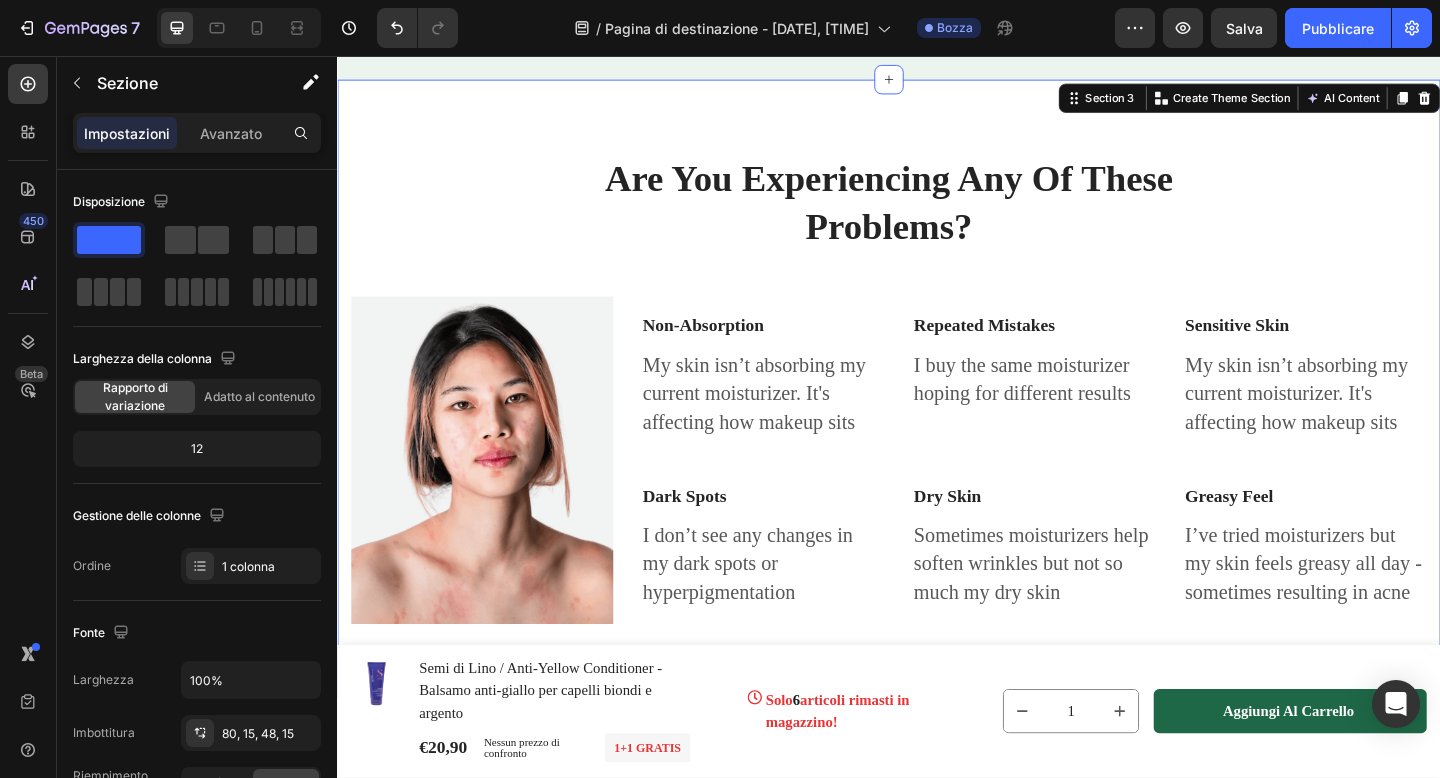 scroll, scrollTop: 762, scrollLeft: 0, axis: vertical 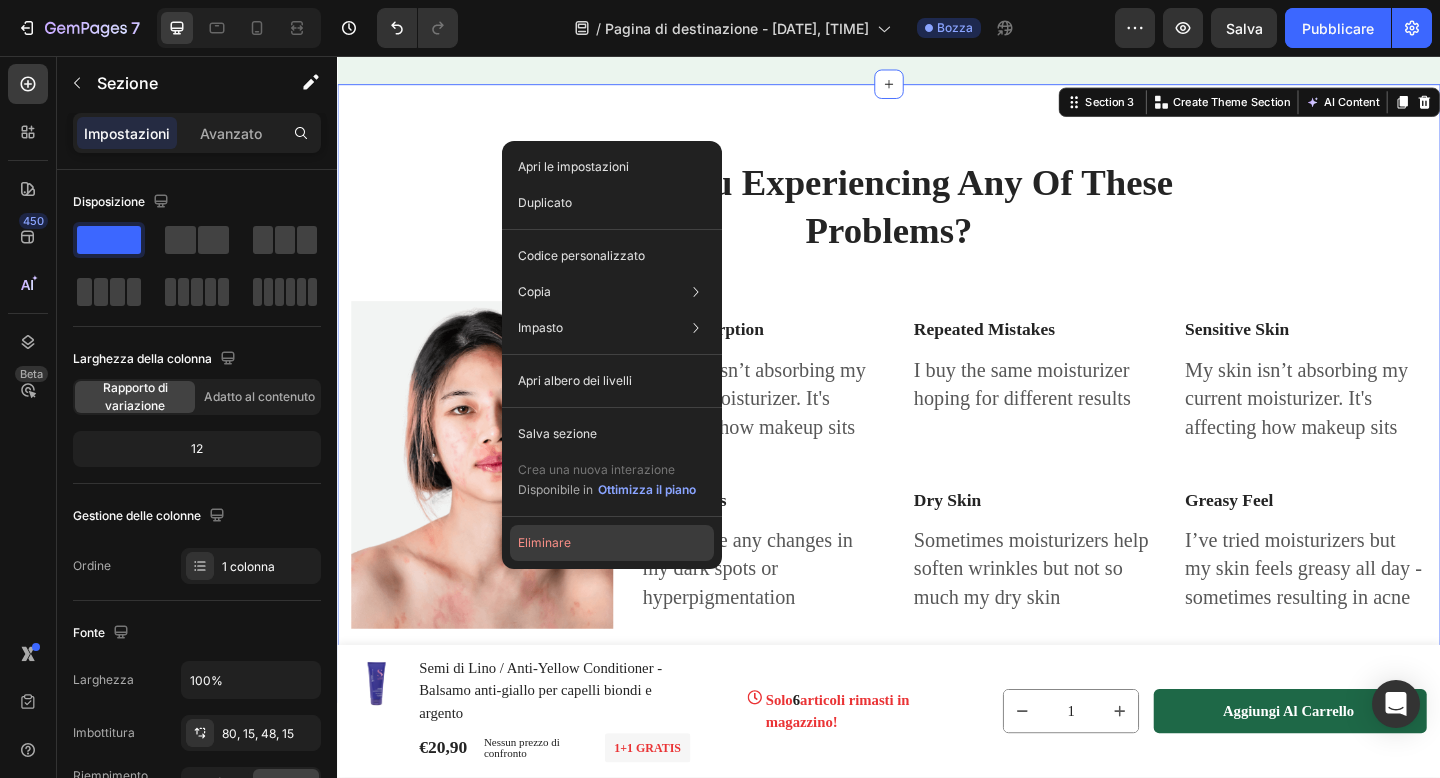 click on "Eliminare" at bounding box center (544, 542) 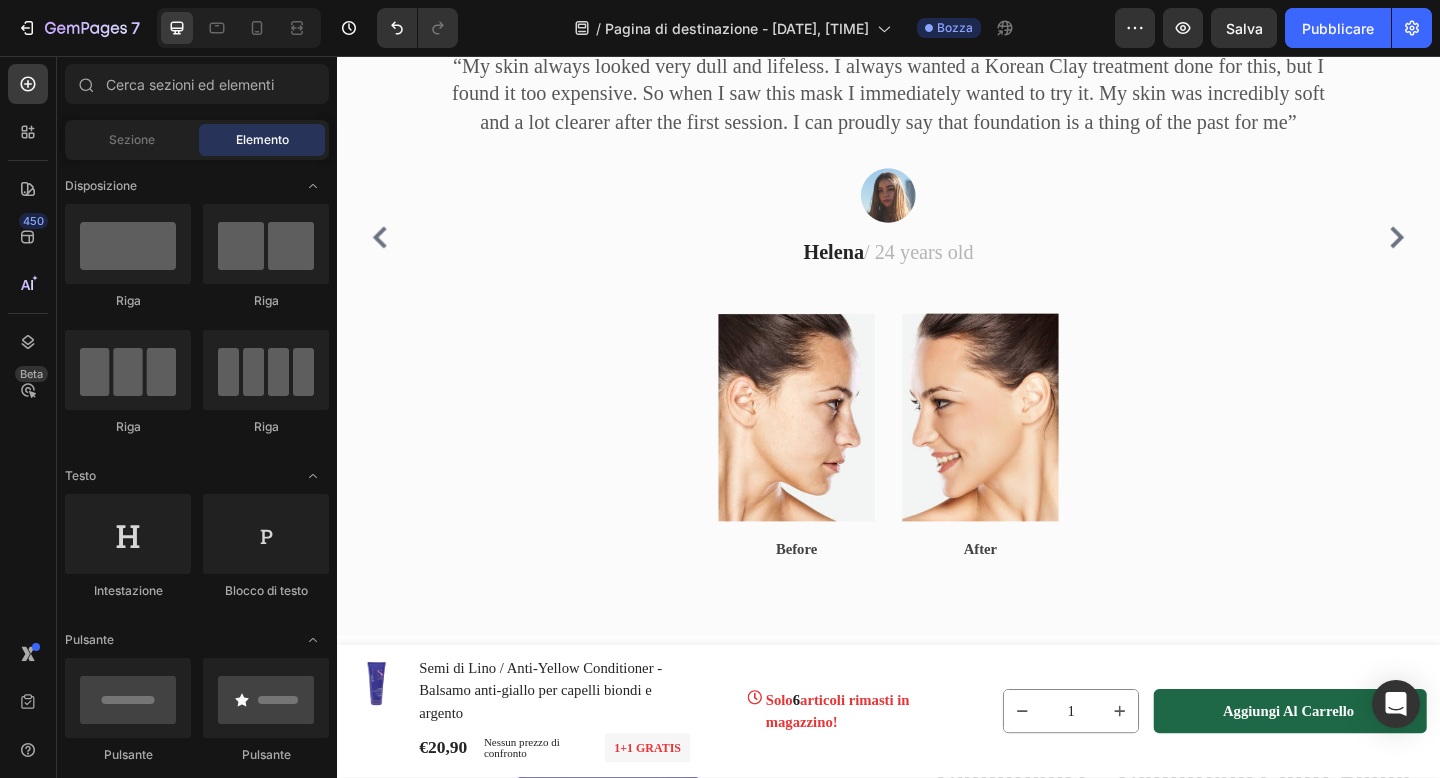 scroll, scrollTop: 2013, scrollLeft: 0, axis: vertical 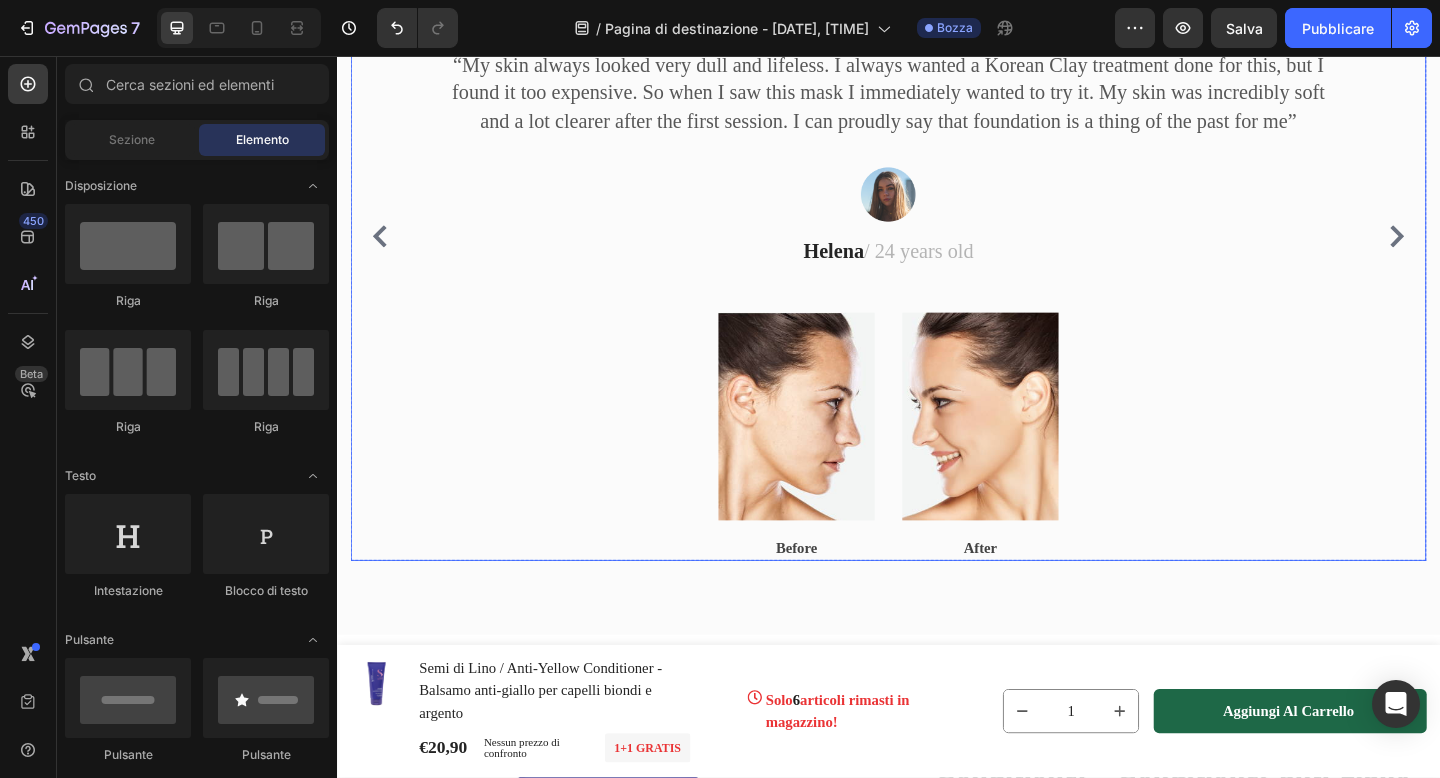 click 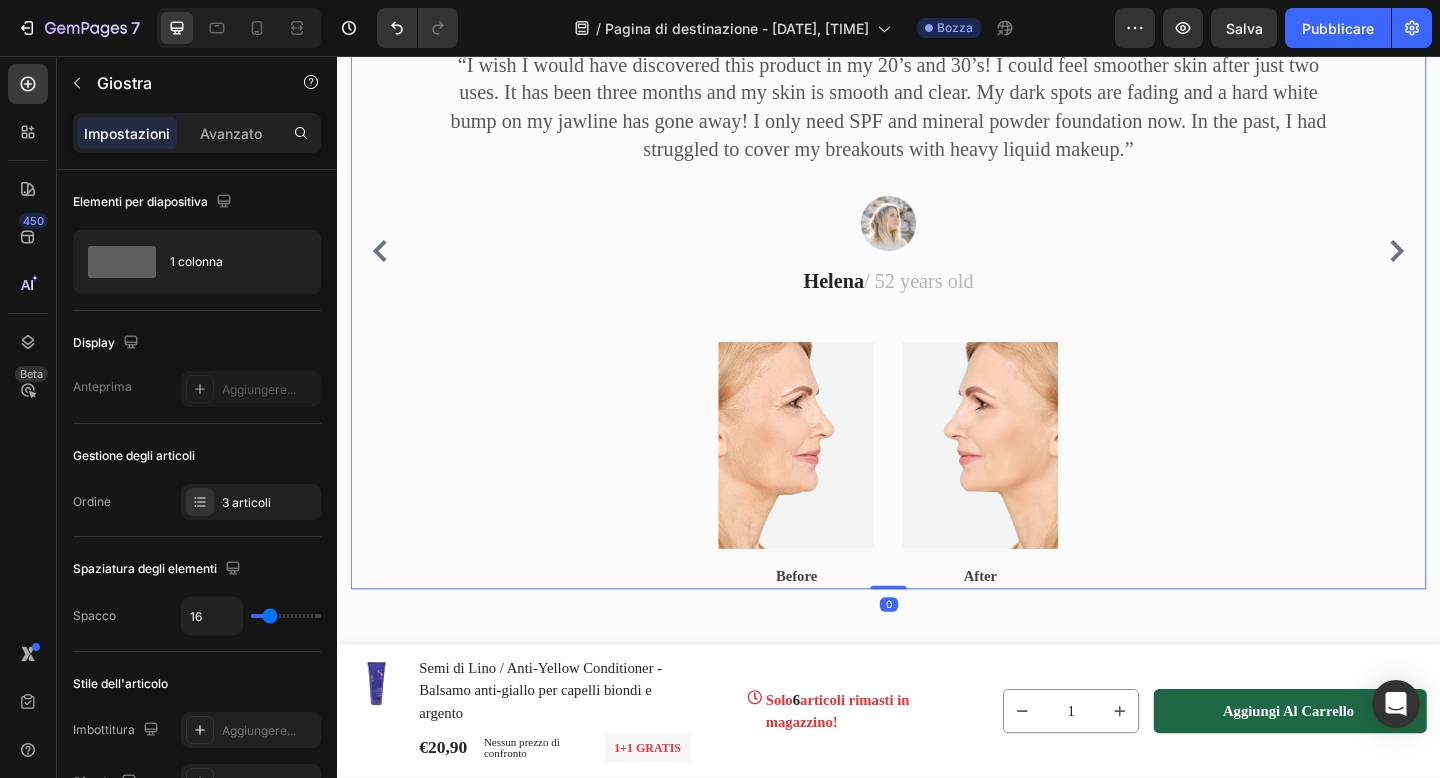 scroll, scrollTop: 2028, scrollLeft: 0, axis: vertical 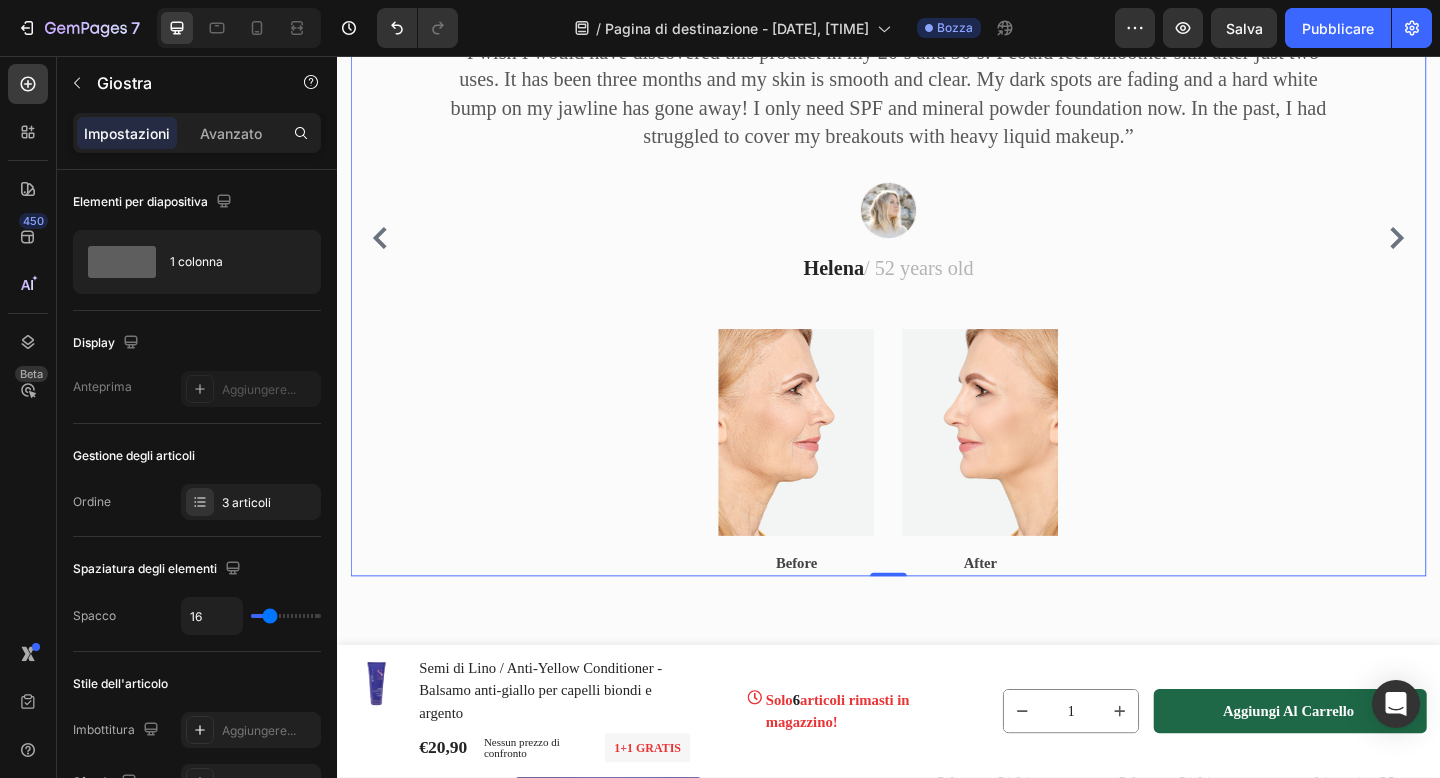 click 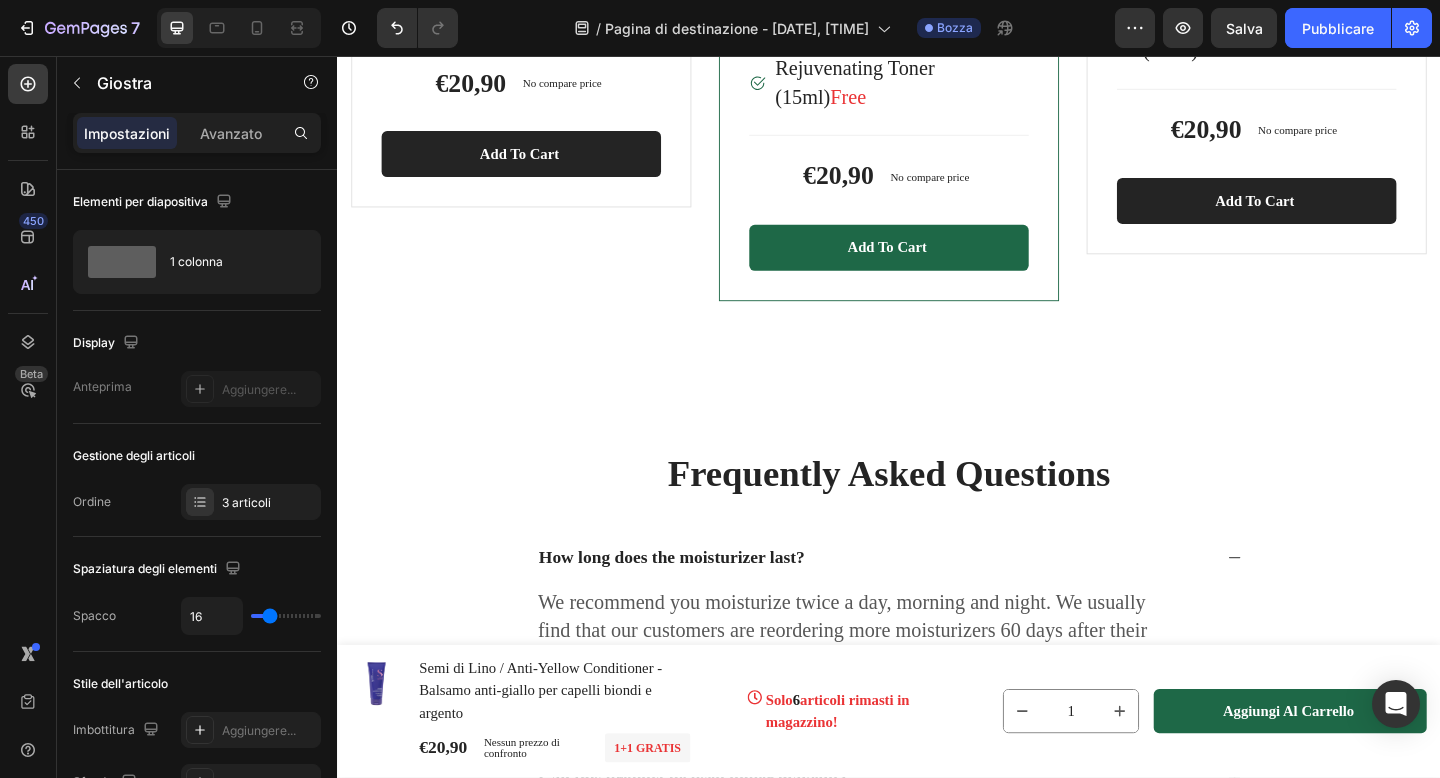 scroll, scrollTop: 6059, scrollLeft: 0, axis: vertical 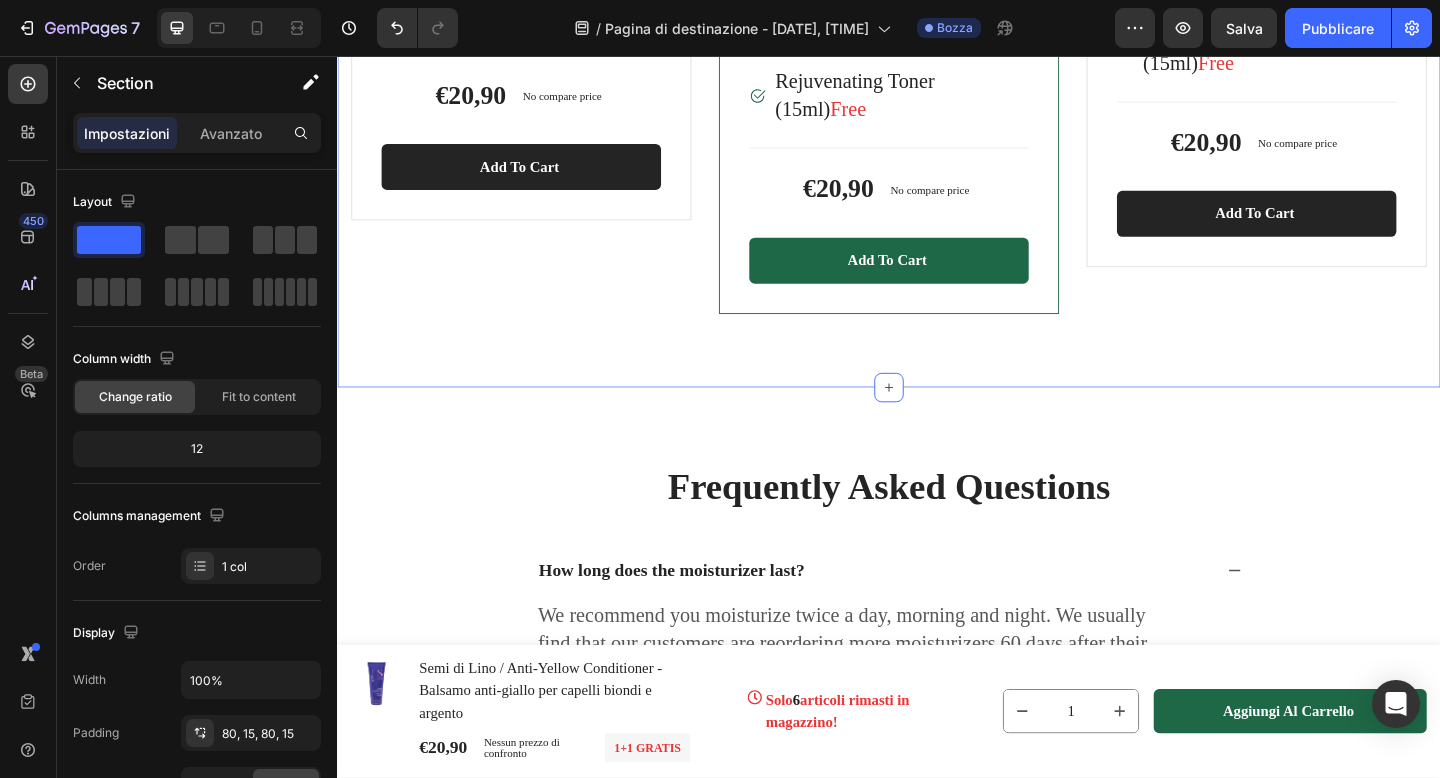 click on "Choose Your Package And Save Big On Your Order ! Heading Row A rejuvenating set is comprised of rejuvenating soap, rejuvenating toner, sunblock cream with SPF, and night cream with peeling properties. Rejuvenating sets generally feature four products, which represent the four pillars of a modern basic skincare routine: cleanser, tone, protect/moisturize, moisturize/treat.  Text block Hurry up! Text block The sale ends once the timer hits zero Text block Row 00 Days 21 Hrs 58 Mins 11 Secs Countdown Timer Row Product Images & Gallery Image Rejuvenating Cream (30g) Text block Image Rejuvenating Toner (15ml)  Free Text block Icon List                Title Line €20,90 Product Price Product Price No compare price Product Price Row Add to cart Product Cart Button Product Product Images & Gallery Image Rejuvenating Cream (30g) Text block Image Serum Rejuvenating (25ml) Text block Image Rejuvenating Soap (120ml) Text block Image Rejuvenating Toner (15ml)  Free Text block Icon List                Title Line €20,90" at bounding box center (937, -264) 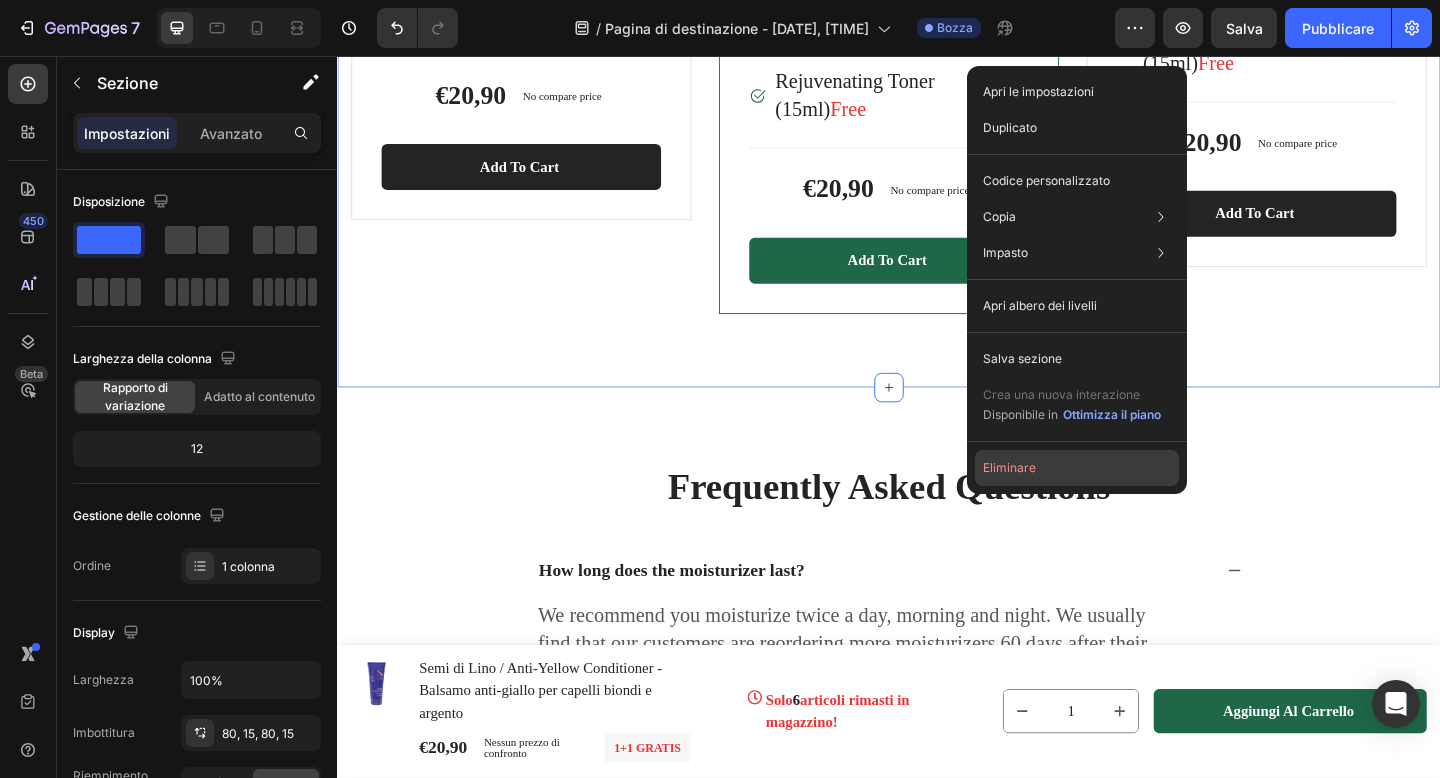 click on "Eliminare" 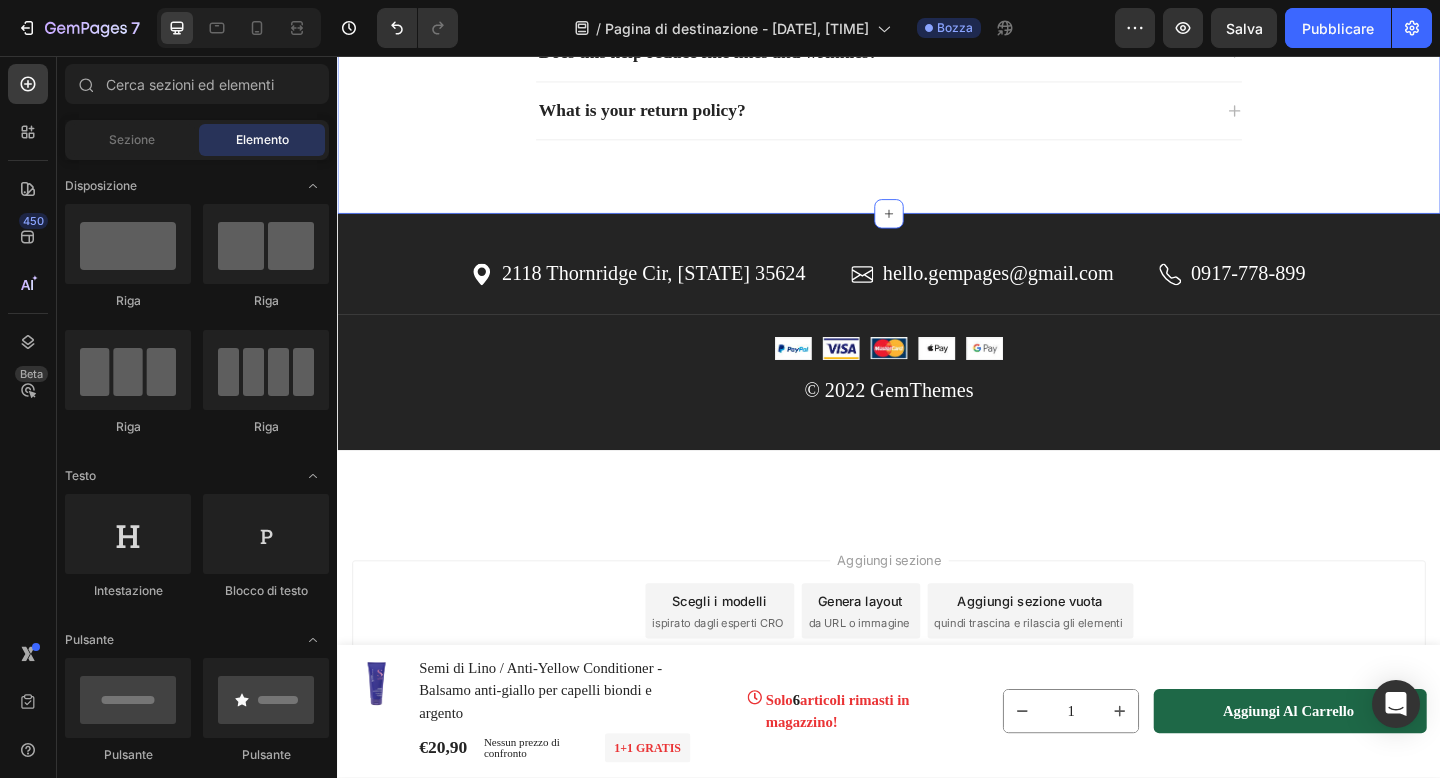 scroll, scrollTop: 5577, scrollLeft: 0, axis: vertical 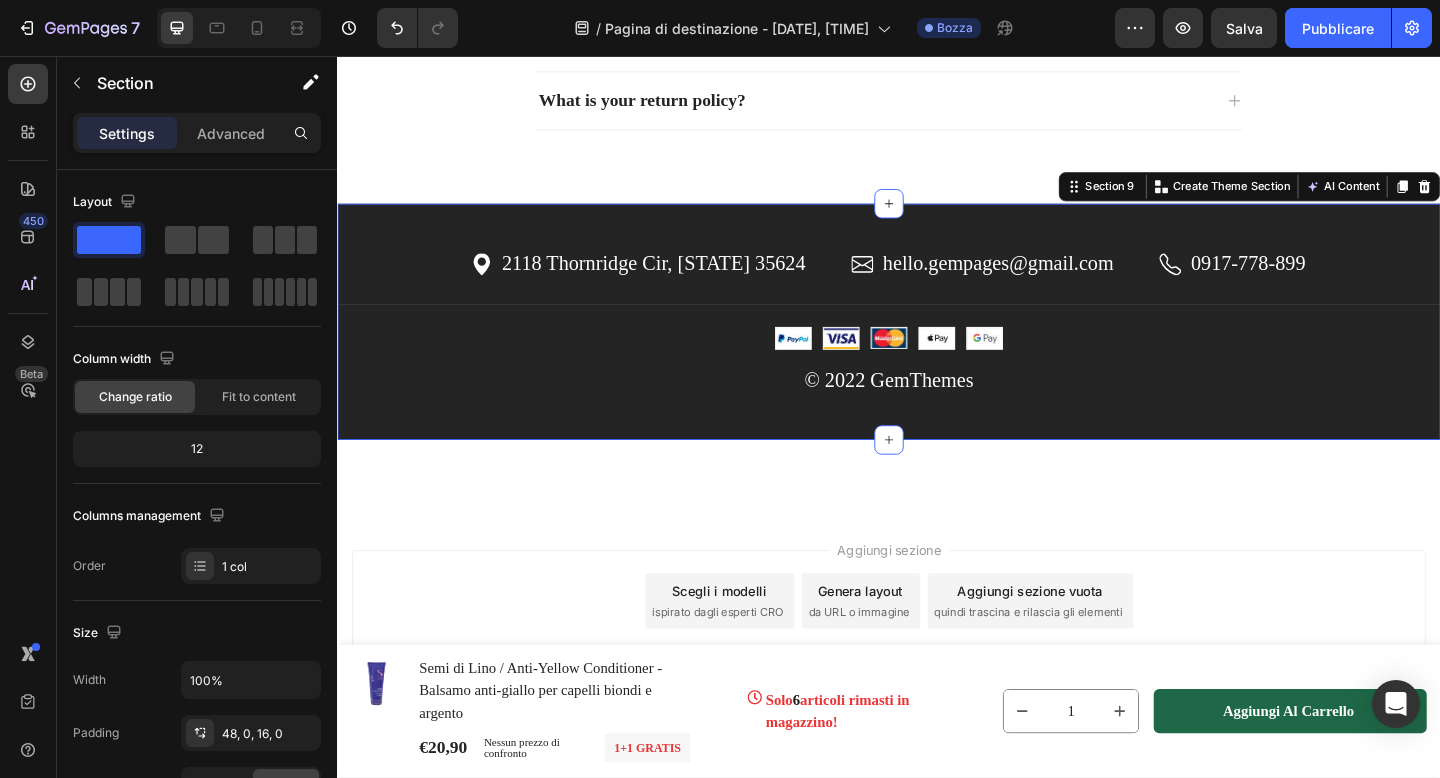 click on "Icon 2118 Thornridge Cir, [STATE] 35624 Text block Icon List
Icon hello.gempages@gmail.com Text block Icon List
Icon 0917-778-899 Text block Icon List Row                Title Line Image Image Image Image Image Icon List Hoz © 2022 GemThemes Text block Row Section 9   You can create reusable sections Create Theme Section AI Content Write with GemAI What would you like to describe here? Tone and Voice Persuasive Product Semi di Lino / Anti-Yellow Conditioner - Conditioner anti-giallo per capelli biondi e silver Show more Generate" at bounding box center [937, 345] 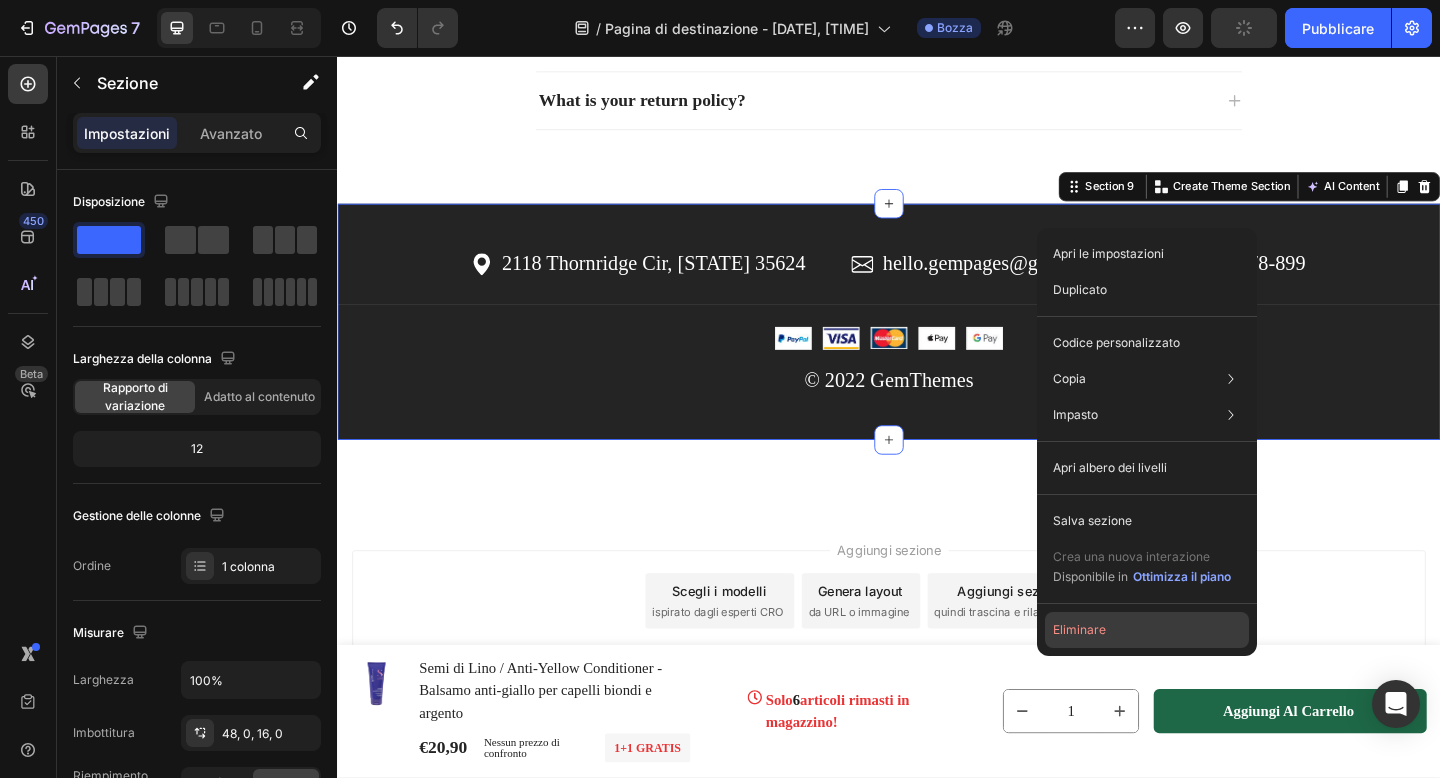 drag, startPoint x: 1086, startPoint y: 623, endPoint x: 814, endPoint y: 617, distance: 272.06616 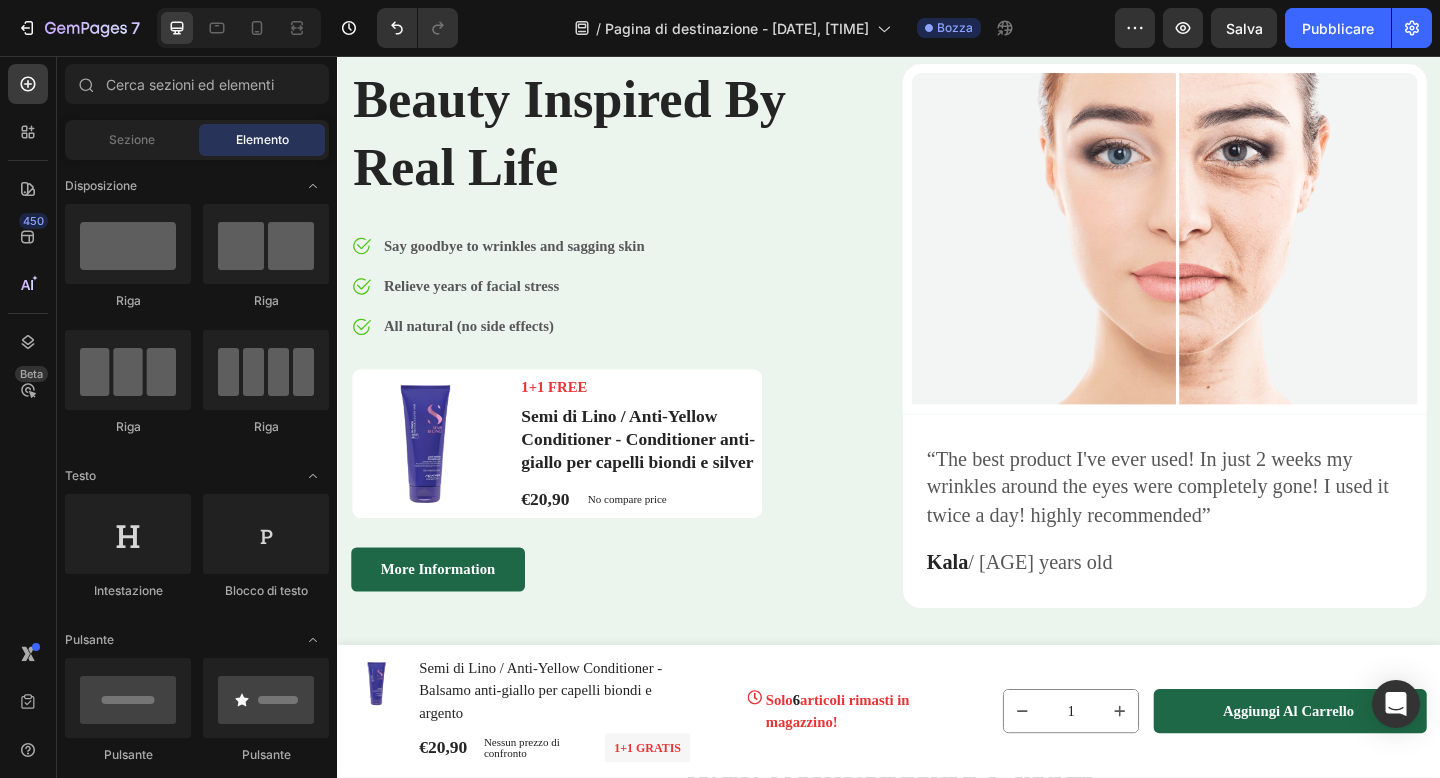 scroll, scrollTop: 0, scrollLeft: 0, axis: both 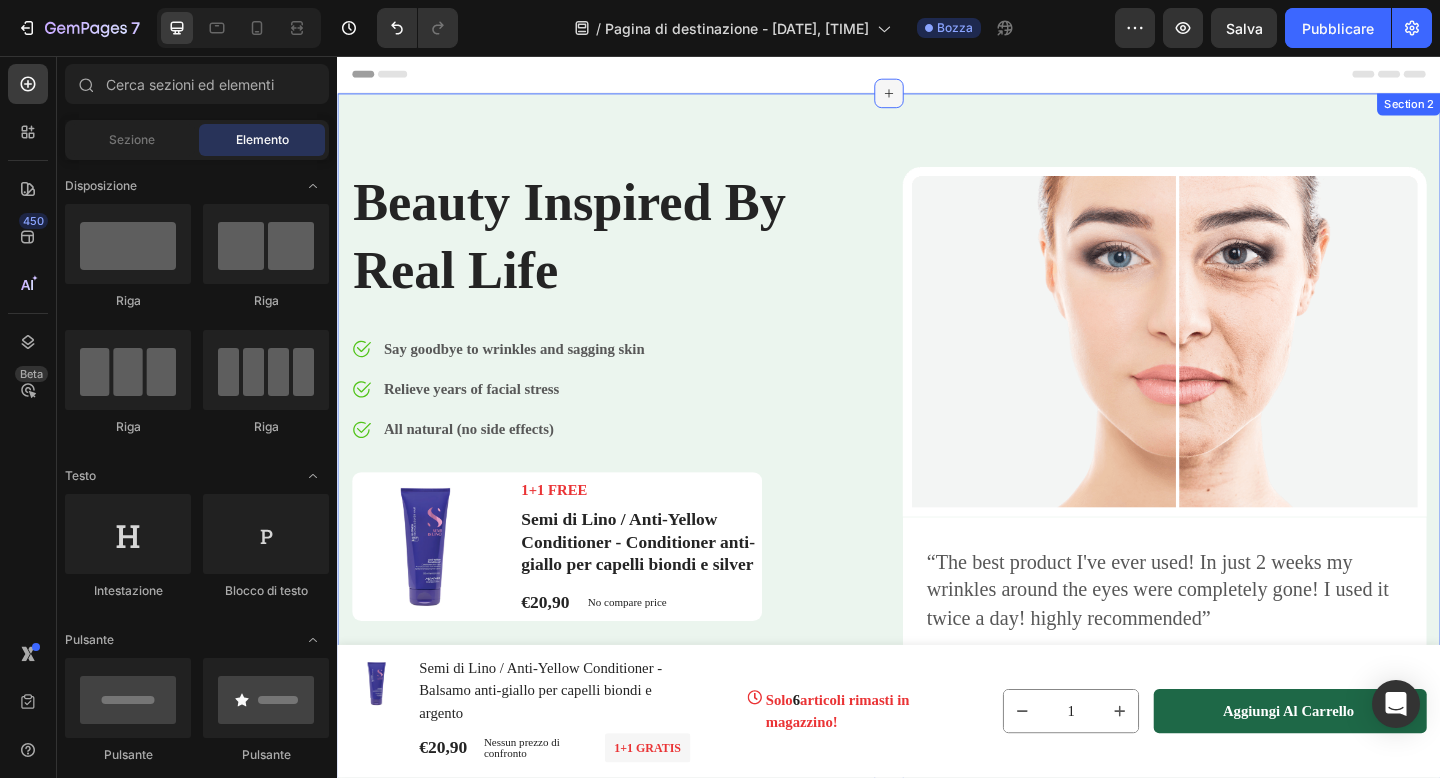click 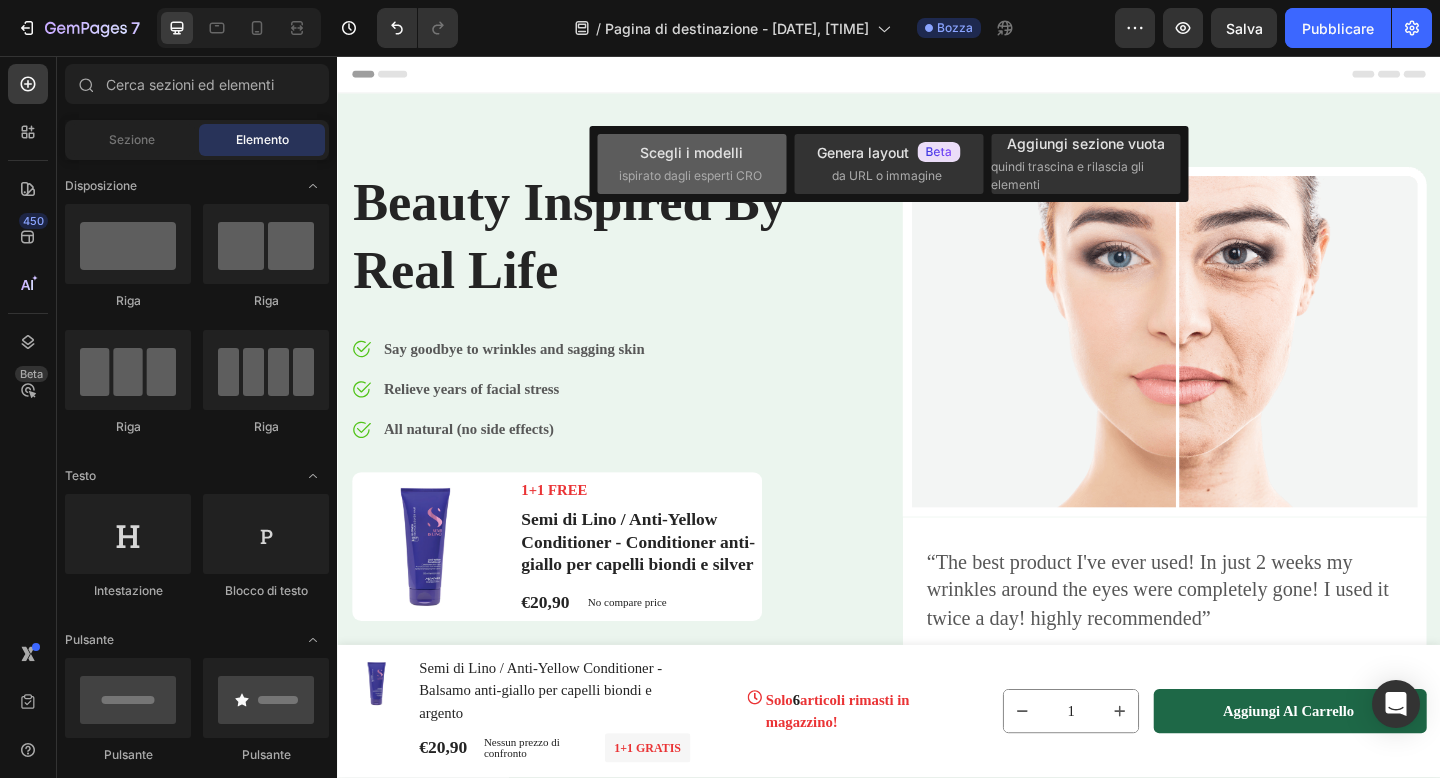 click on "Scegli i modelli" at bounding box center [691, 152] 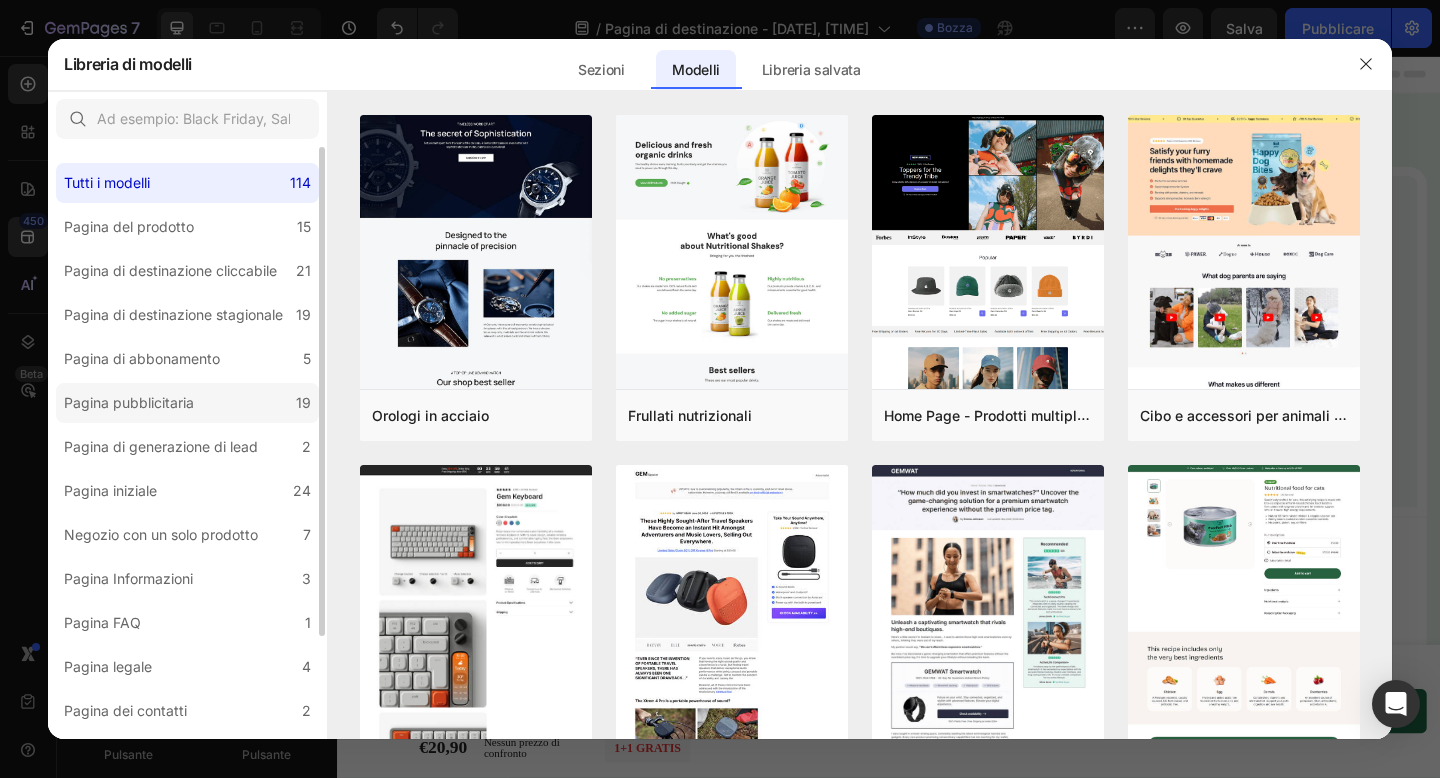click on "Pagina pubblicitaria" at bounding box center [129, 402] 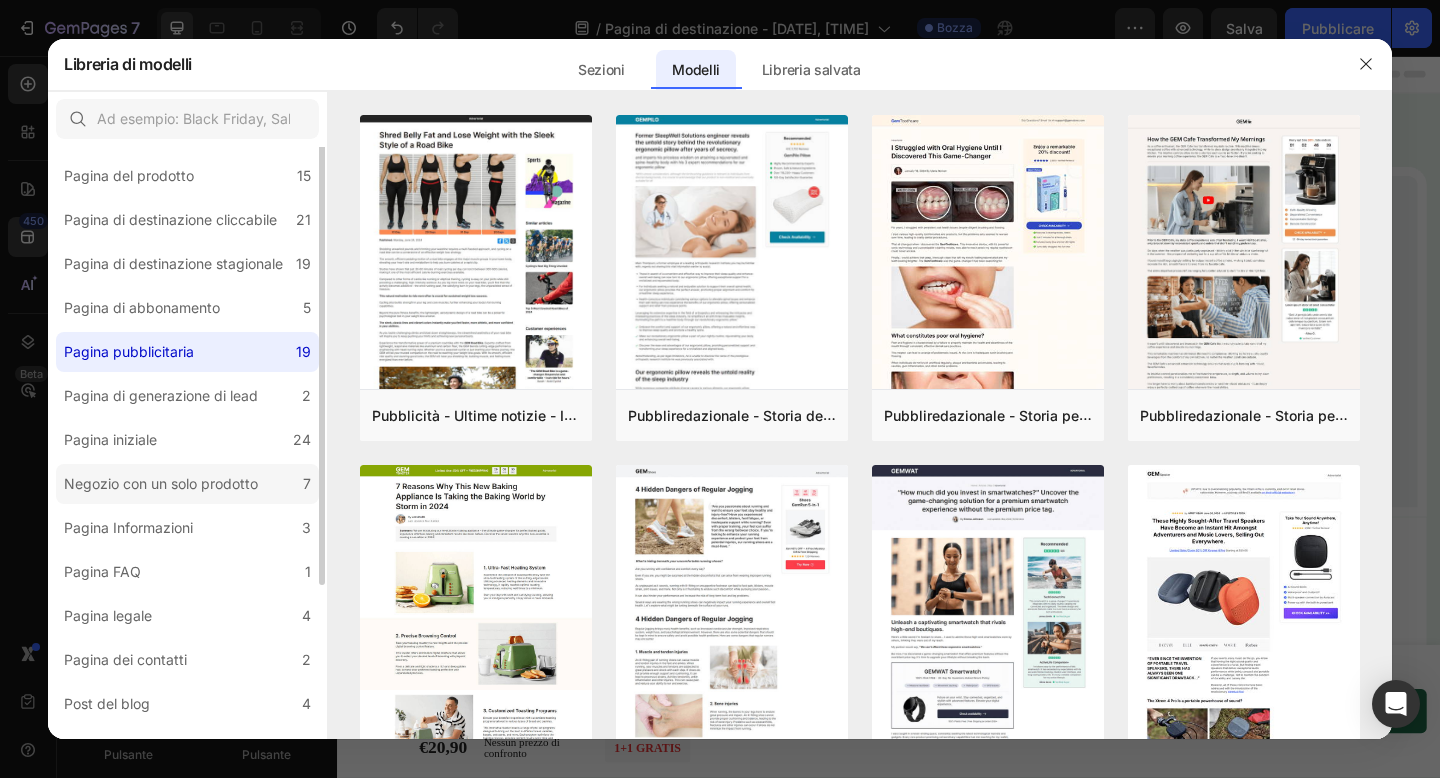 scroll, scrollTop: 0, scrollLeft: 0, axis: both 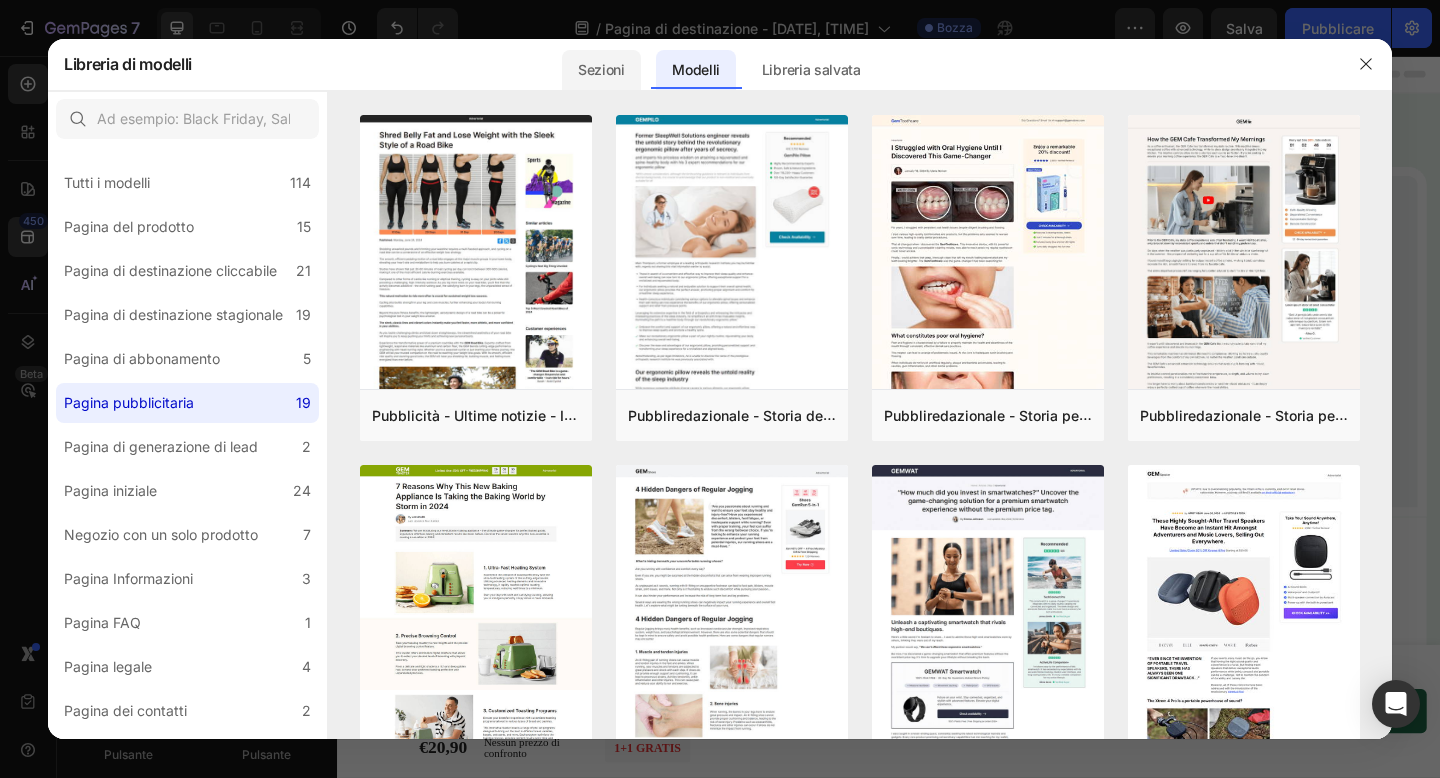 click on "Sezioni" at bounding box center (601, 69) 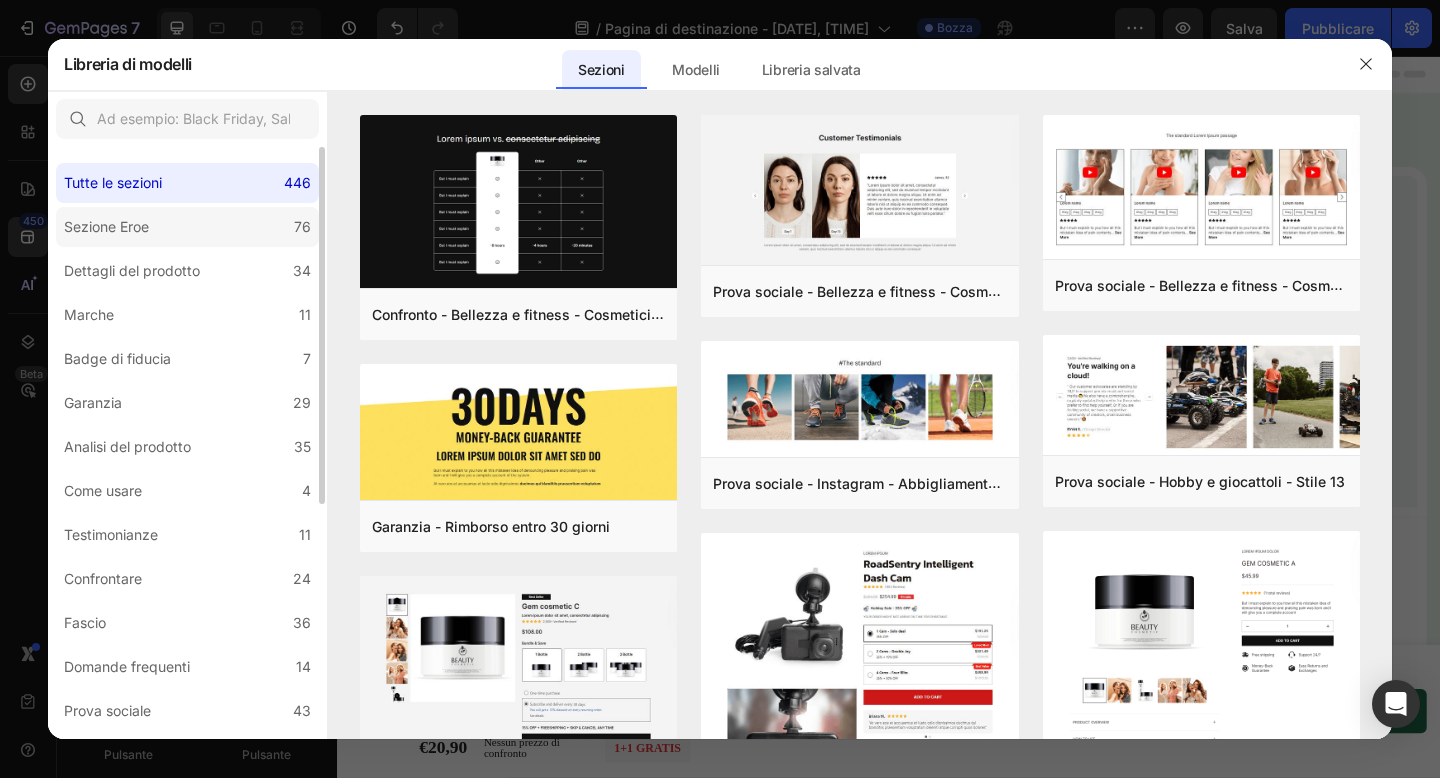 click on "Sezione Eroe 76" 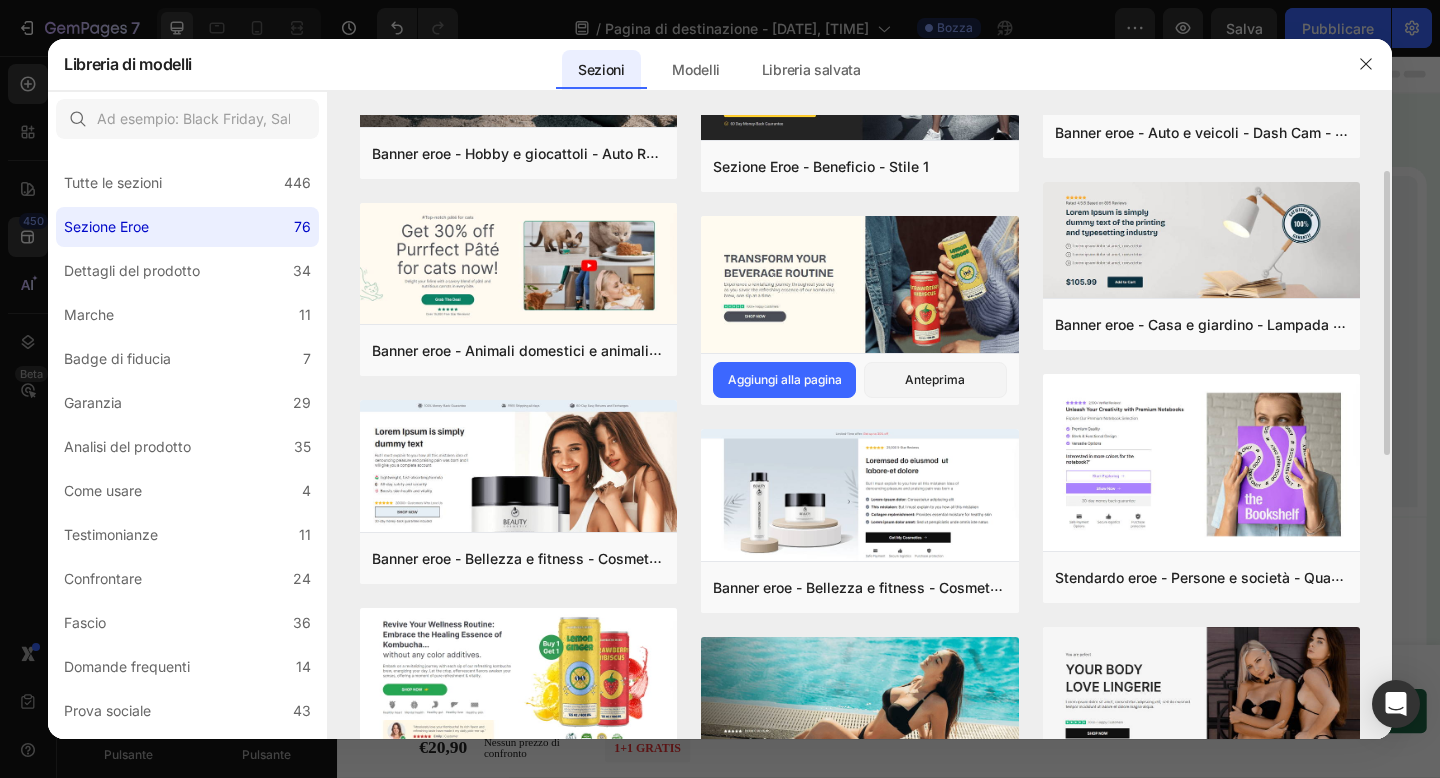 scroll, scrollTop: 146, scrollLeft: 0, axis: vertical 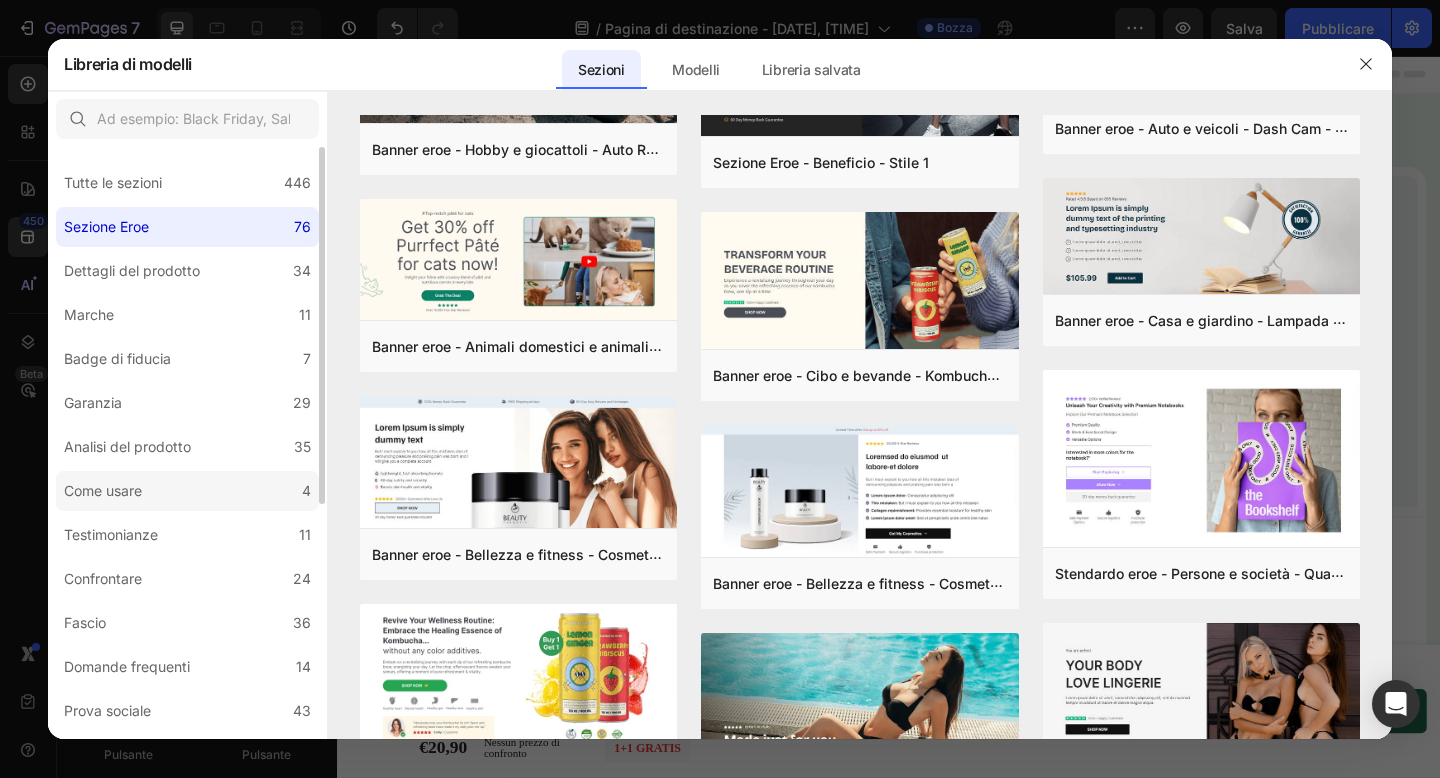 click on "Come usare 4" 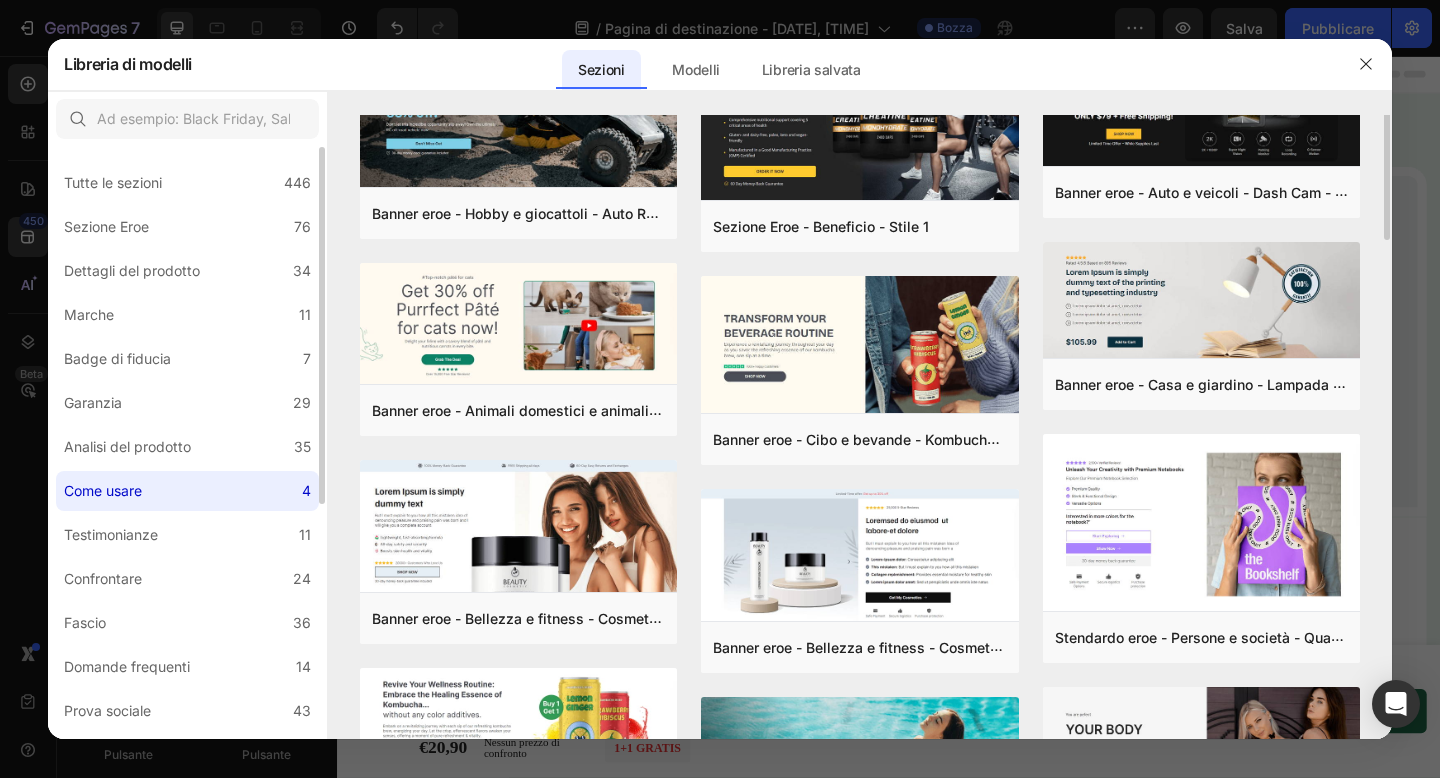 scroll, scrollTop: 0, scrollLeft: 0, axis: both 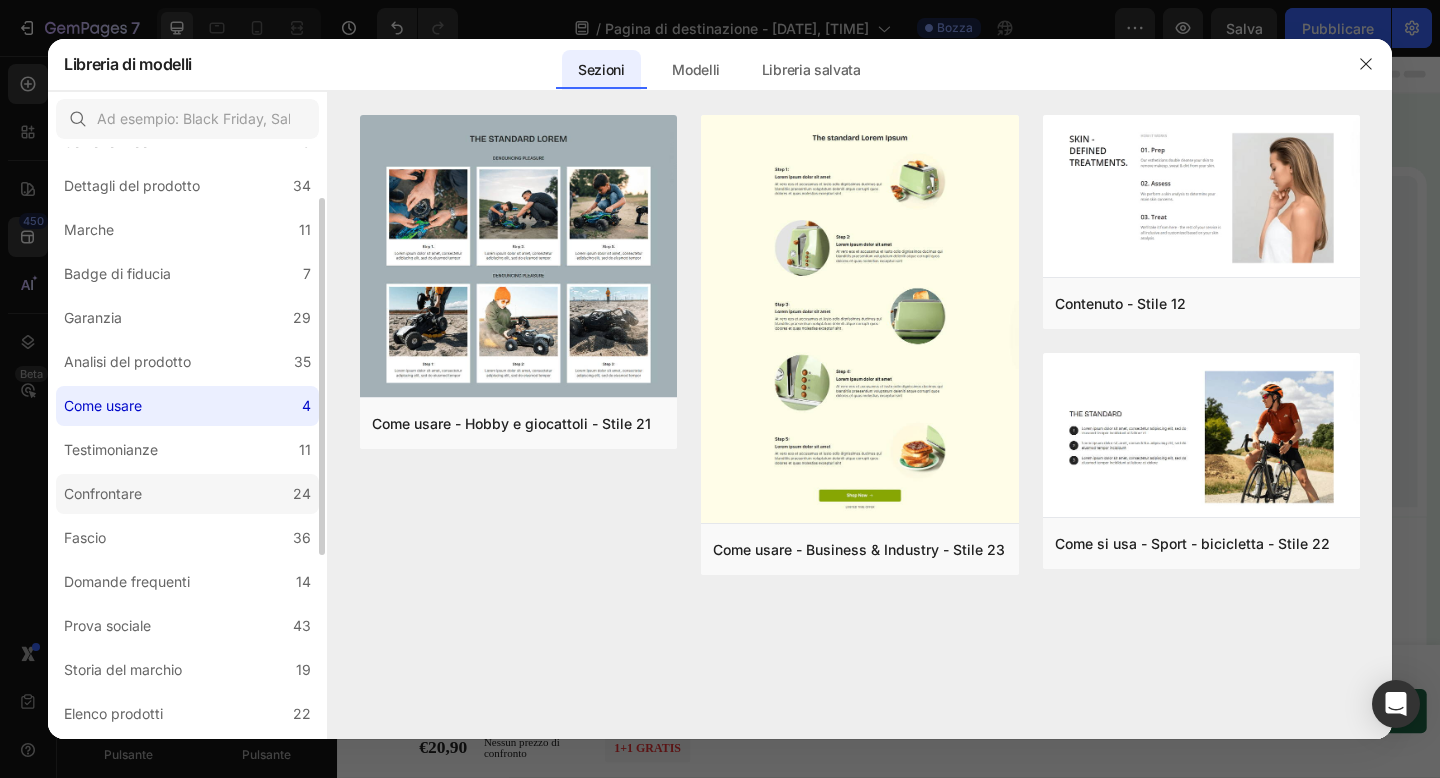 click on "Confrontare 24" 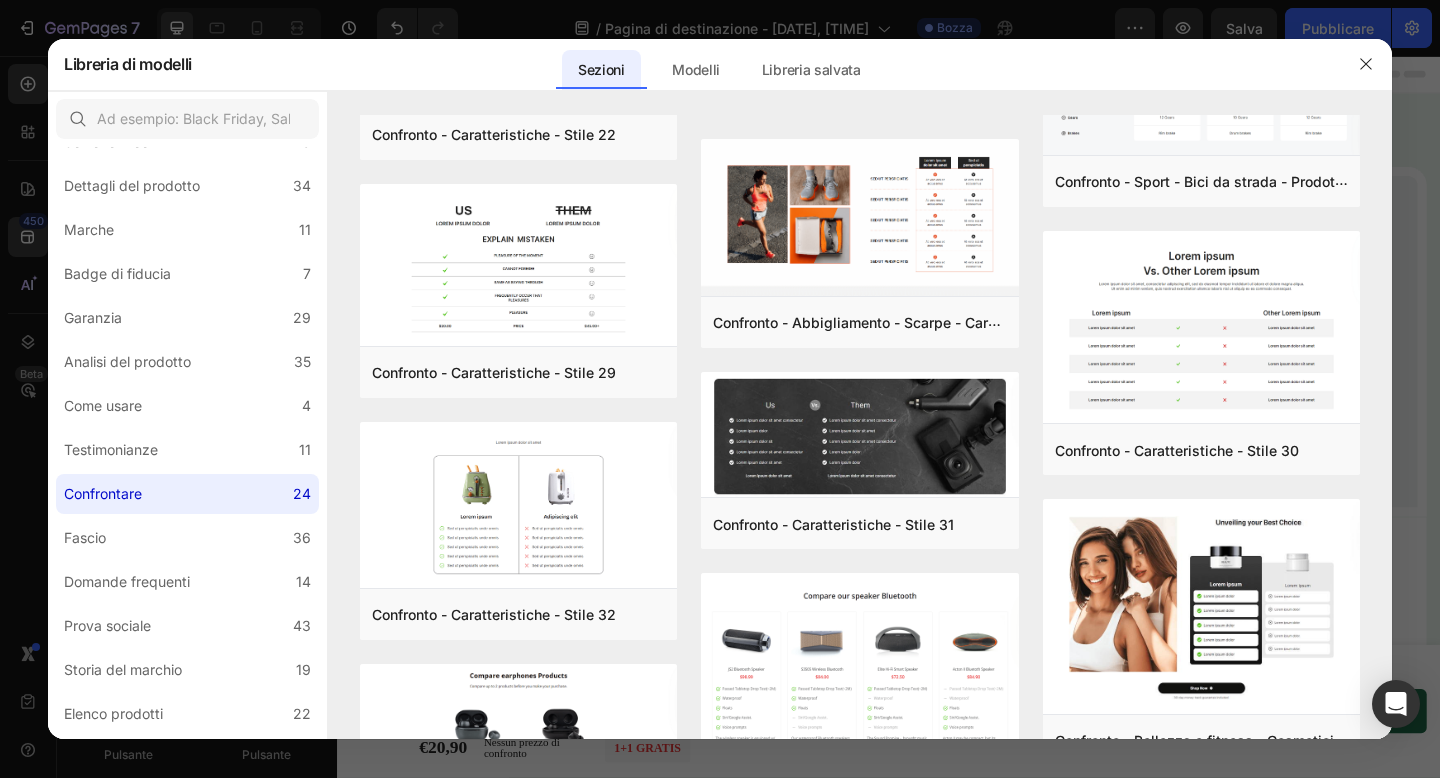 scroll, scrollTop: 0, scrollLeft: 0, axis: both 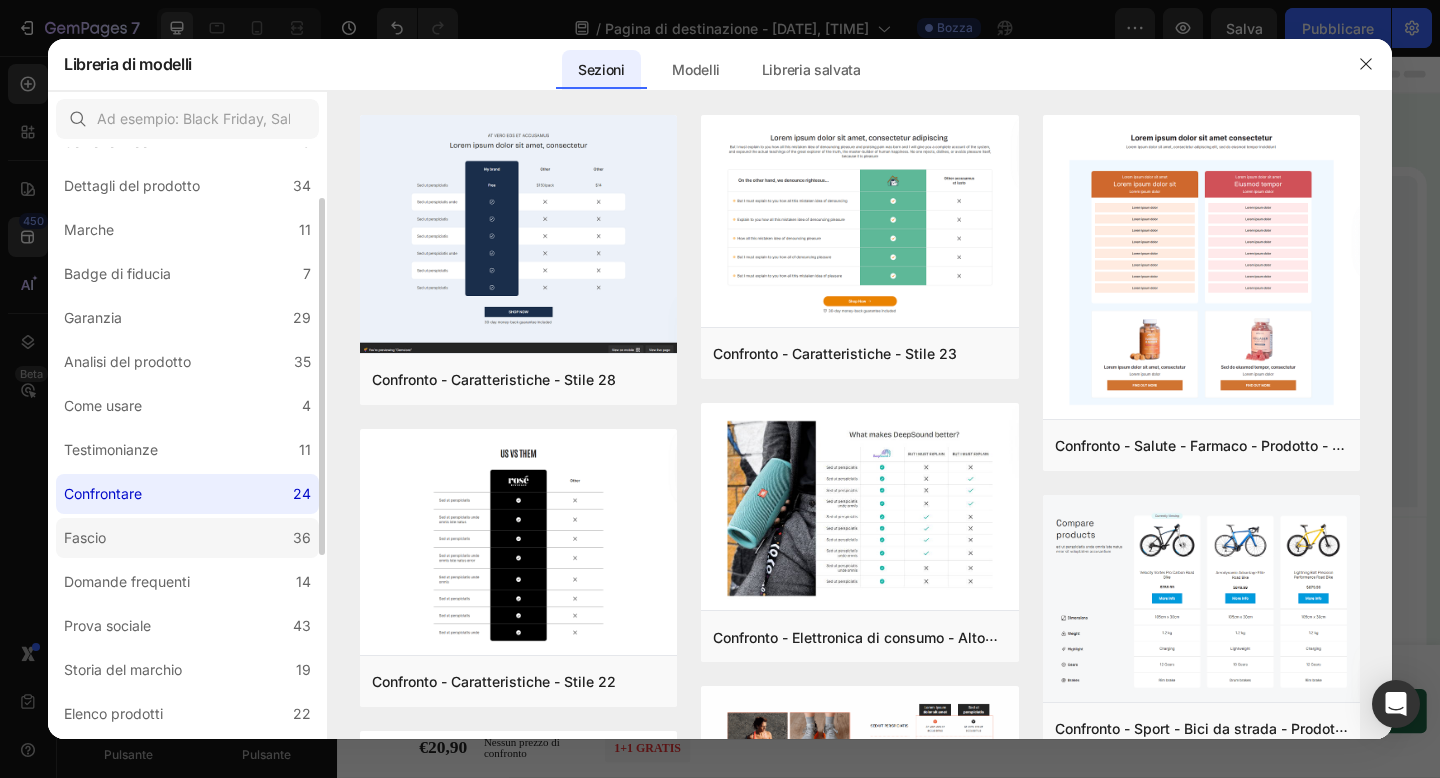 click on "Fascio 36" 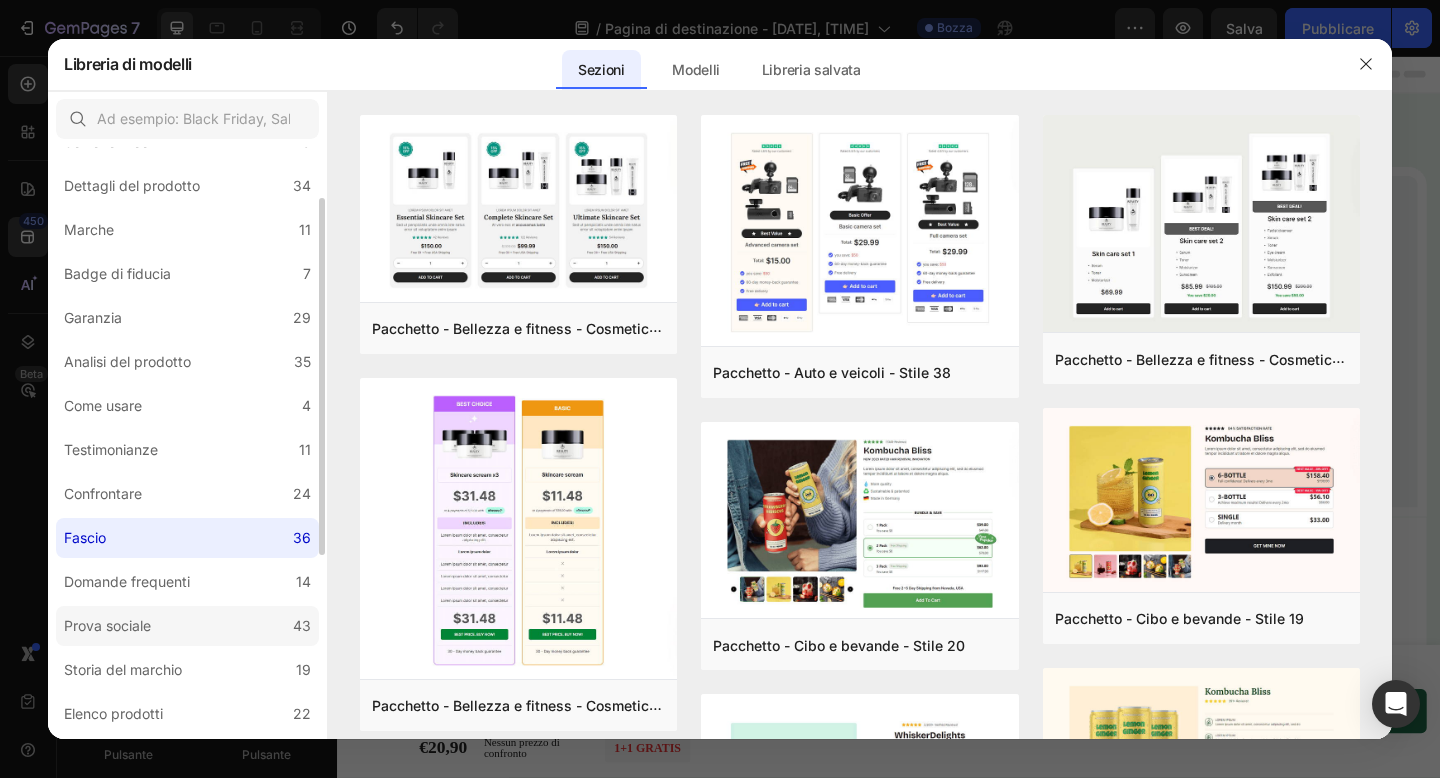 click on "Prova sociale 43" 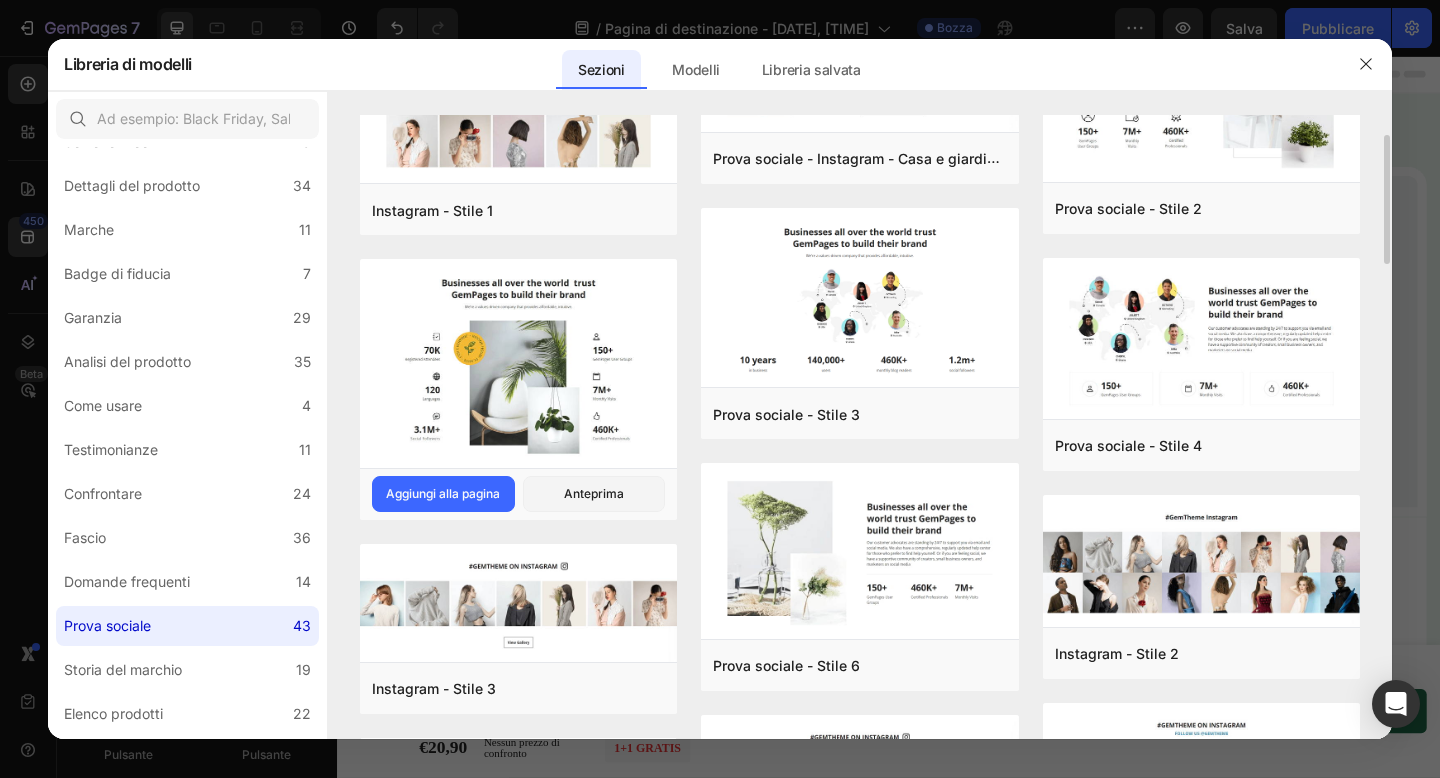 scroll, scrollTop: 0, scrollLeft: 0, axis: both 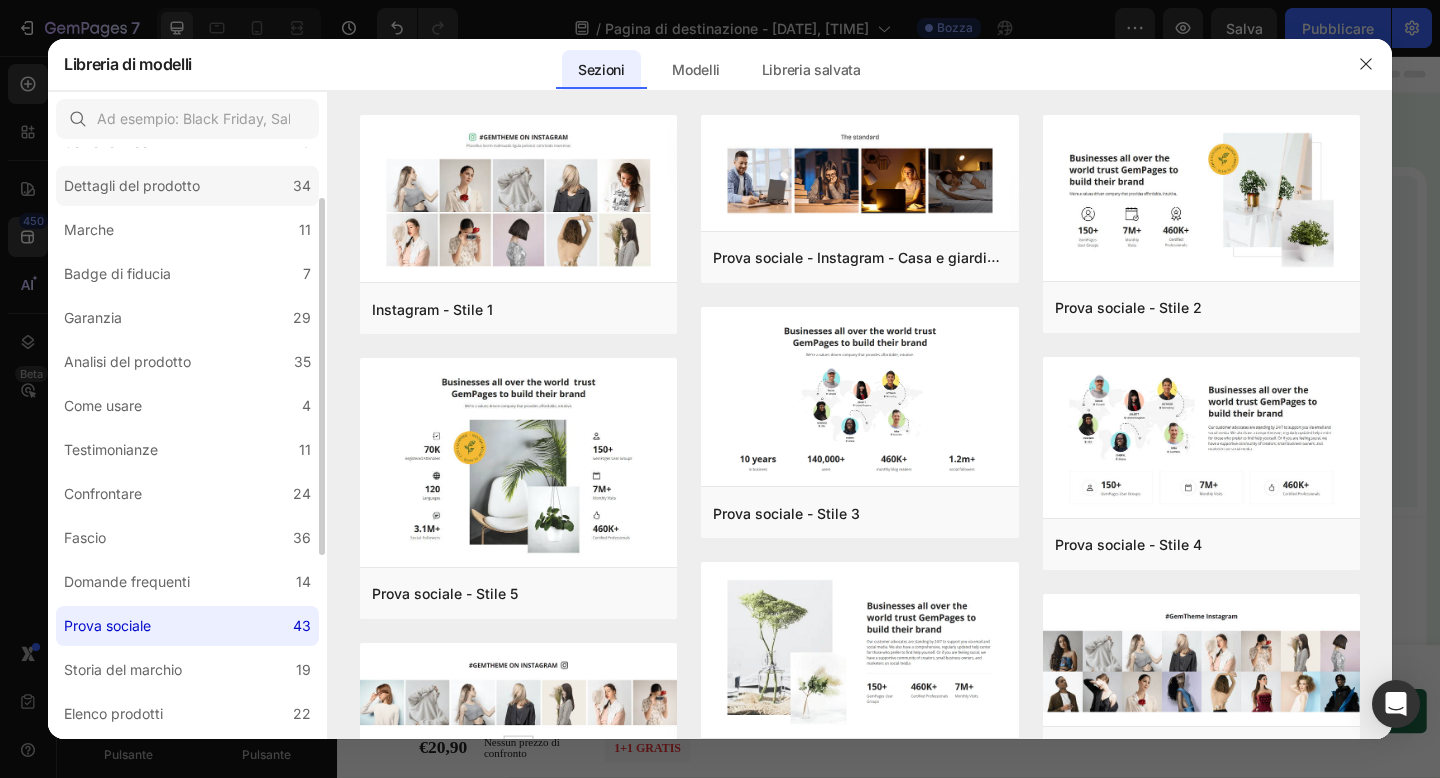 click on "Dettagli del prodotto" at bounding box center [132, 185] 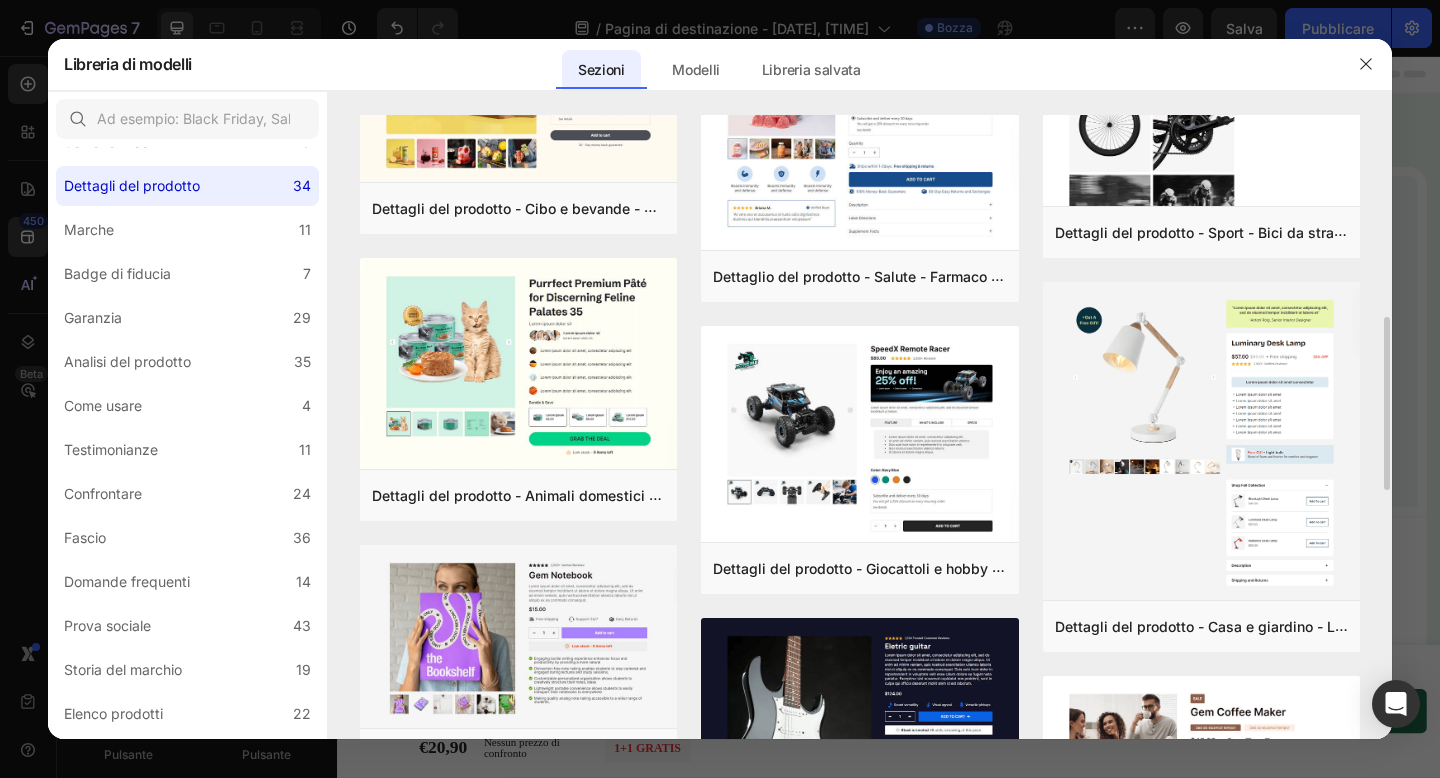 scroll, scrollTop: 711, scrollLeft: 0, axis: vertical 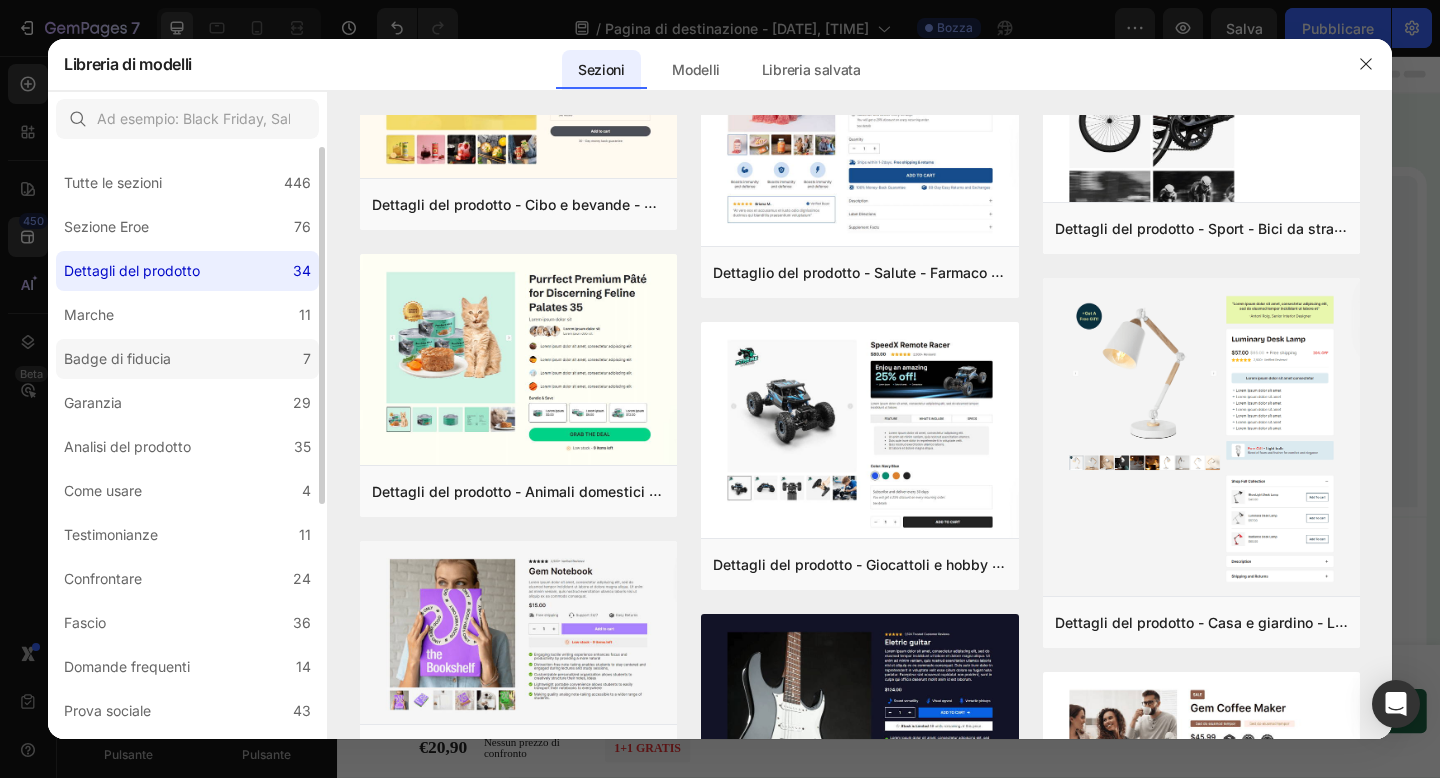click on "Badge di fiducia 7" 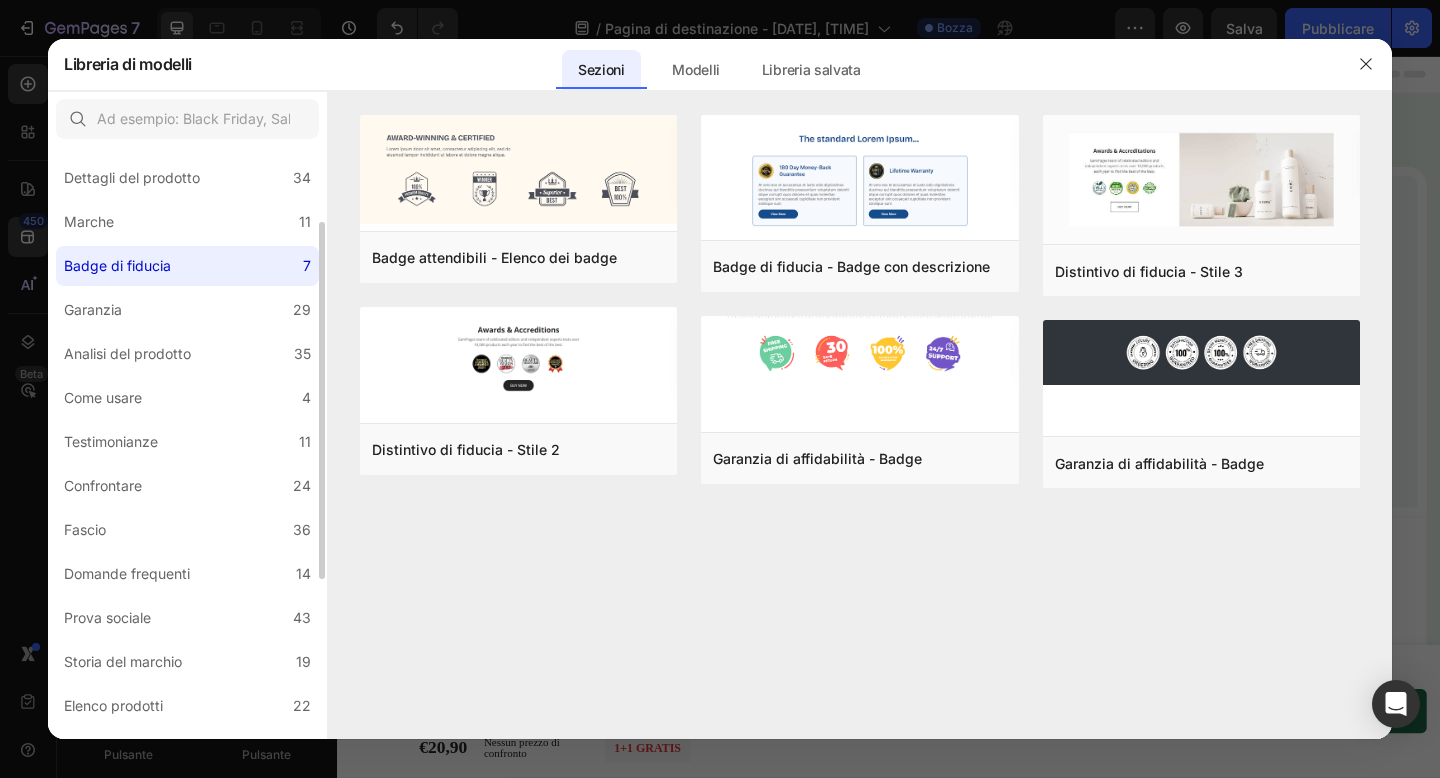 scroll, scrollTop: 113, scrollLeft: 0, axis: vertical 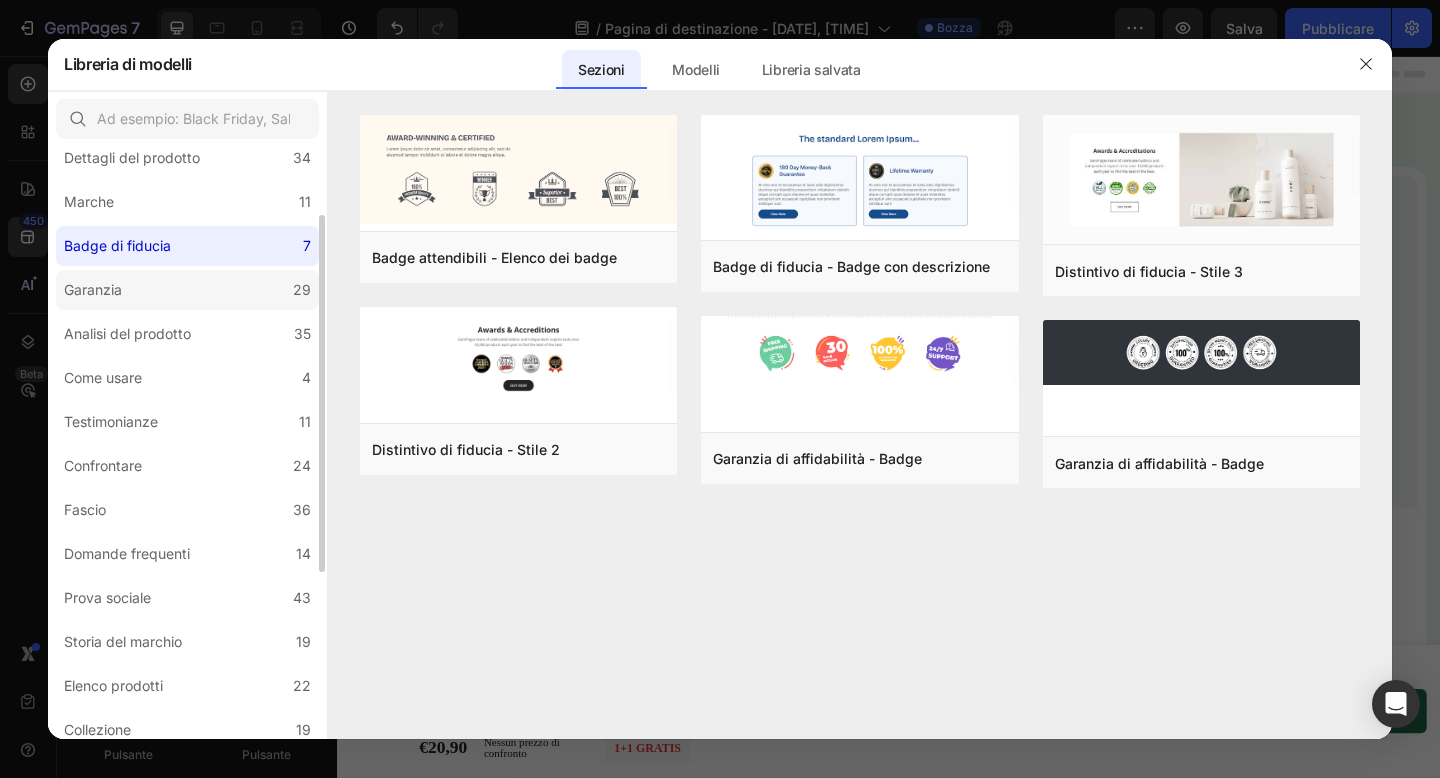 click on "Garanzia 29" 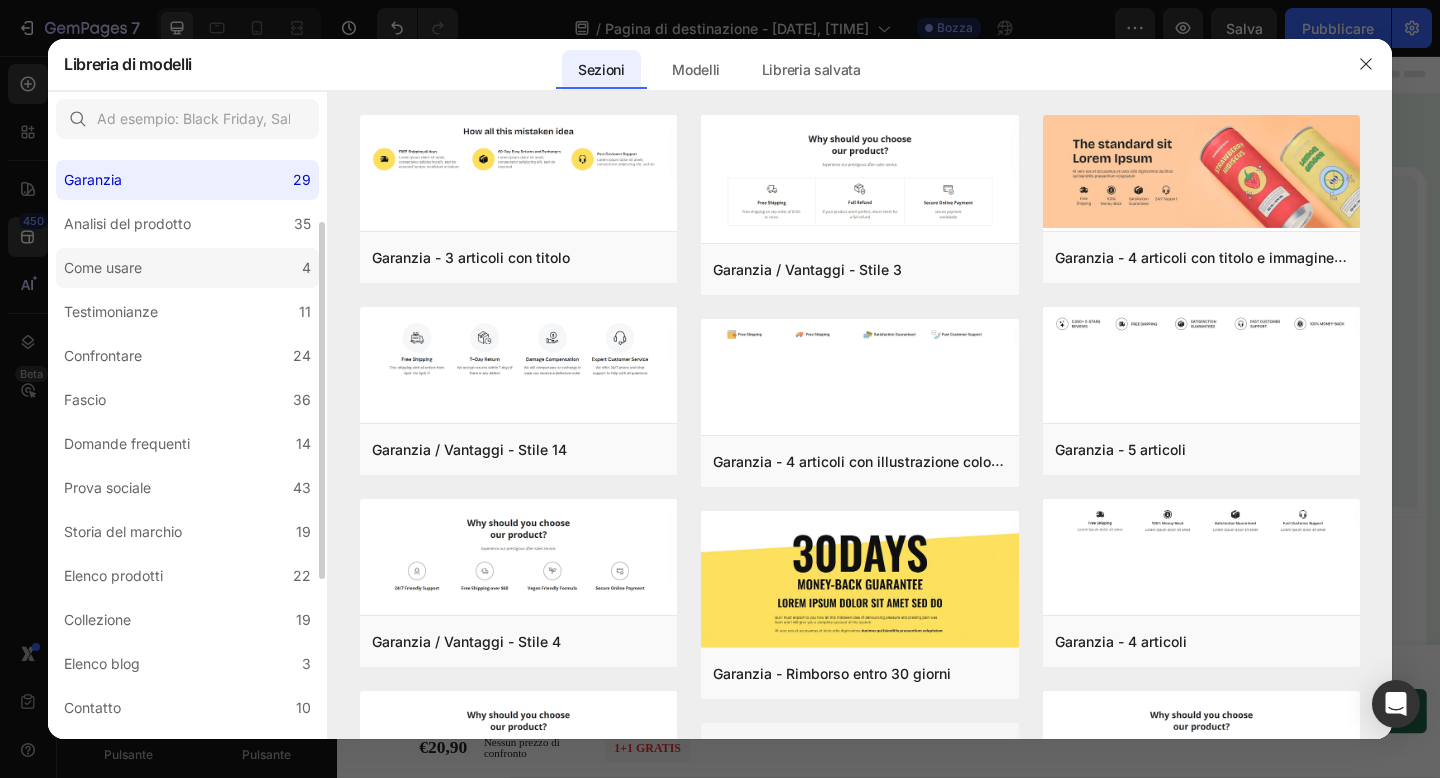 scroll, scrollTop: 176, scrollLeft: 0, axis: vertical 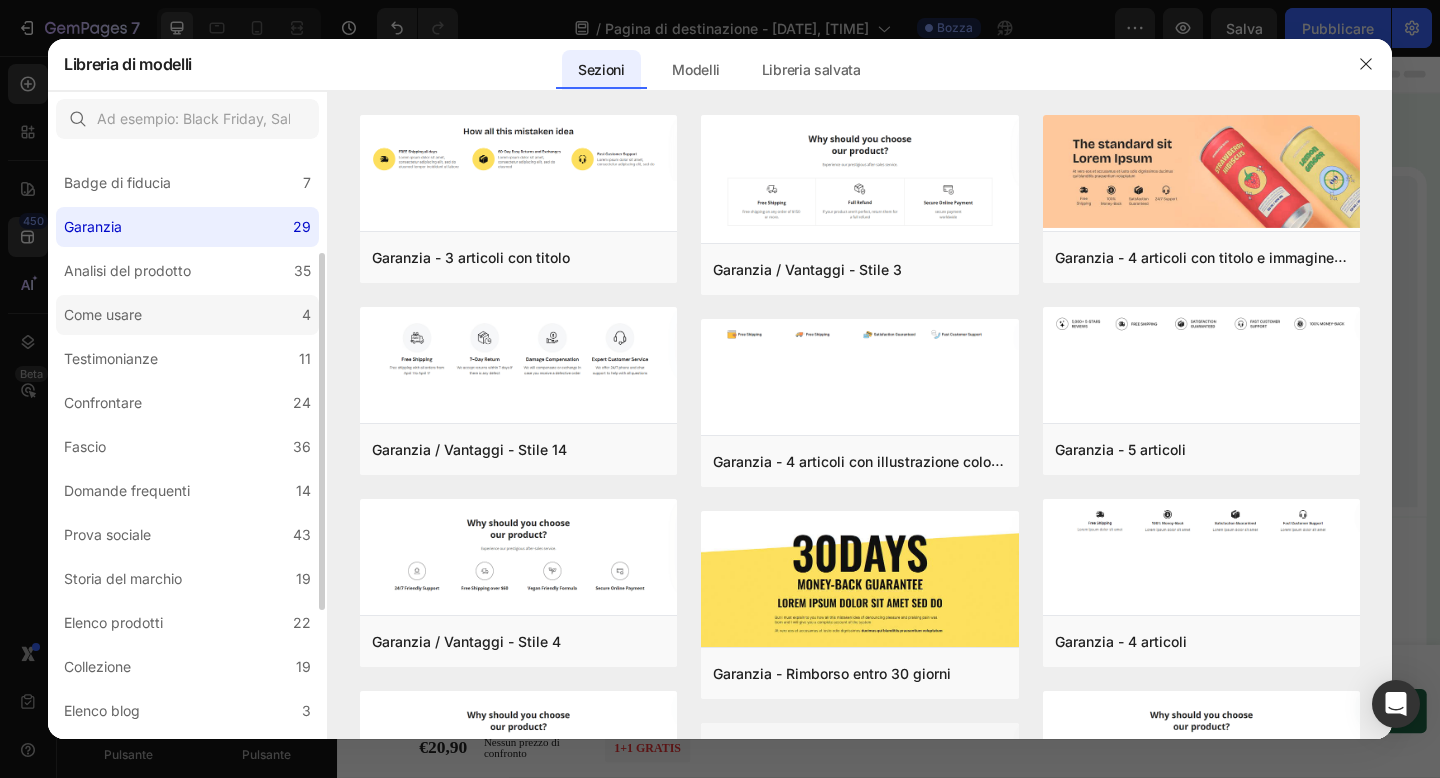click on "Come usare 4" 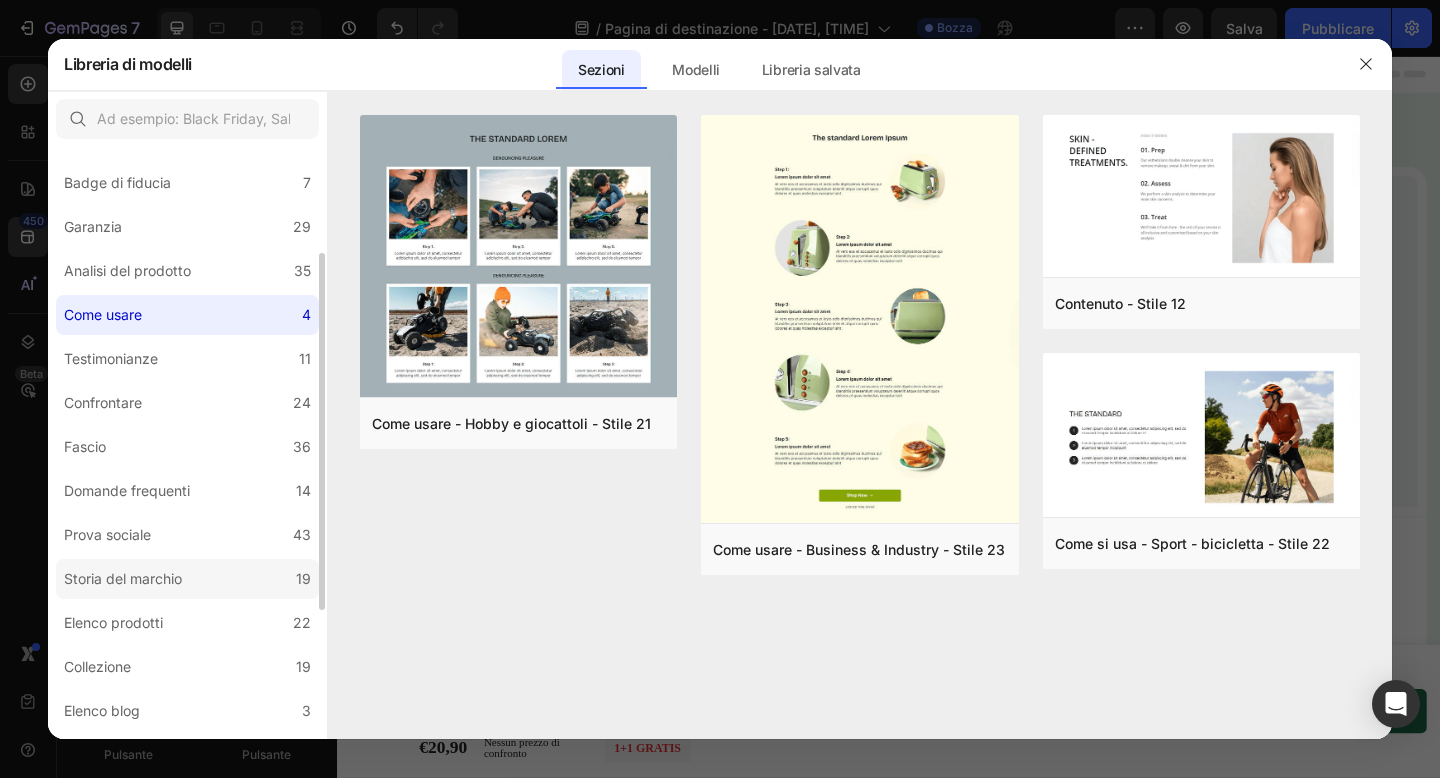 click on "Storia del marchio" at bounding box center [123, 578] 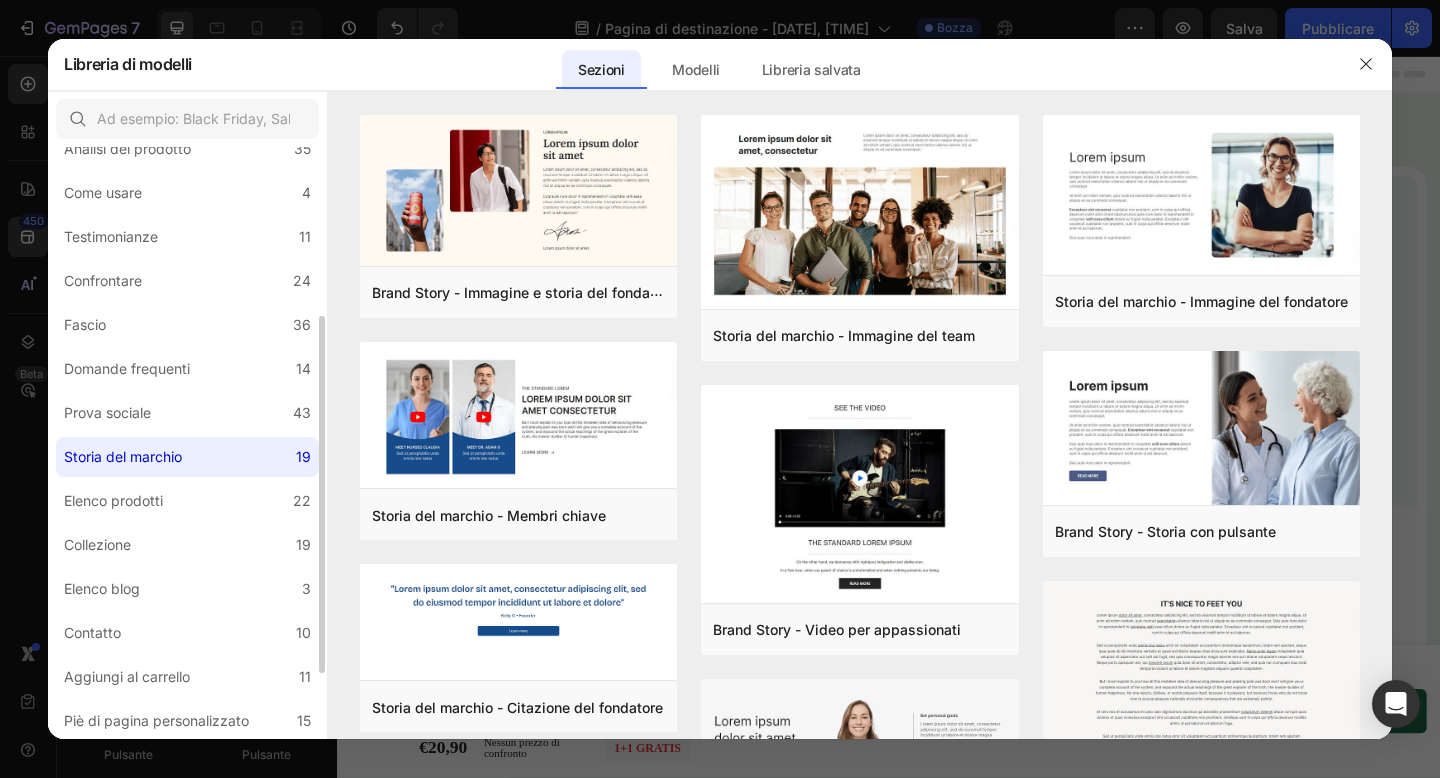 scroll, scrollTop: 307, scrollLeft: 0, axis: vertical 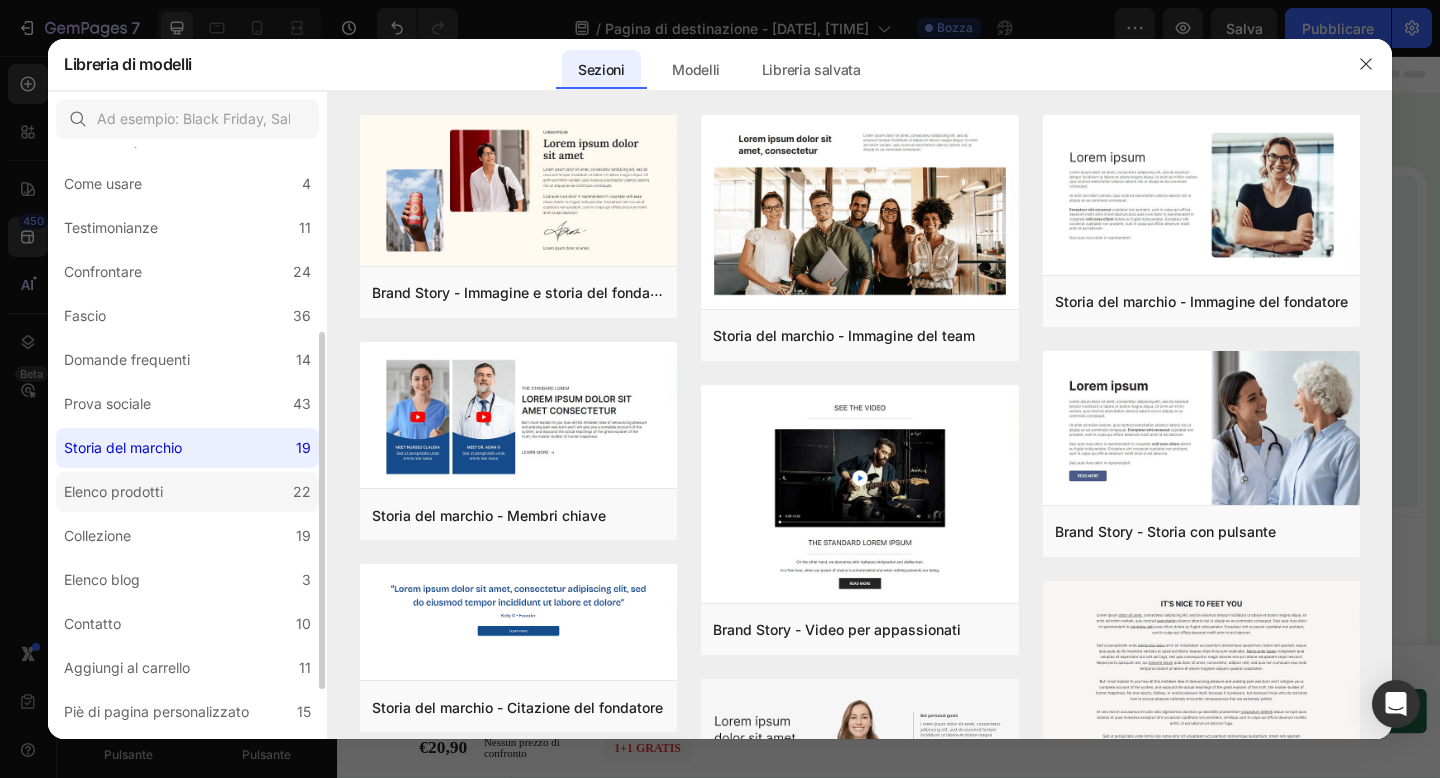 click on "Elenco prodotti" at bounding box center (113, 491) 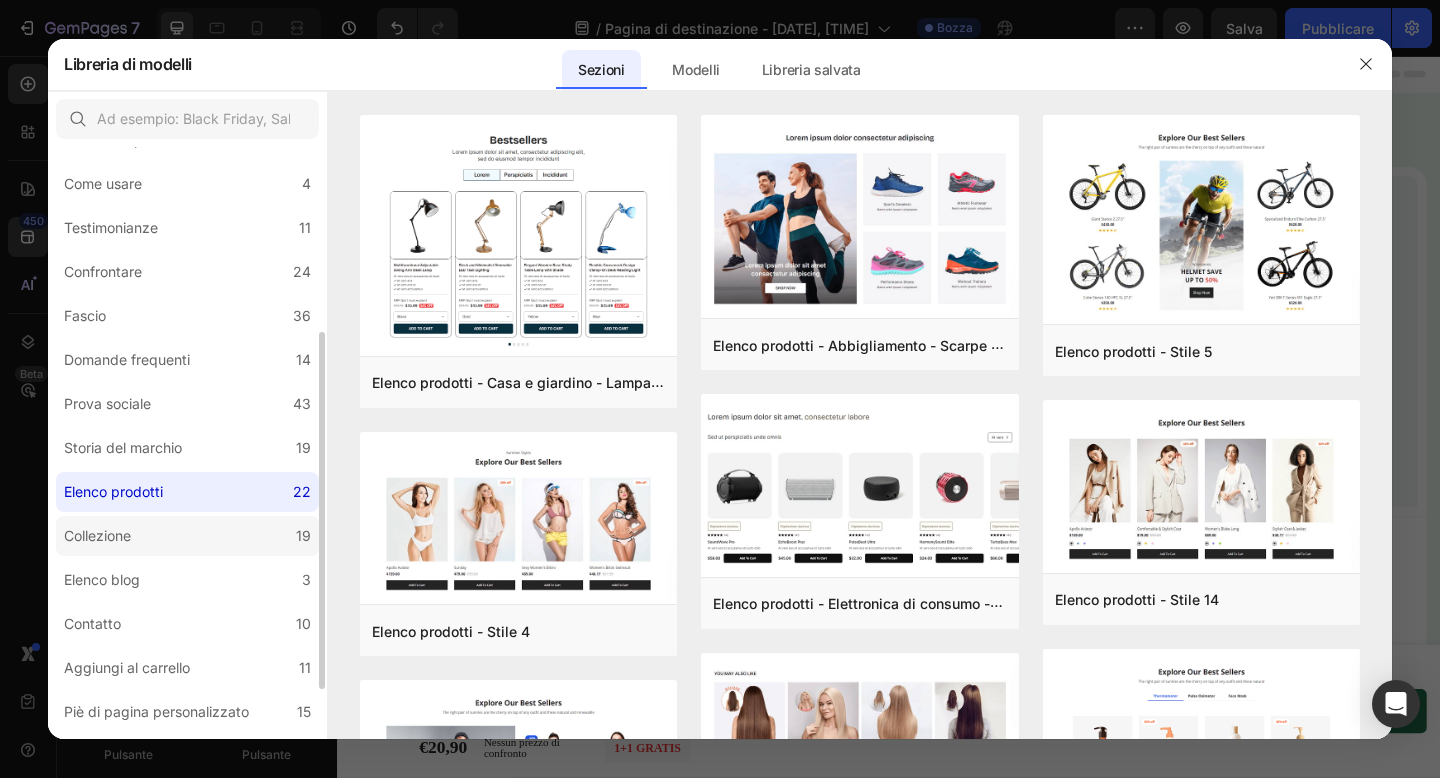 click on "Collezione 19" 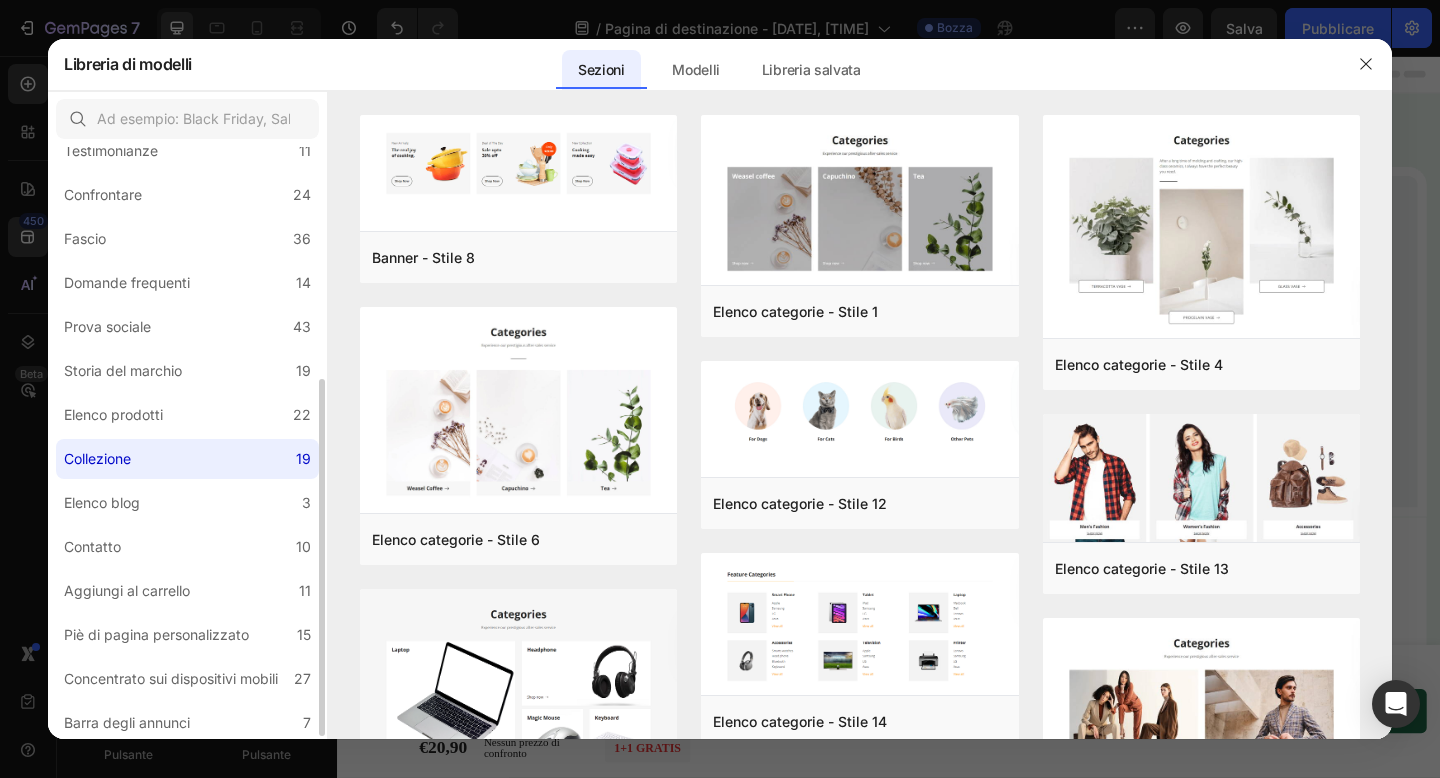 scroll, scrollTop: 388, scrollLeft: 0, axis: vertical 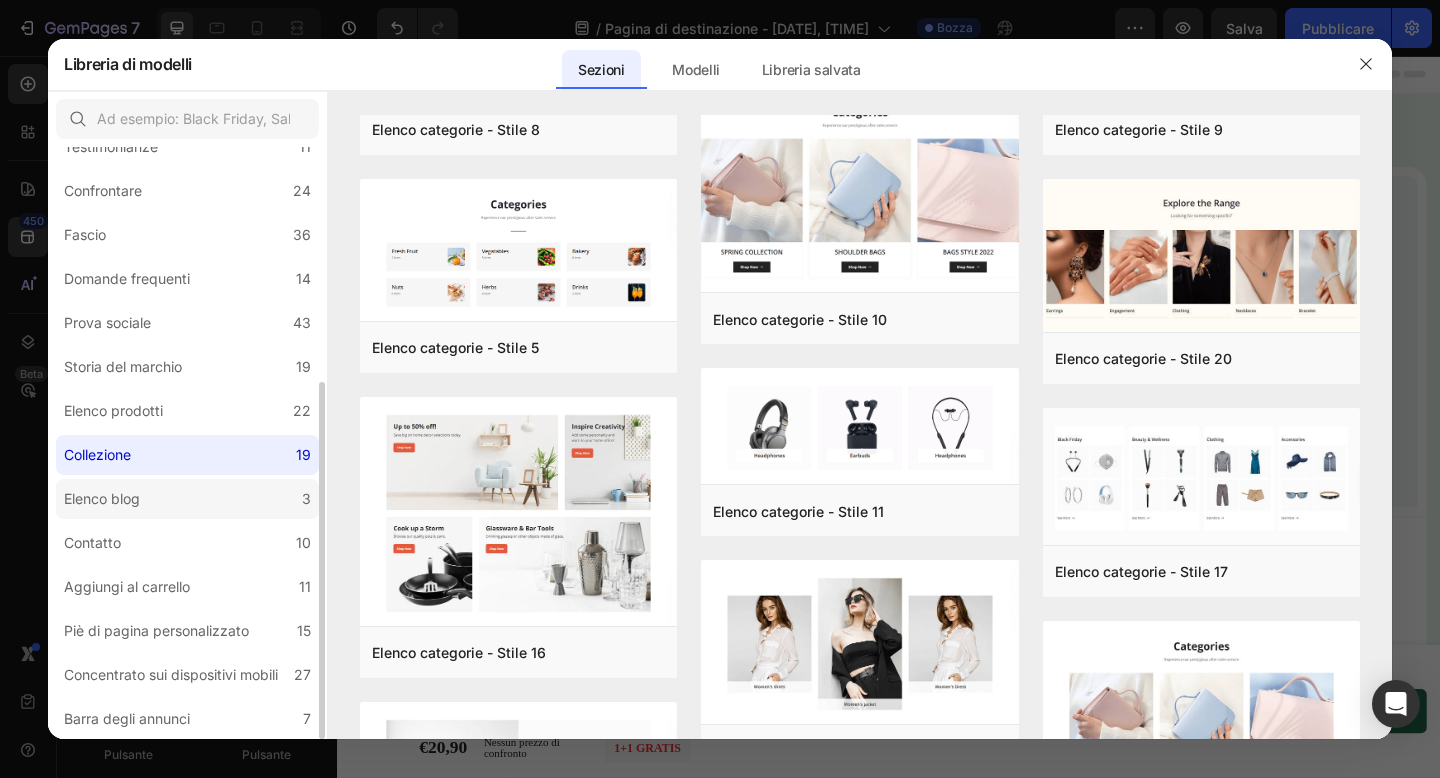 click on "Elenco blog 3" 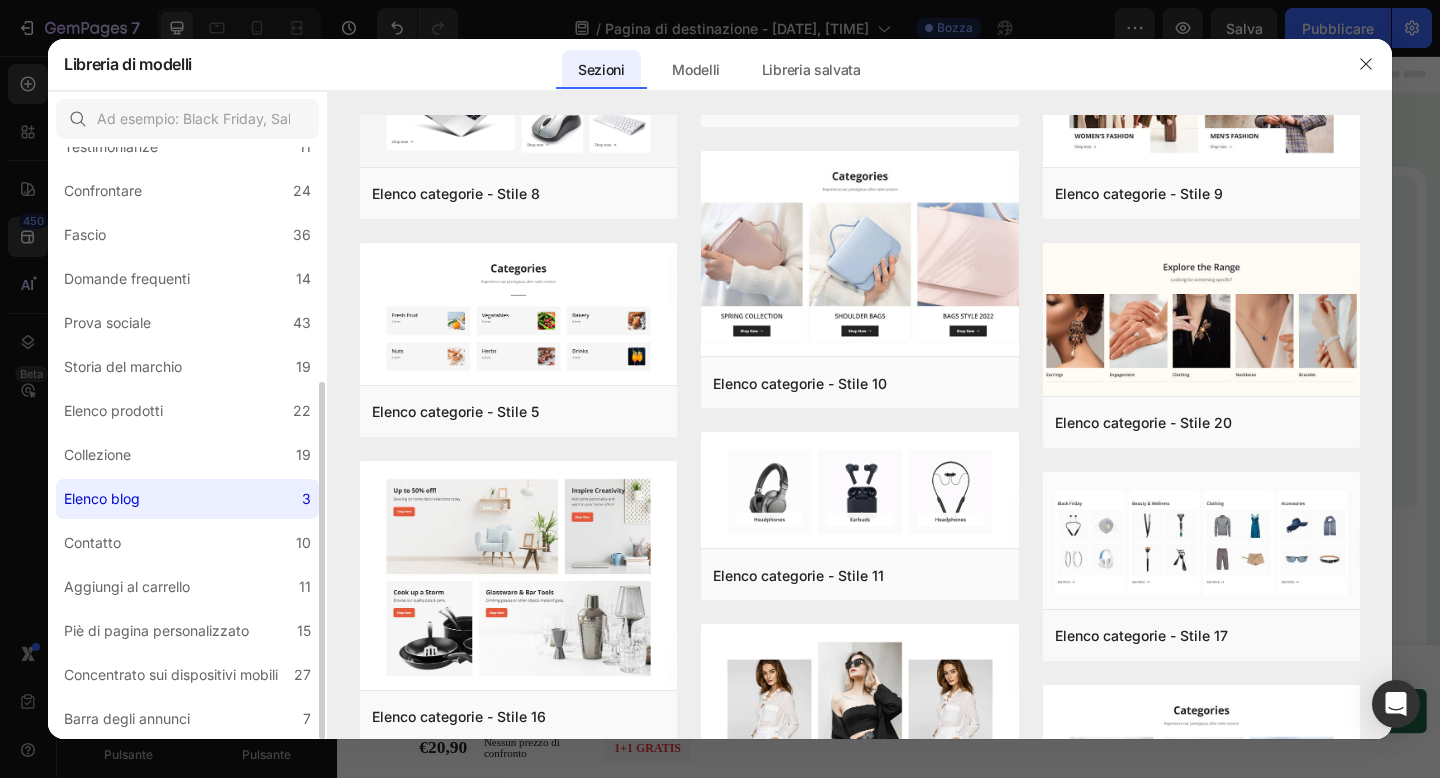 scroll, scrollTop: 0, scrollLeft: 0, axis: both 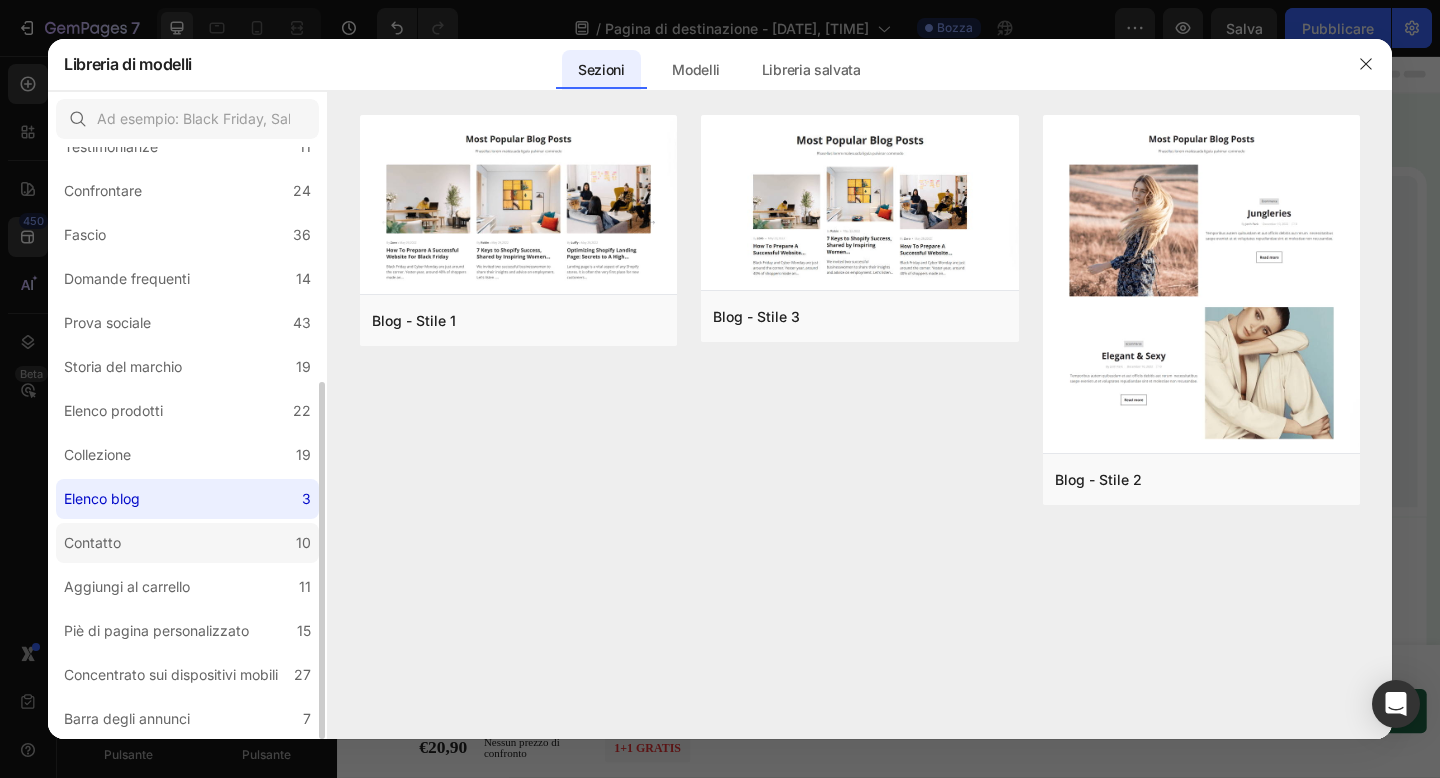 click on "Contatto 10" 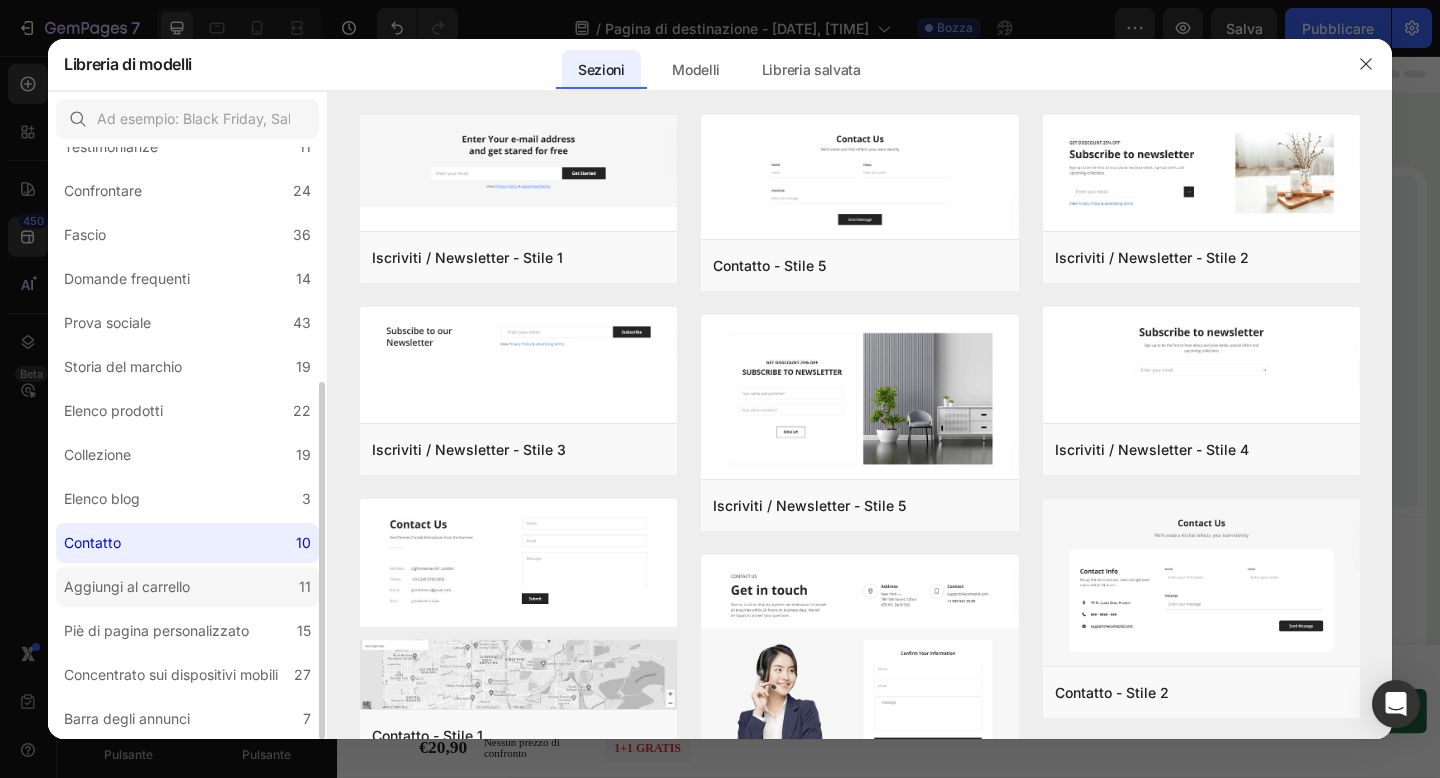 click on "Aggiungi al carrello" at bounding box center (127, 586) 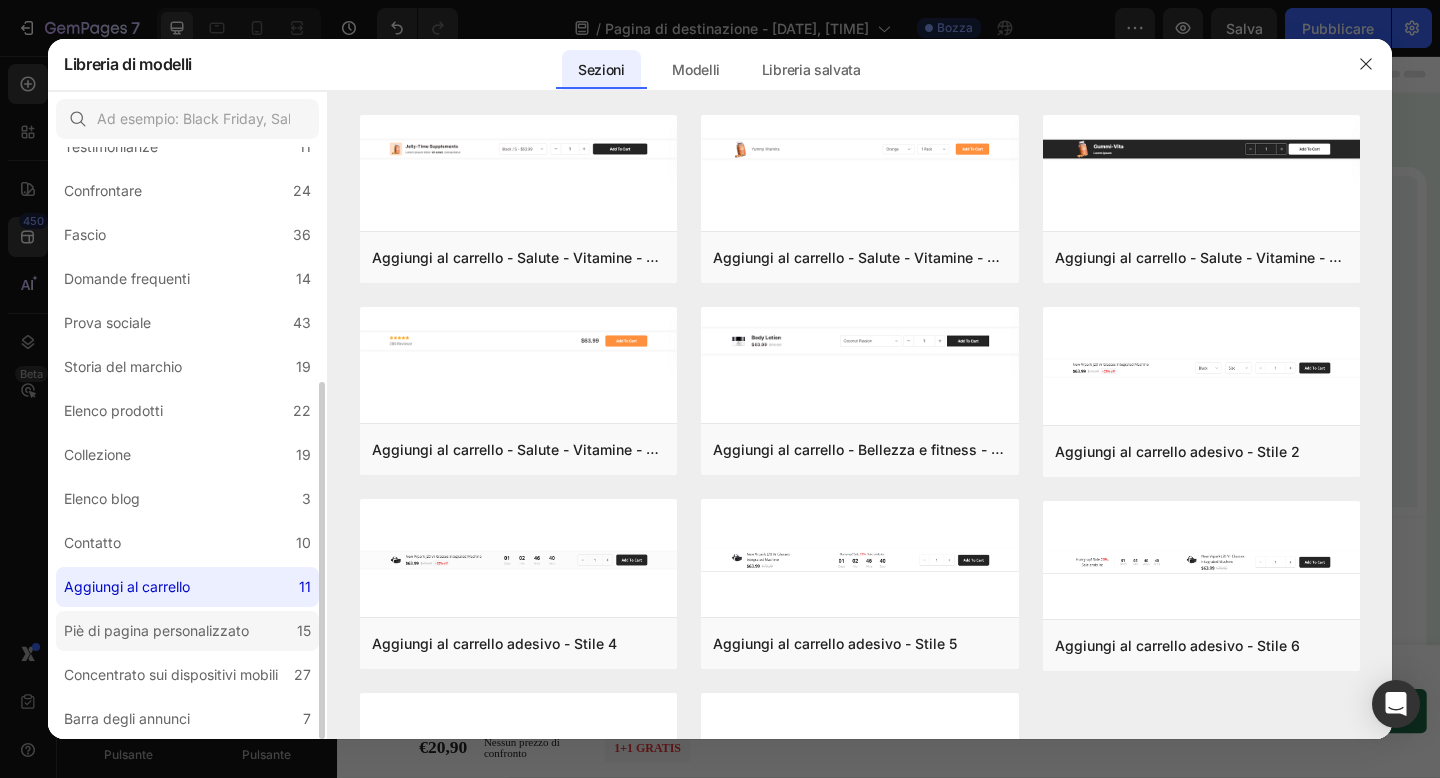 click on "Piè di pagina personalizzato" at bounding box center (156, 630) 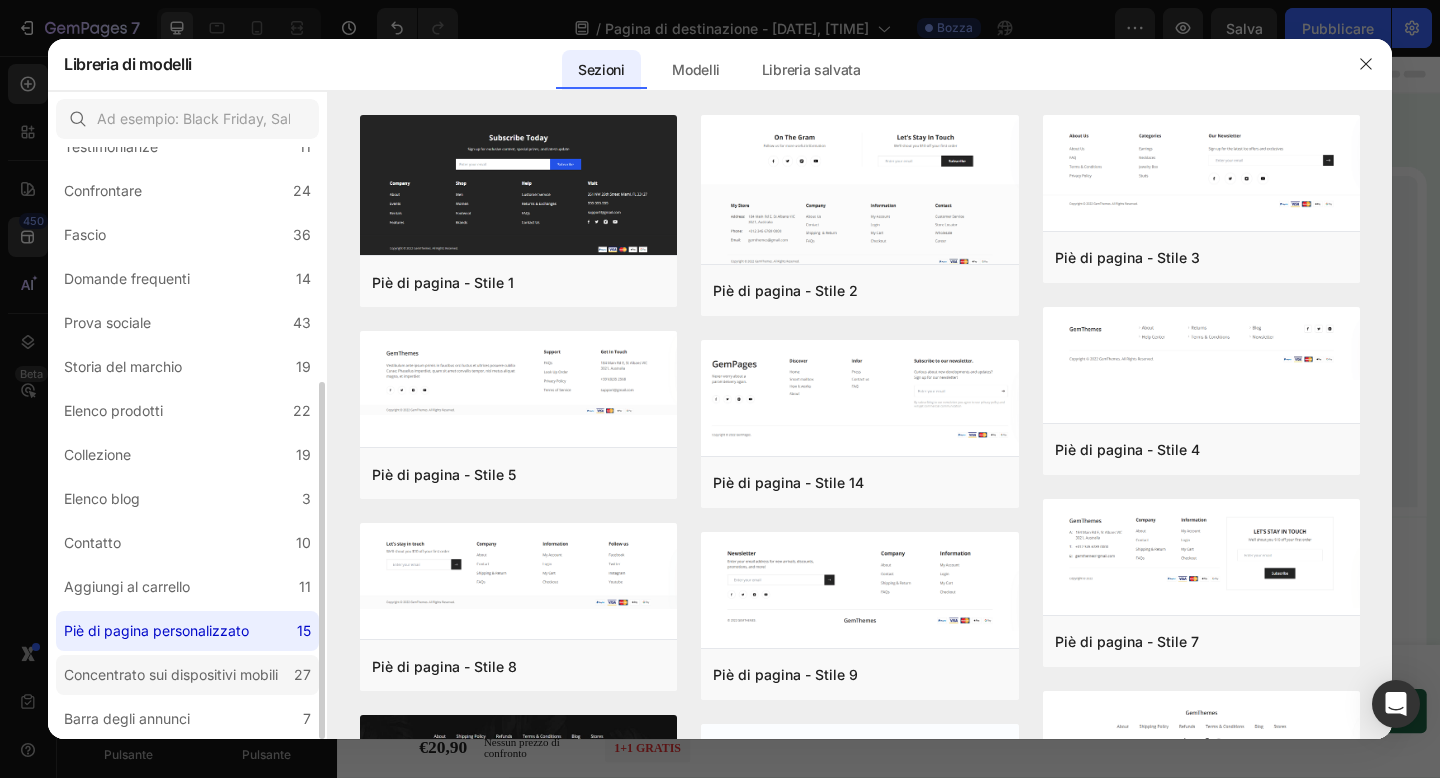 click on "Concentrato sui dispositivi mobili" at bounding box center [171, 674] 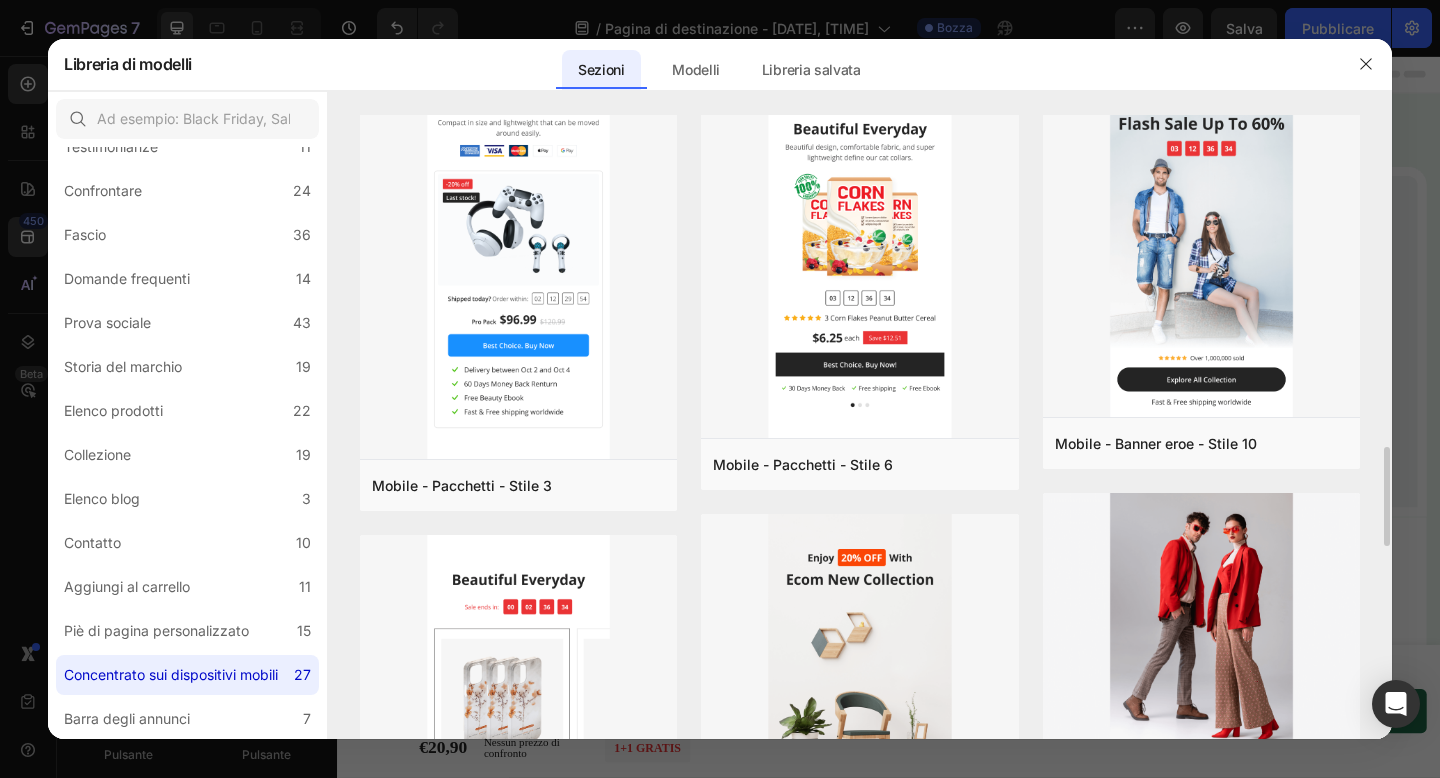 scroll, scrollTop: 2137, scrollLeft: 0, axis: vertical 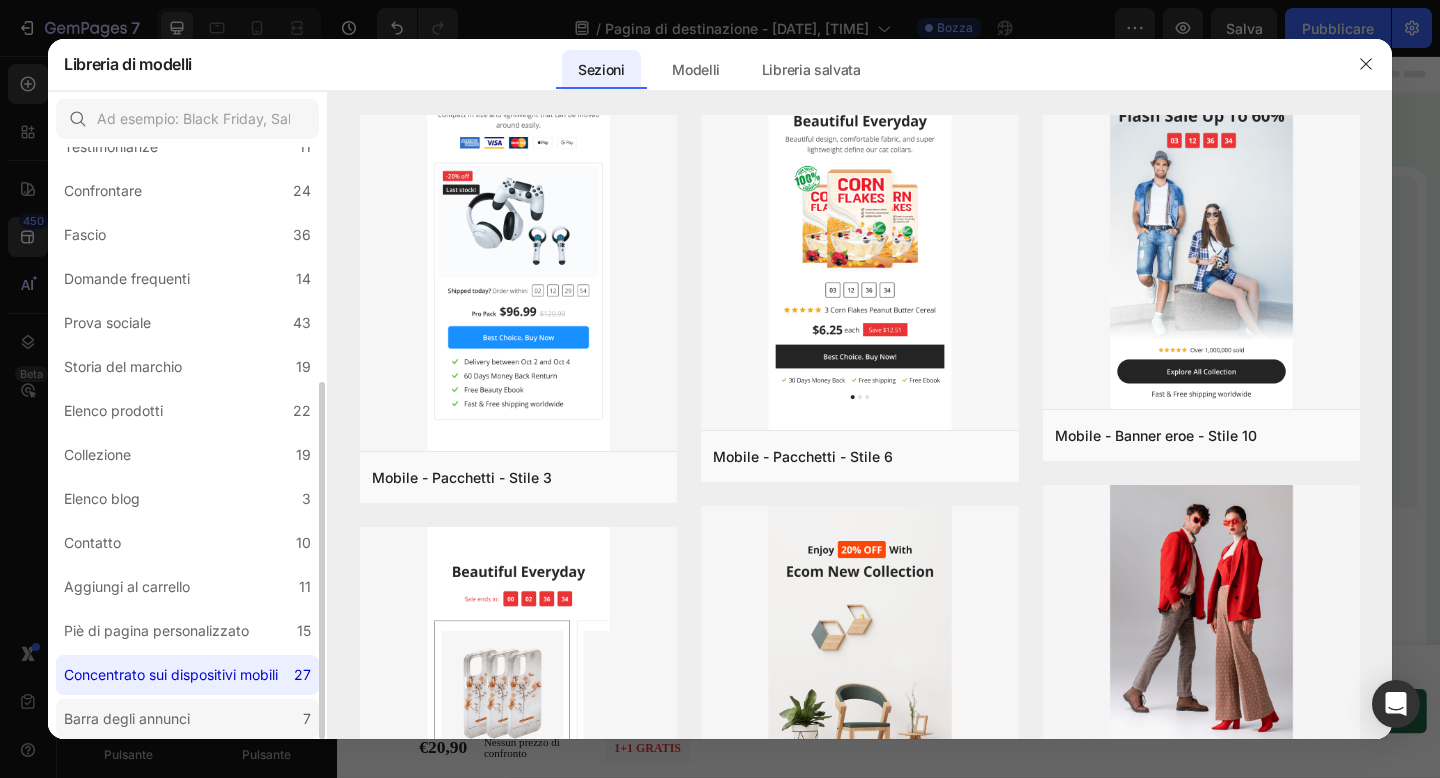 click on "Barra degli annunci" at bounding box center (127, 718) 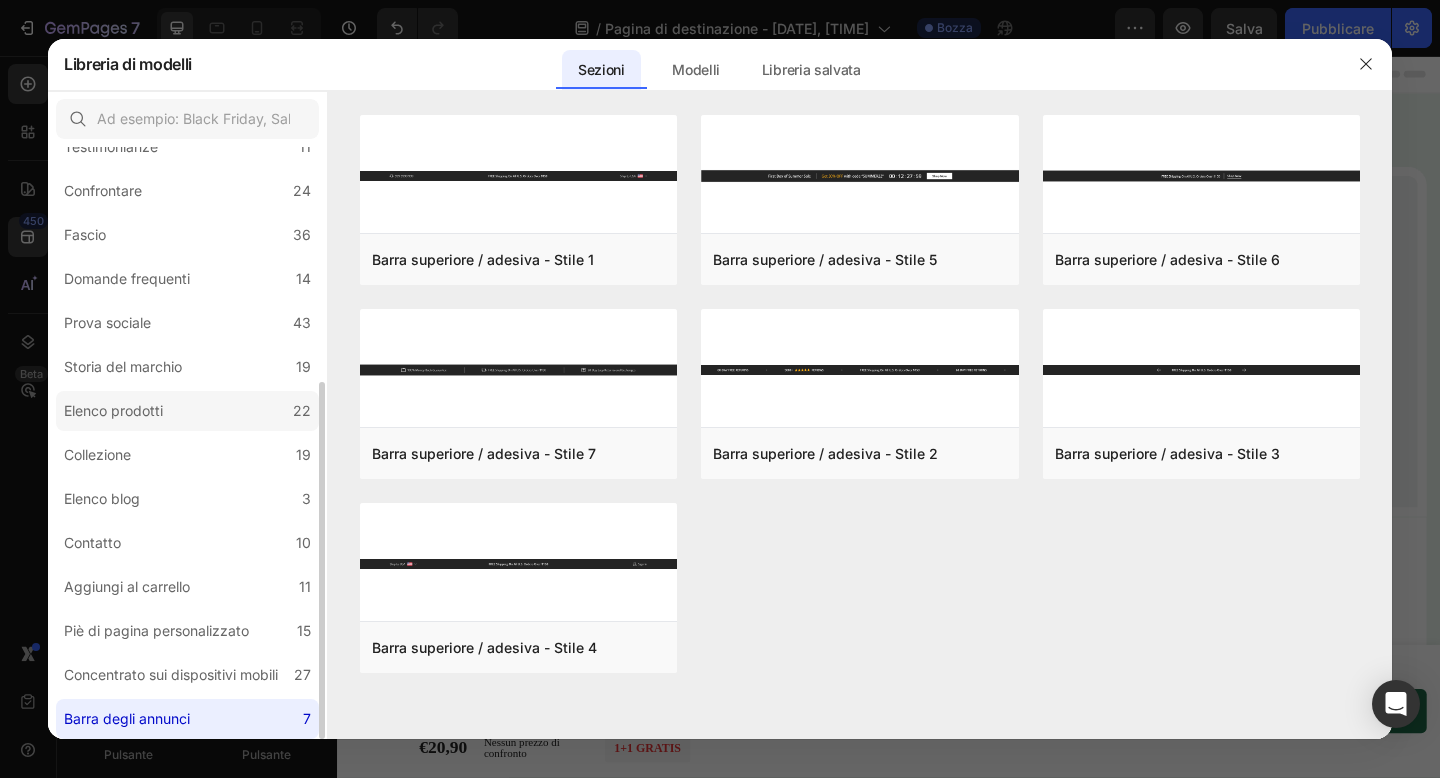 scroll, scrollTop: 0, scrollLeft: 0, axis: both 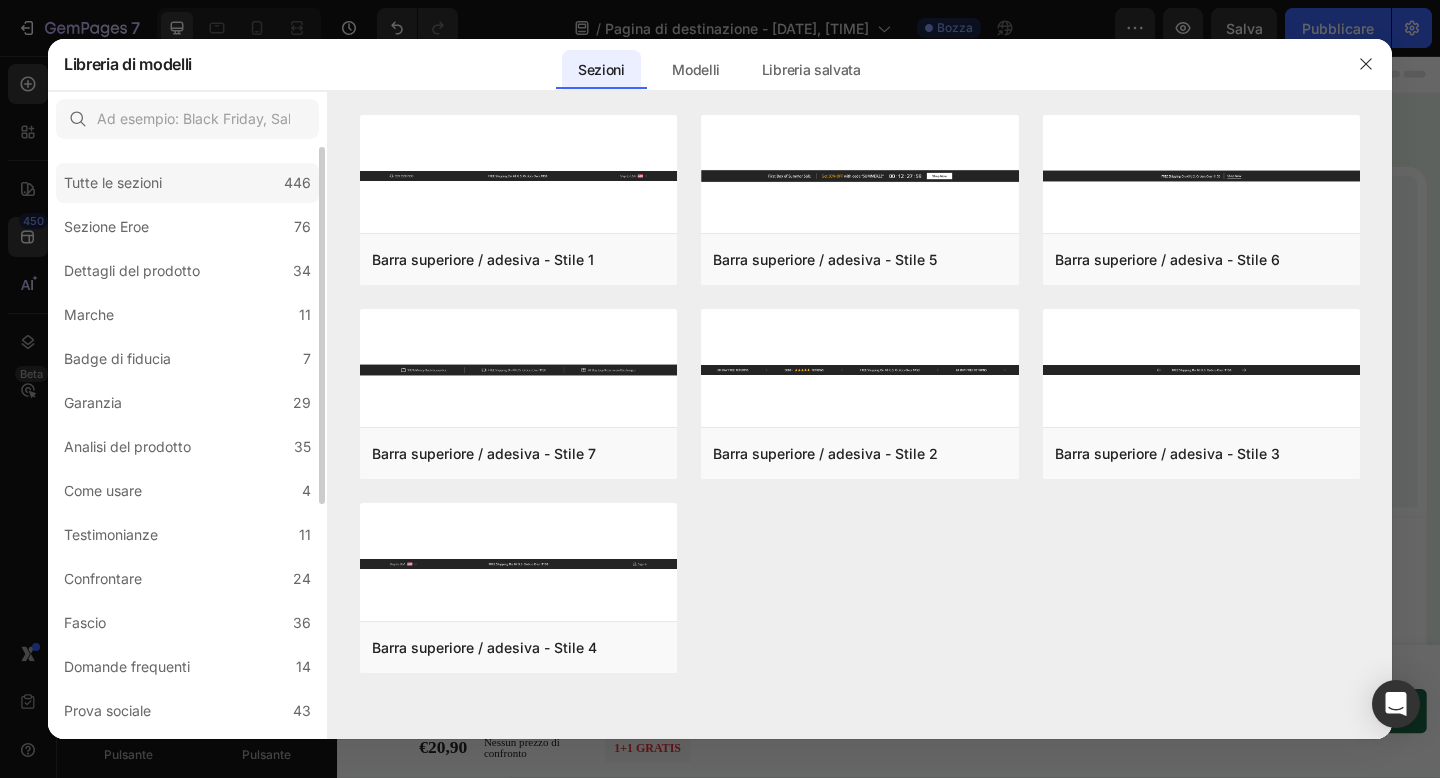 click on "Tutte le sezioni 446" 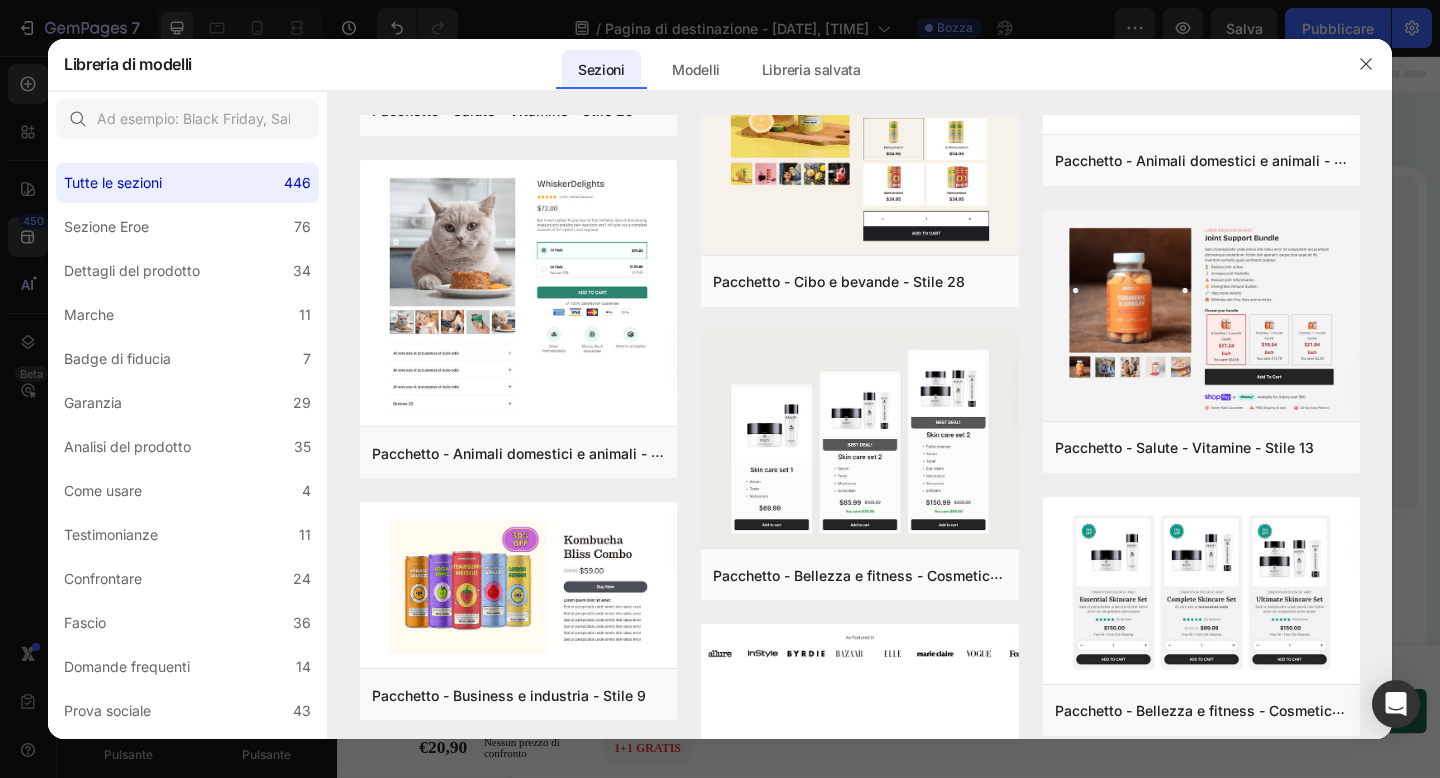 scroll, scrollTop: 6313, scrollLeft: 0, axis: vertical 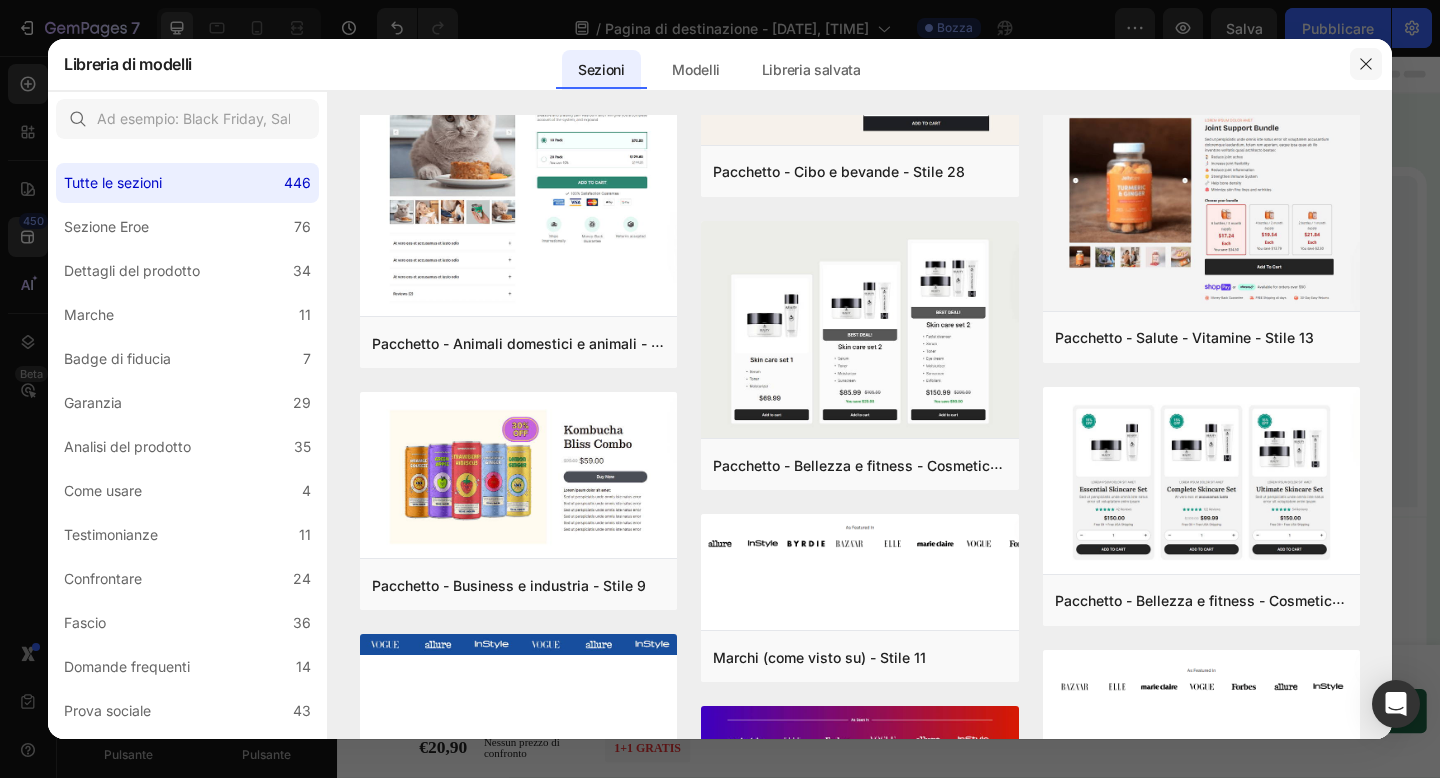 click 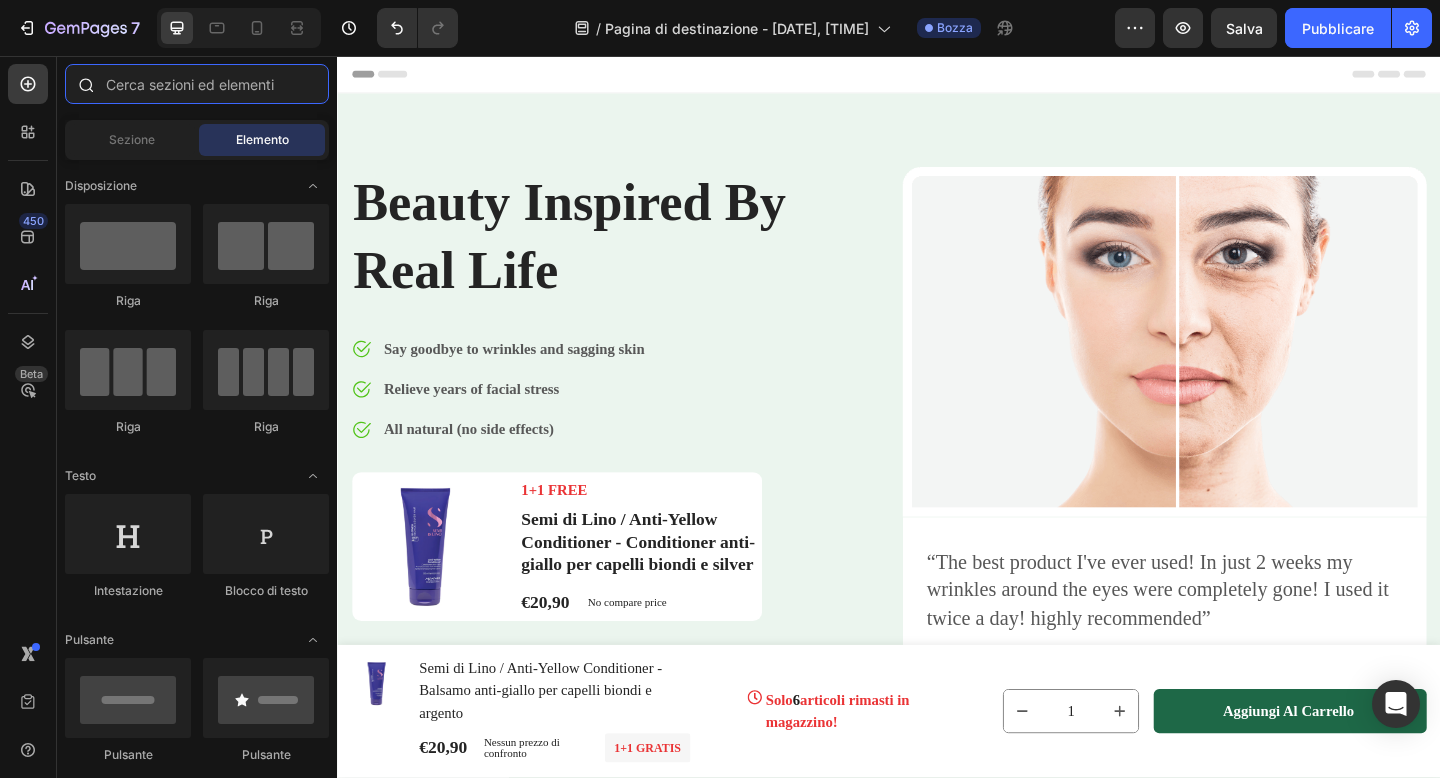 click at bounding box center [197, 84] 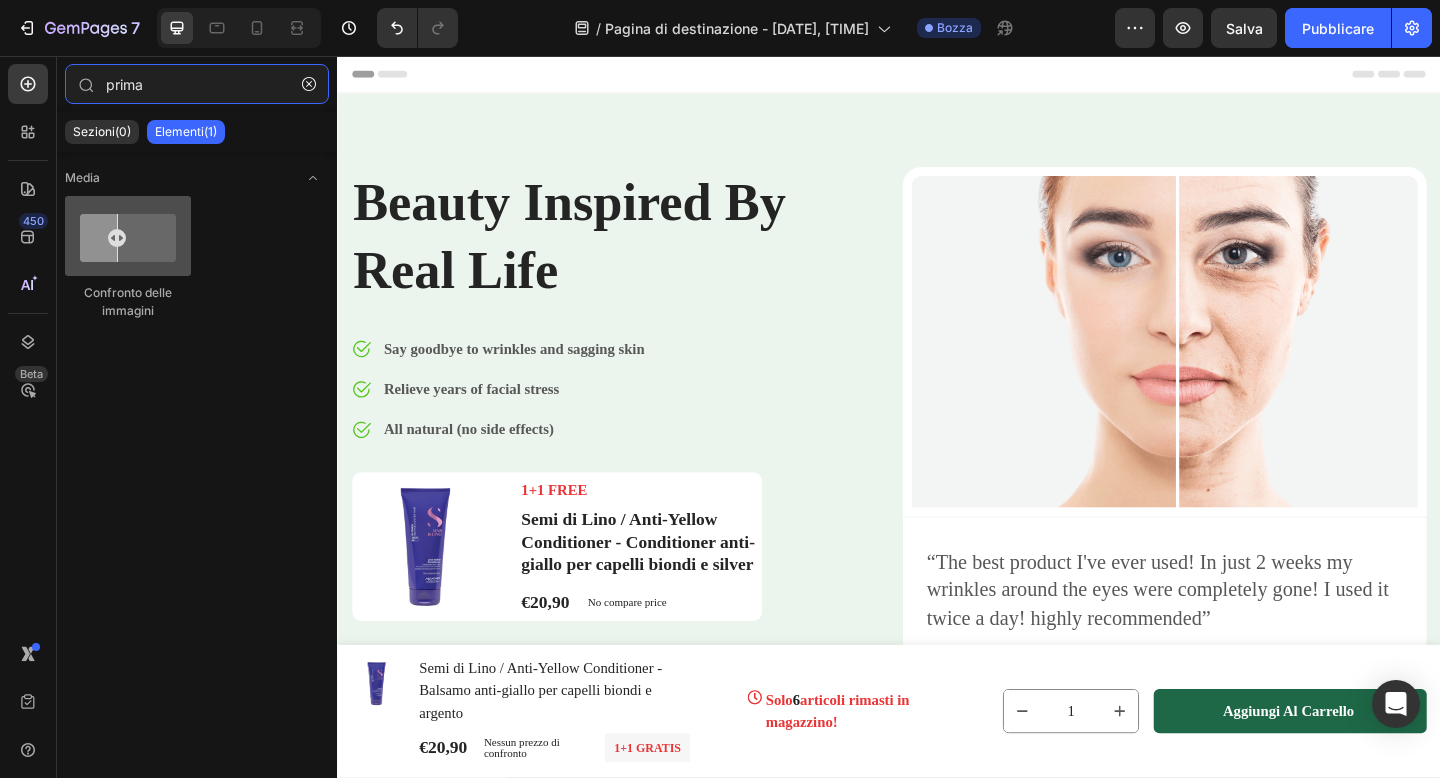 type on "prima" 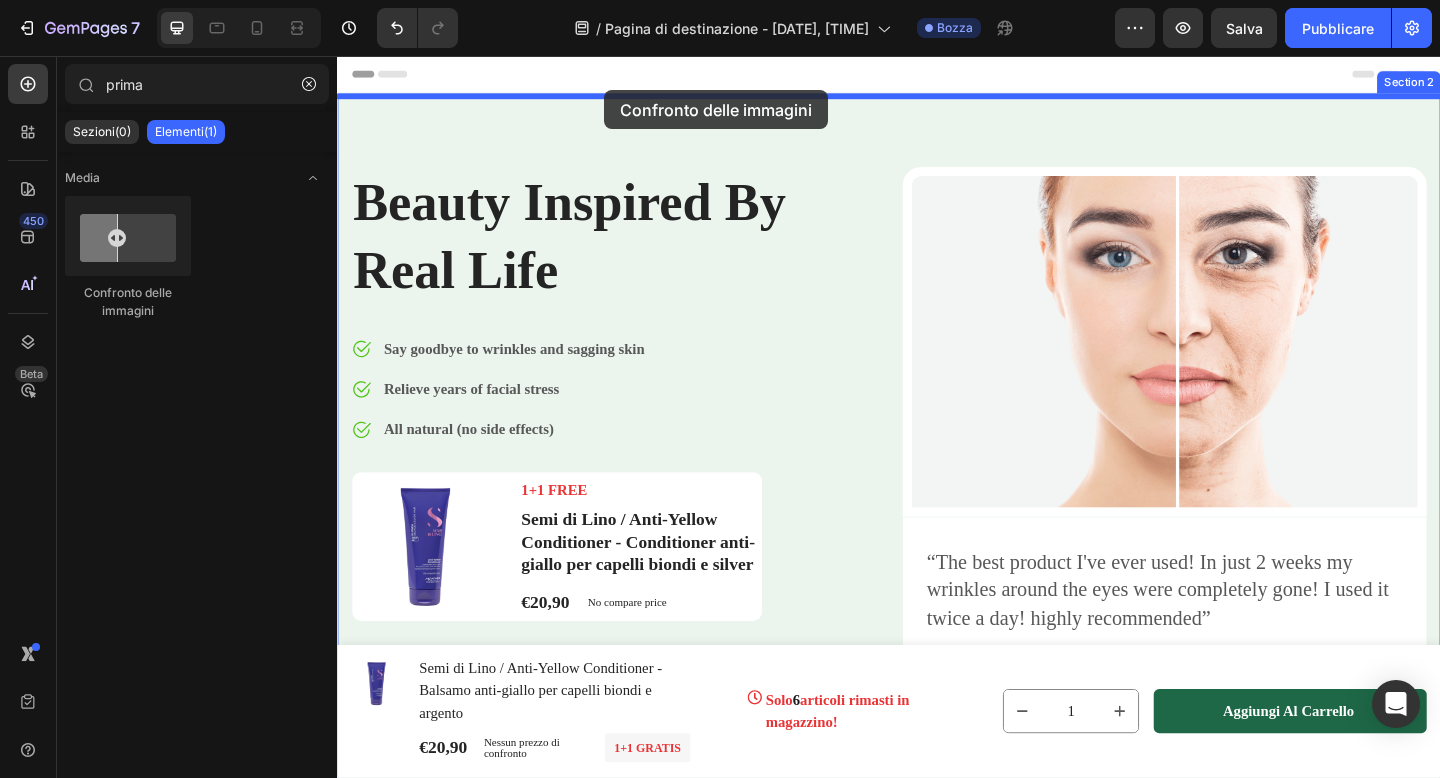 drag, startPoint x: 465, startPoint y: 289, endPoint x: 627, endPoint y: 93, distance: 254.28331 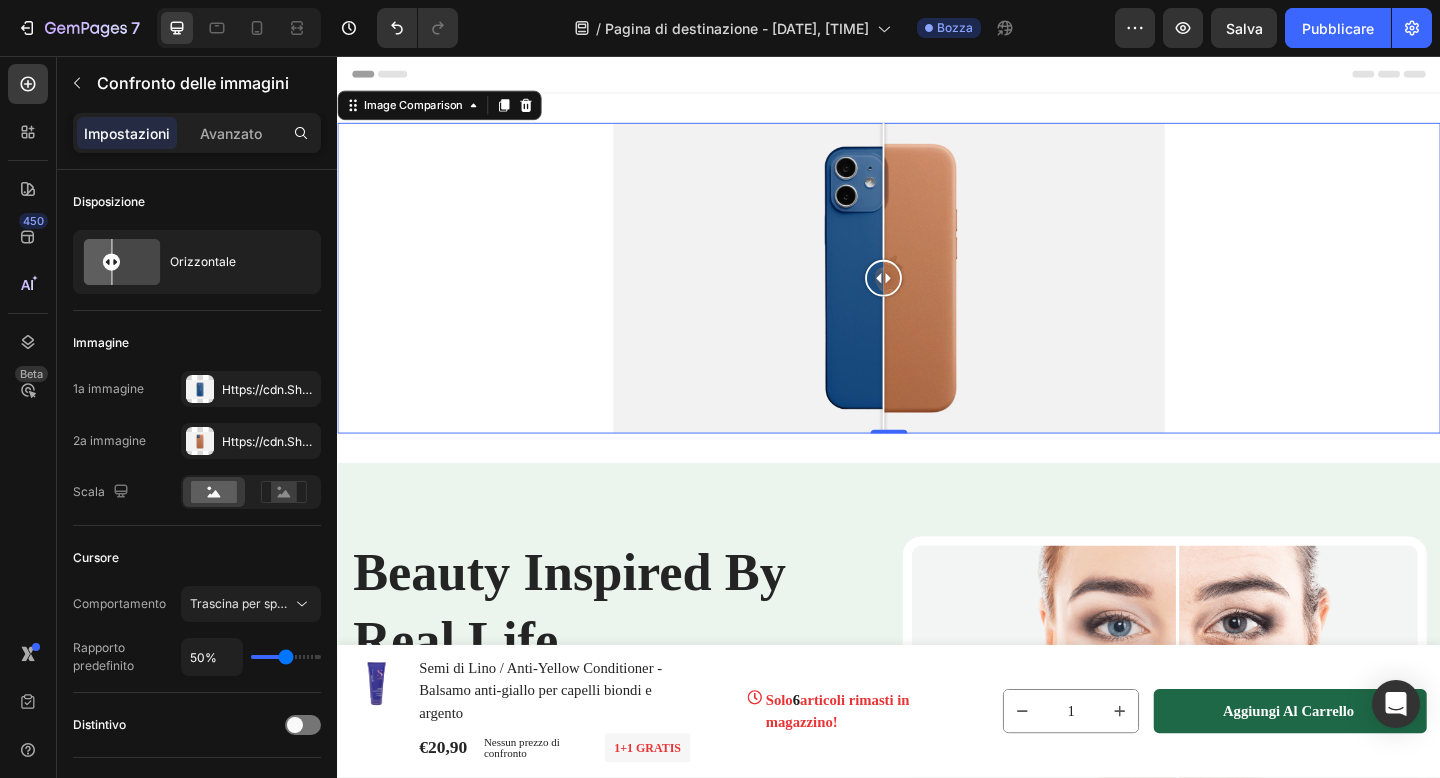 drag, startPoint x: 939, startPoint y: 296, endPoint x: 935, endPoint y: 311, distance: 15.524175 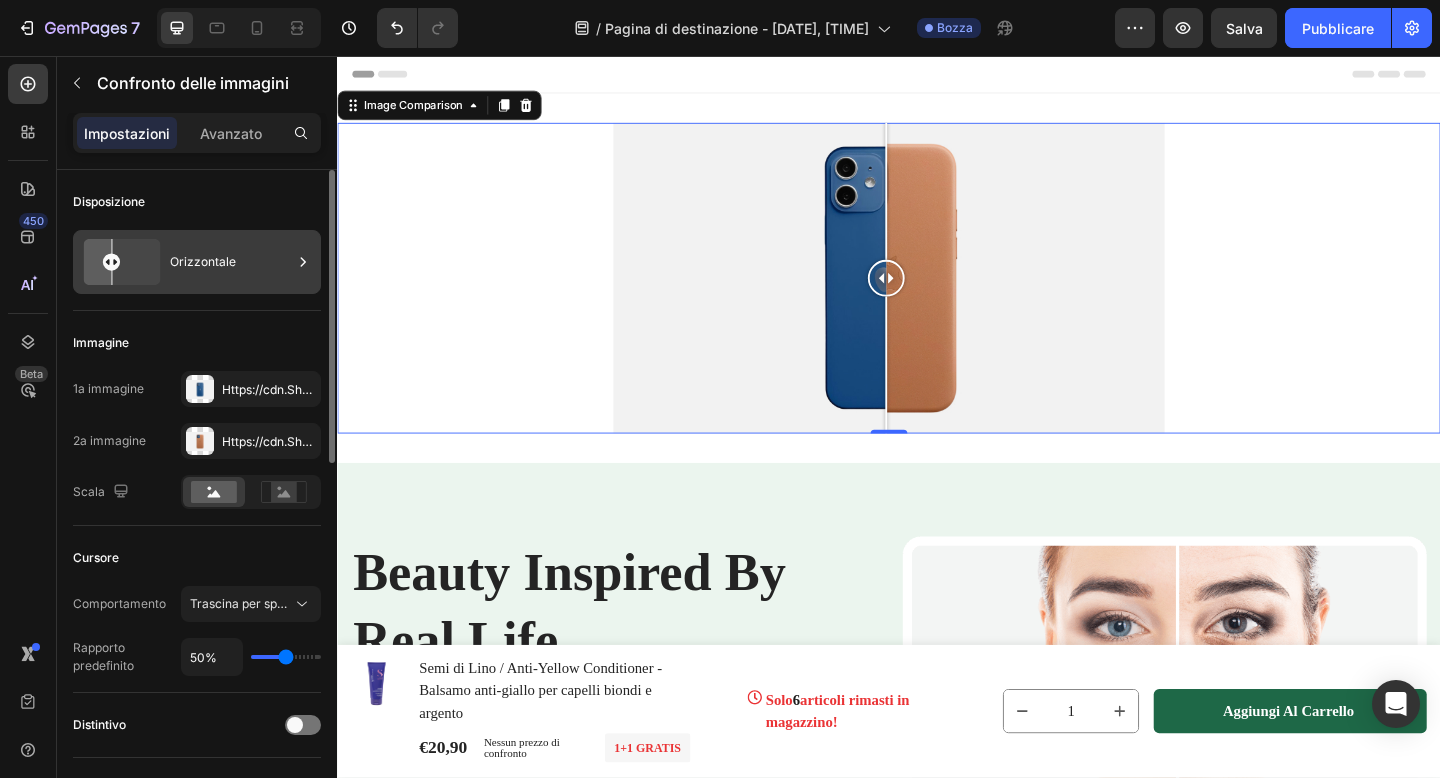 click on "Orizzontale" at bounding box center [203, 261] 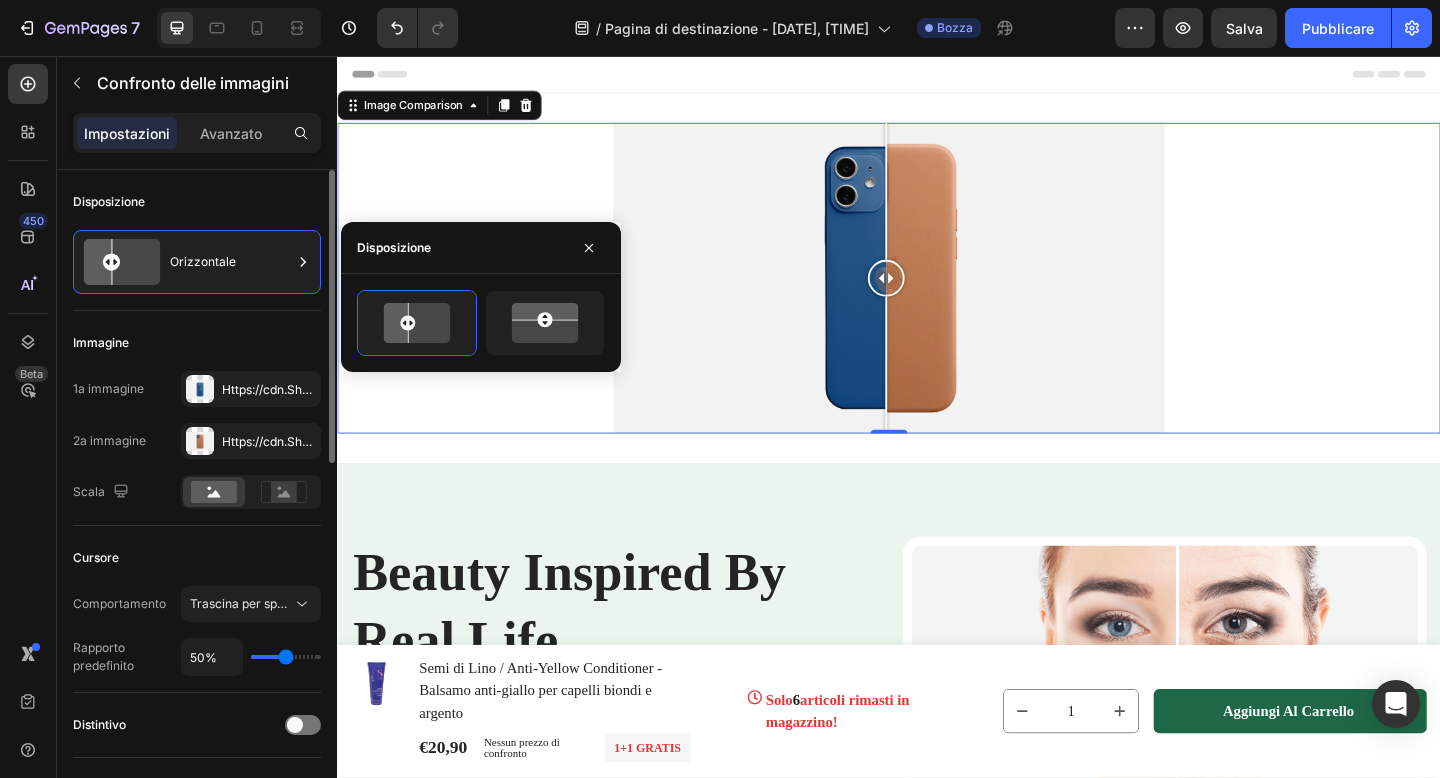 click on "Disposizione Orizzontale" 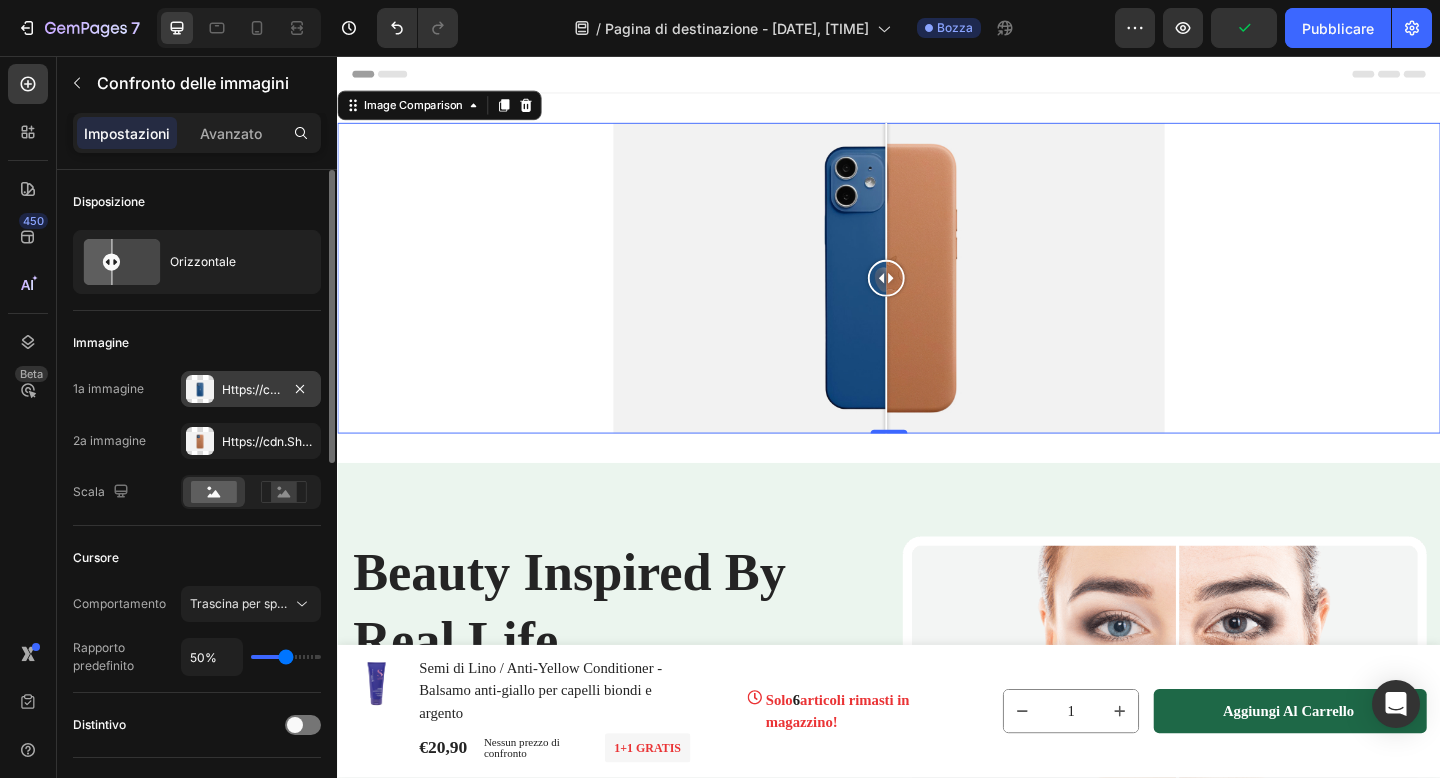 click at bounding box center (200, 389) 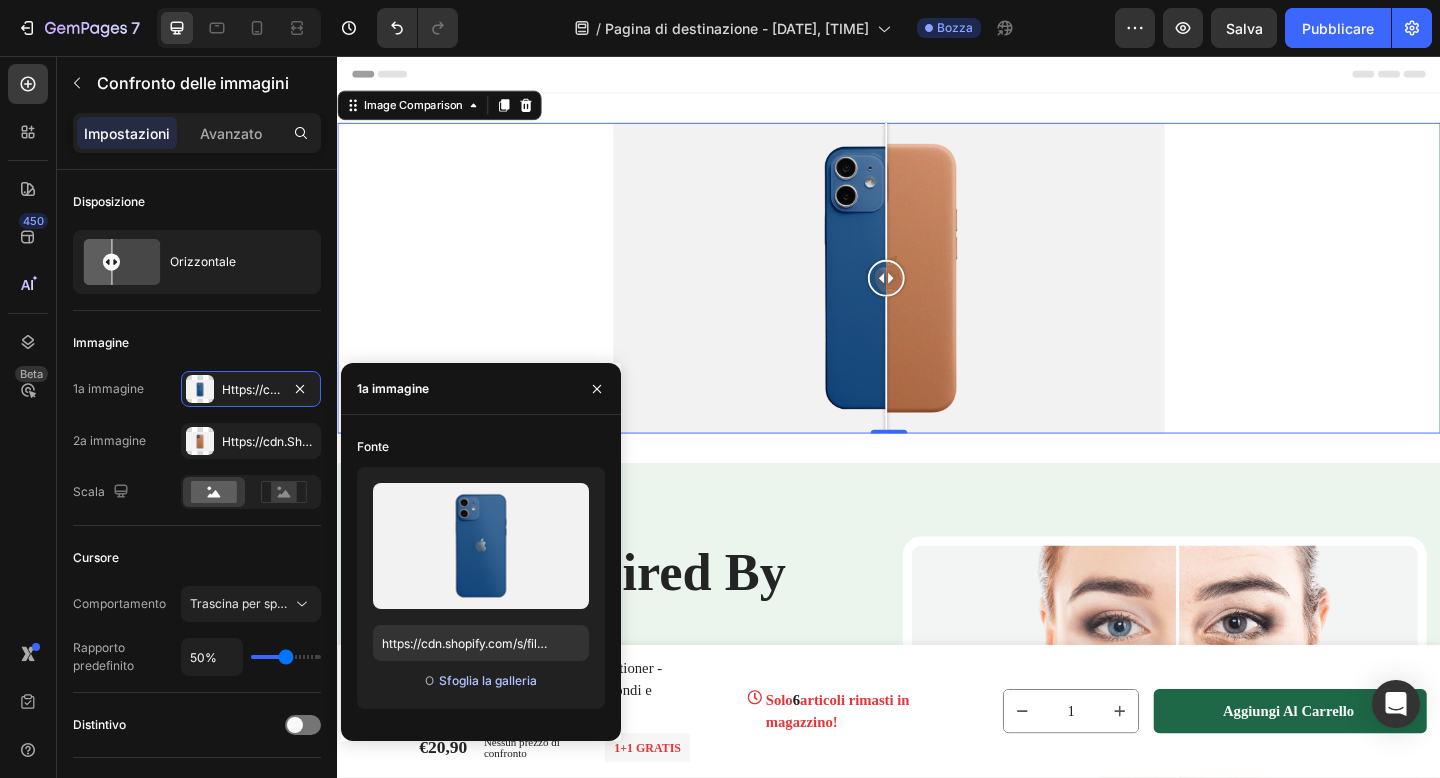 click on "Sfoglia la galleria" at bounding box center [488, 680] 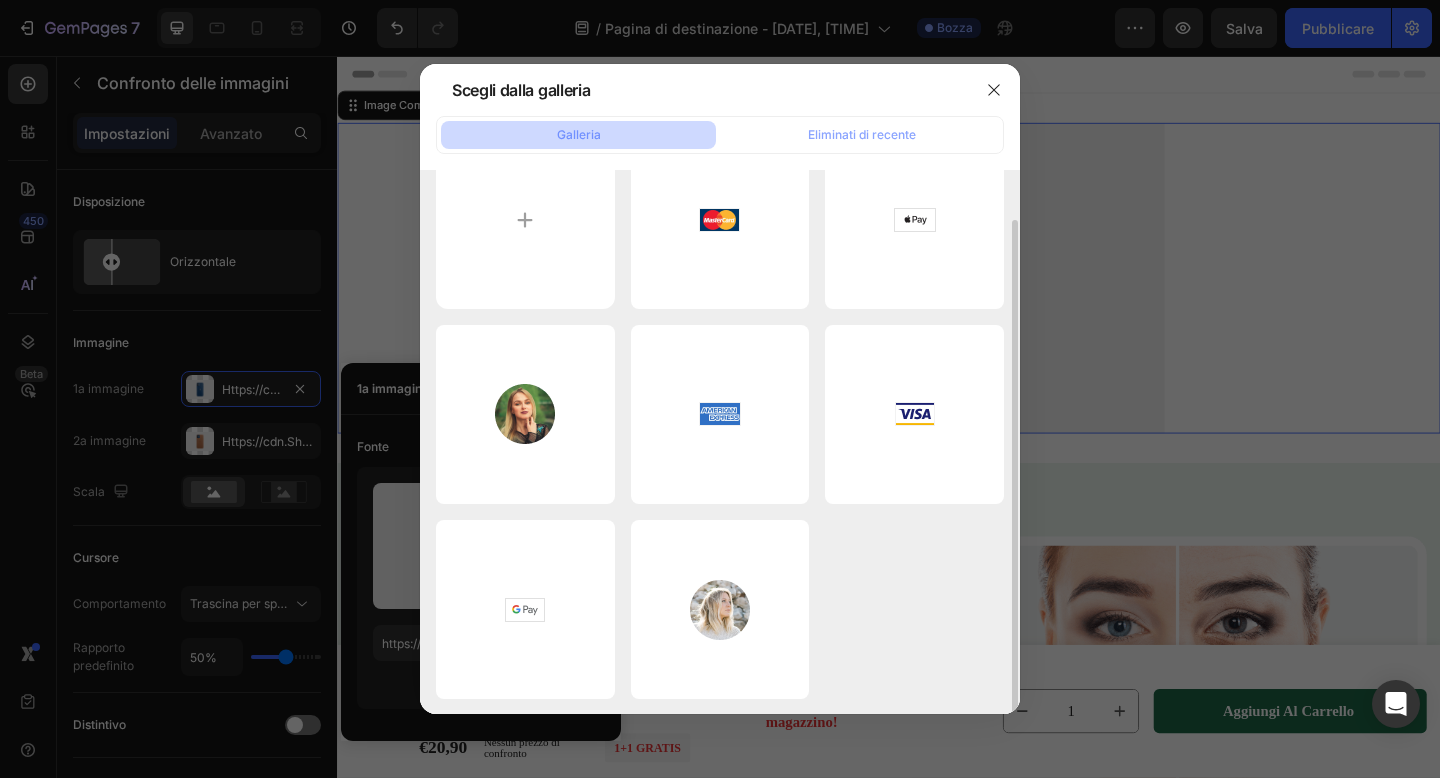 scroll, scrollTop: 0, scrollLeft: 0, axis: both 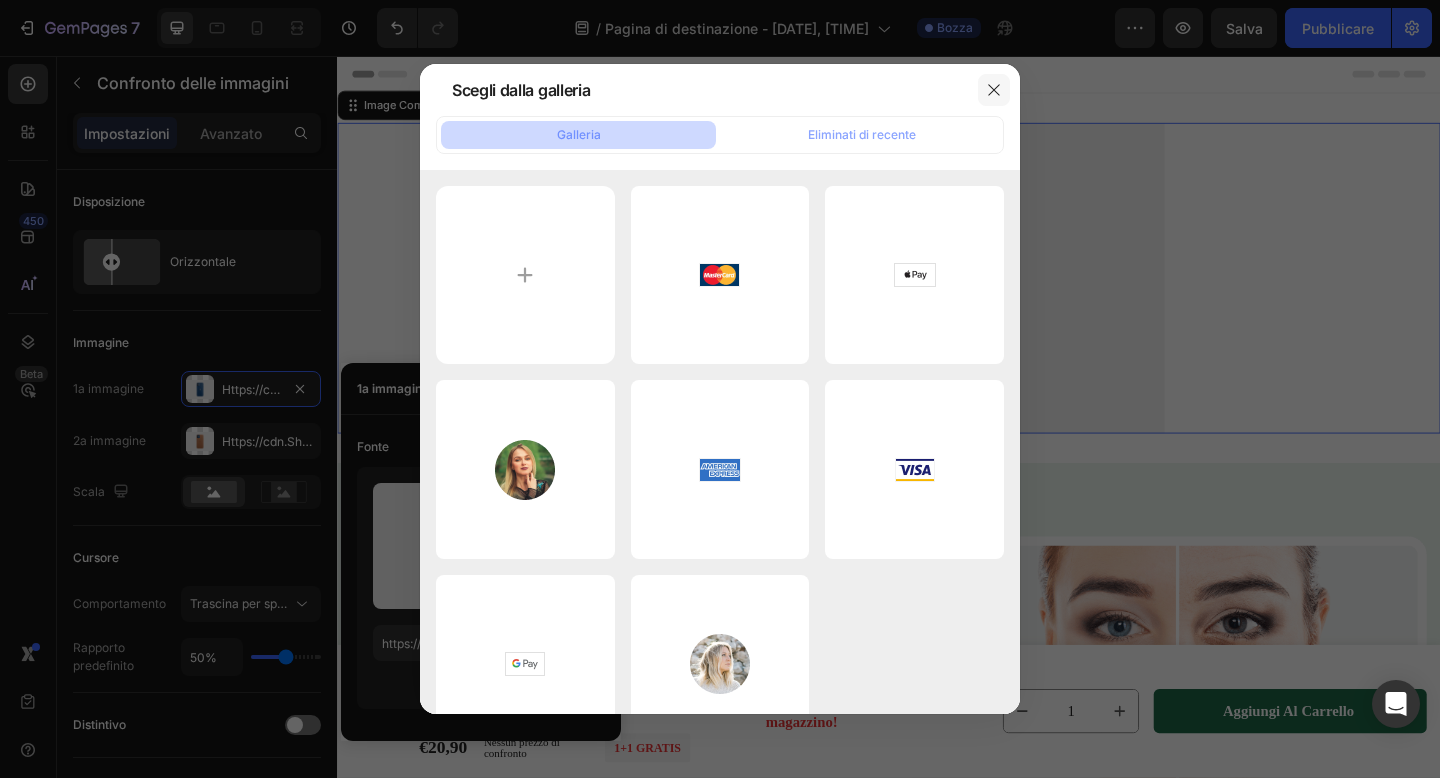 click at bounding box center (994, 90) 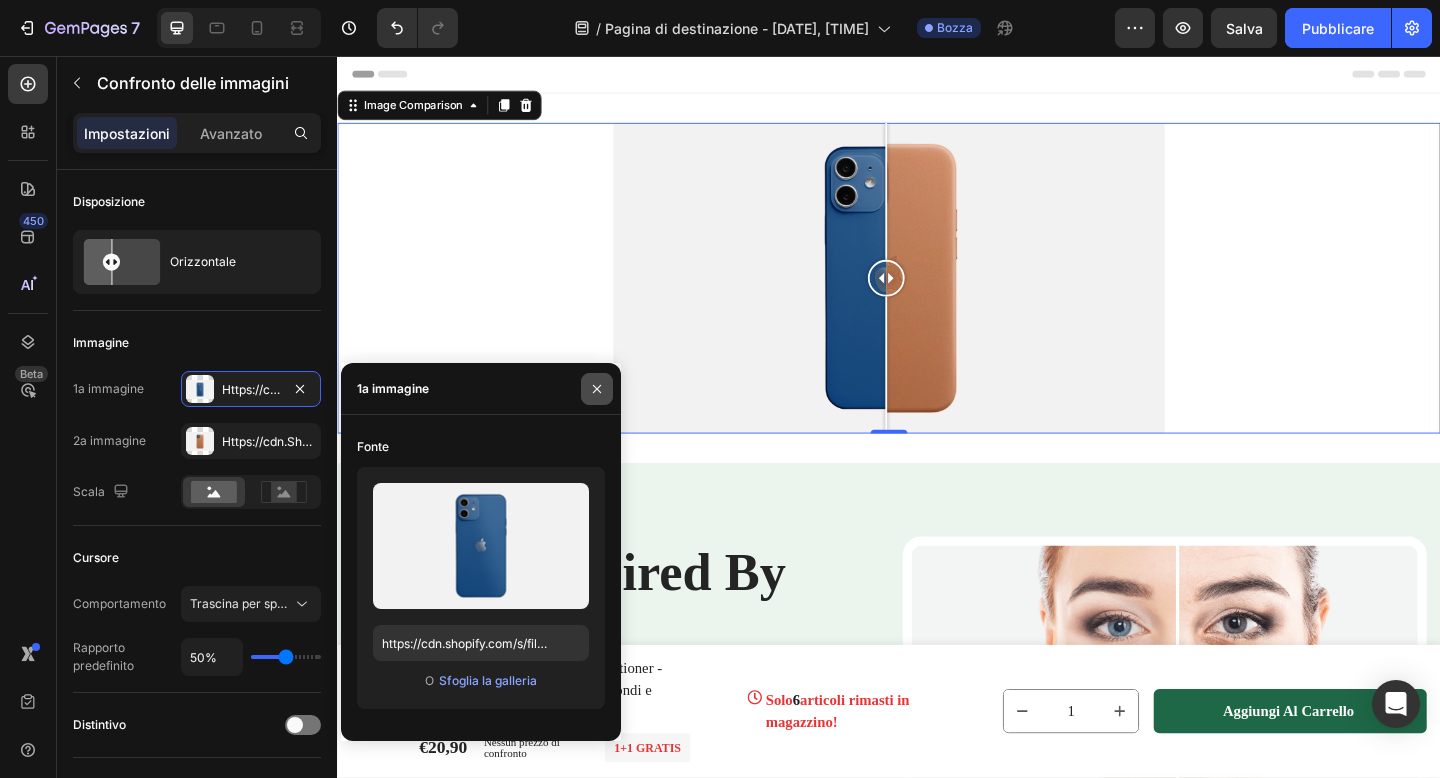 click 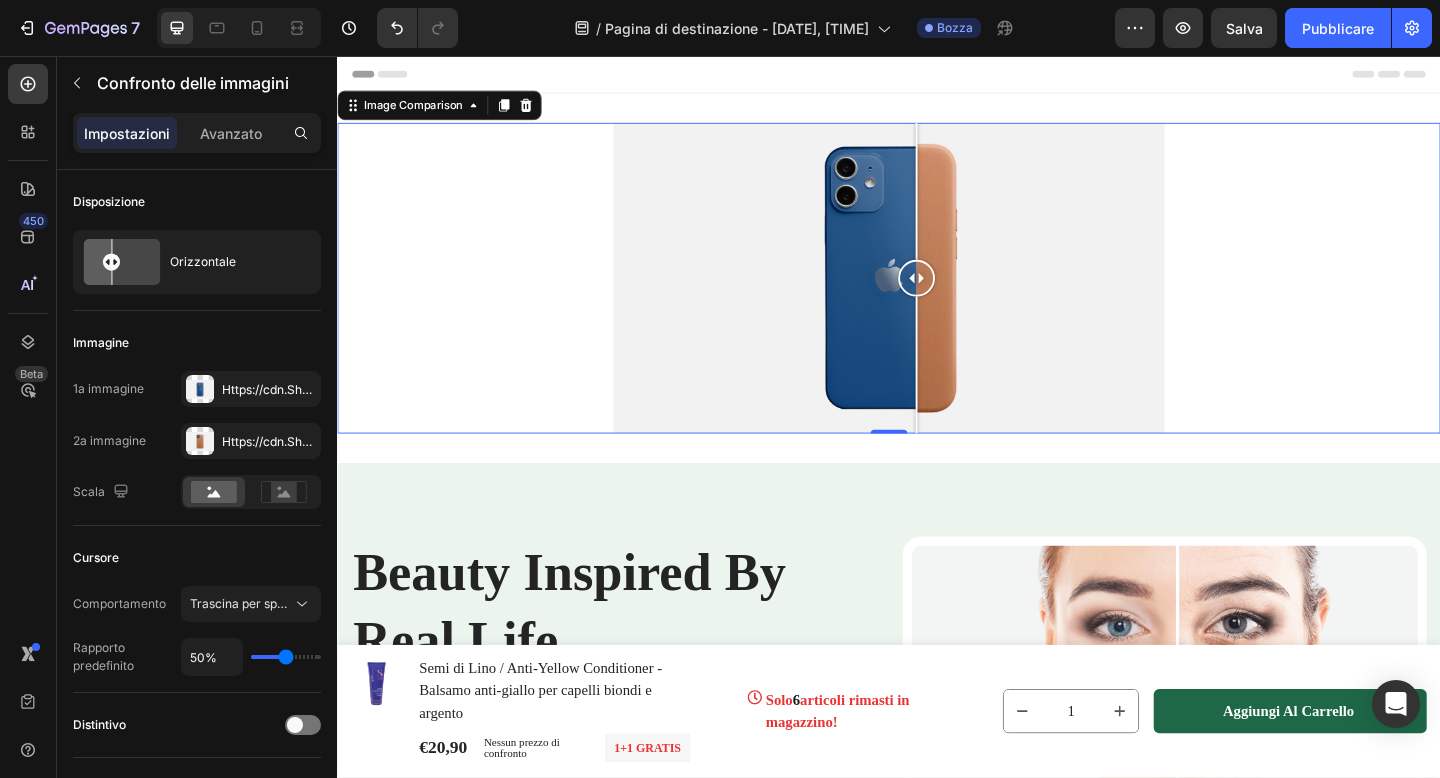 drag, startPoint x: 938, startPoint y: 299, endPoint x: 966, endPoint y: 316, distance: 32.75668 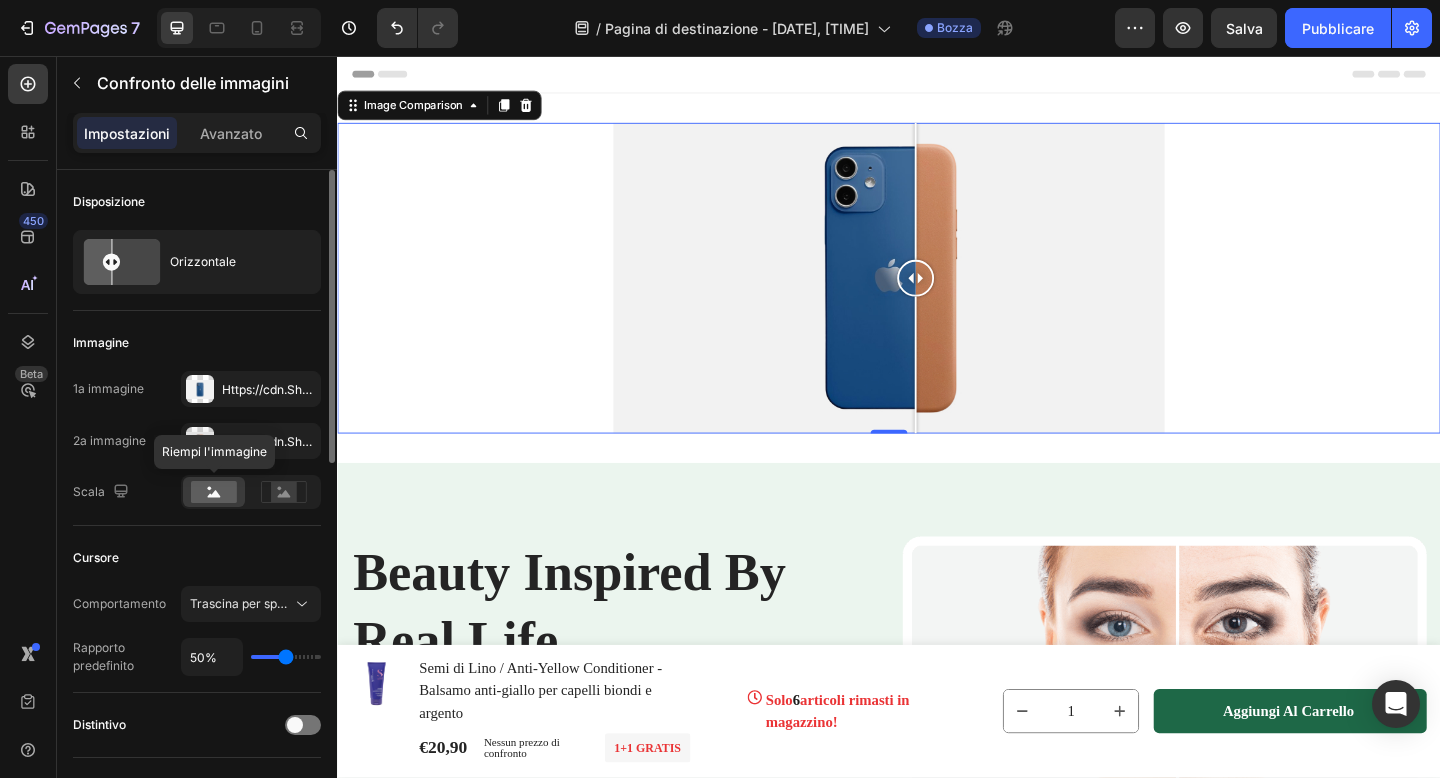click 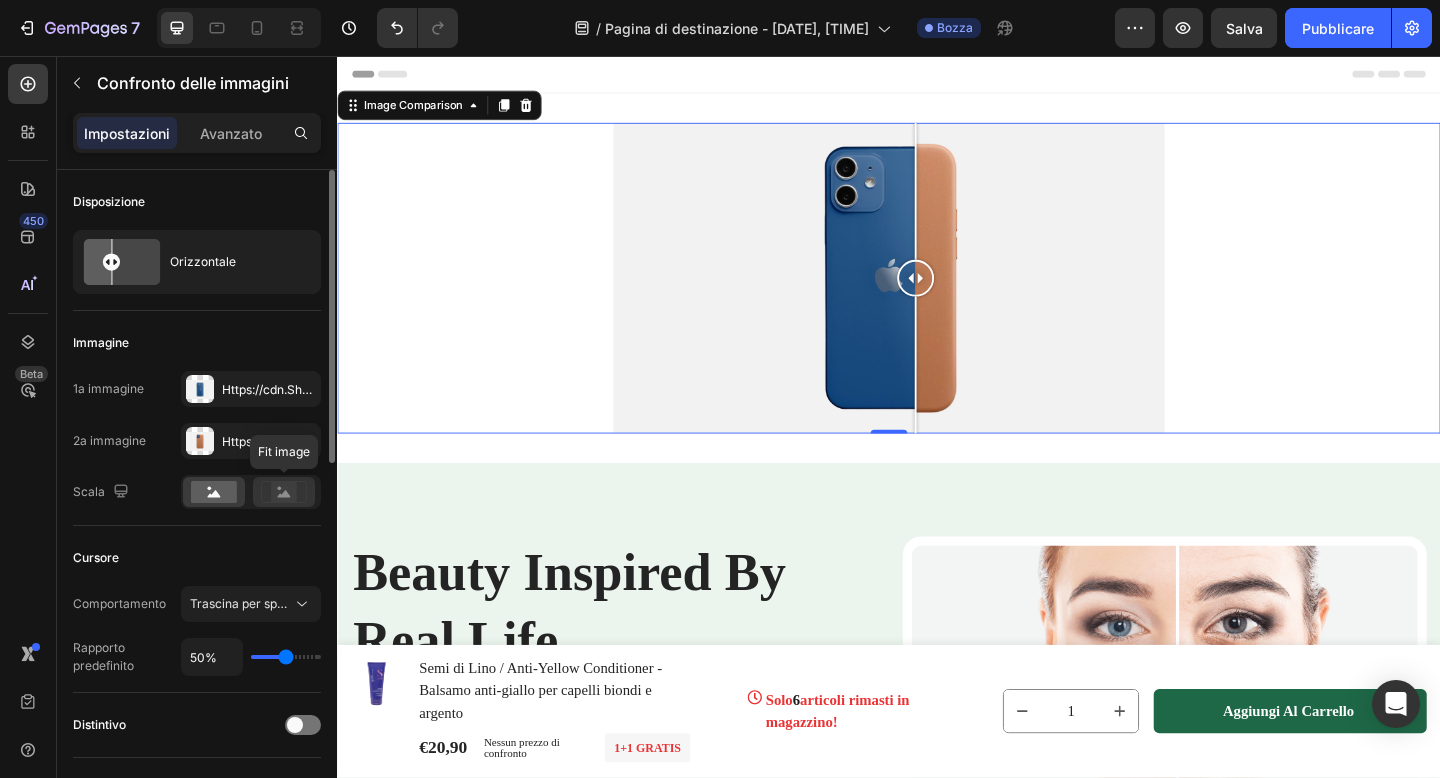 click 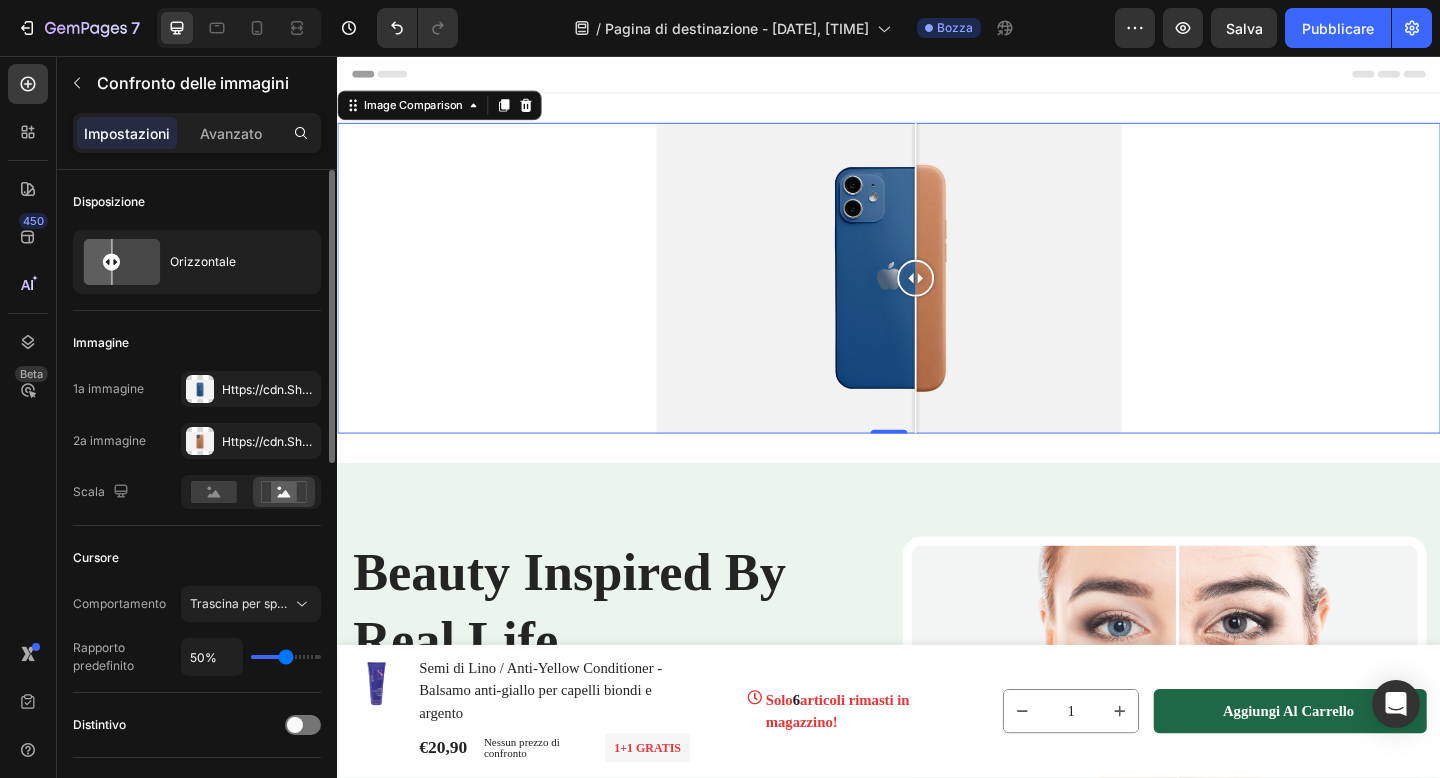 click on "Scala" at bounding box center (197, 492) 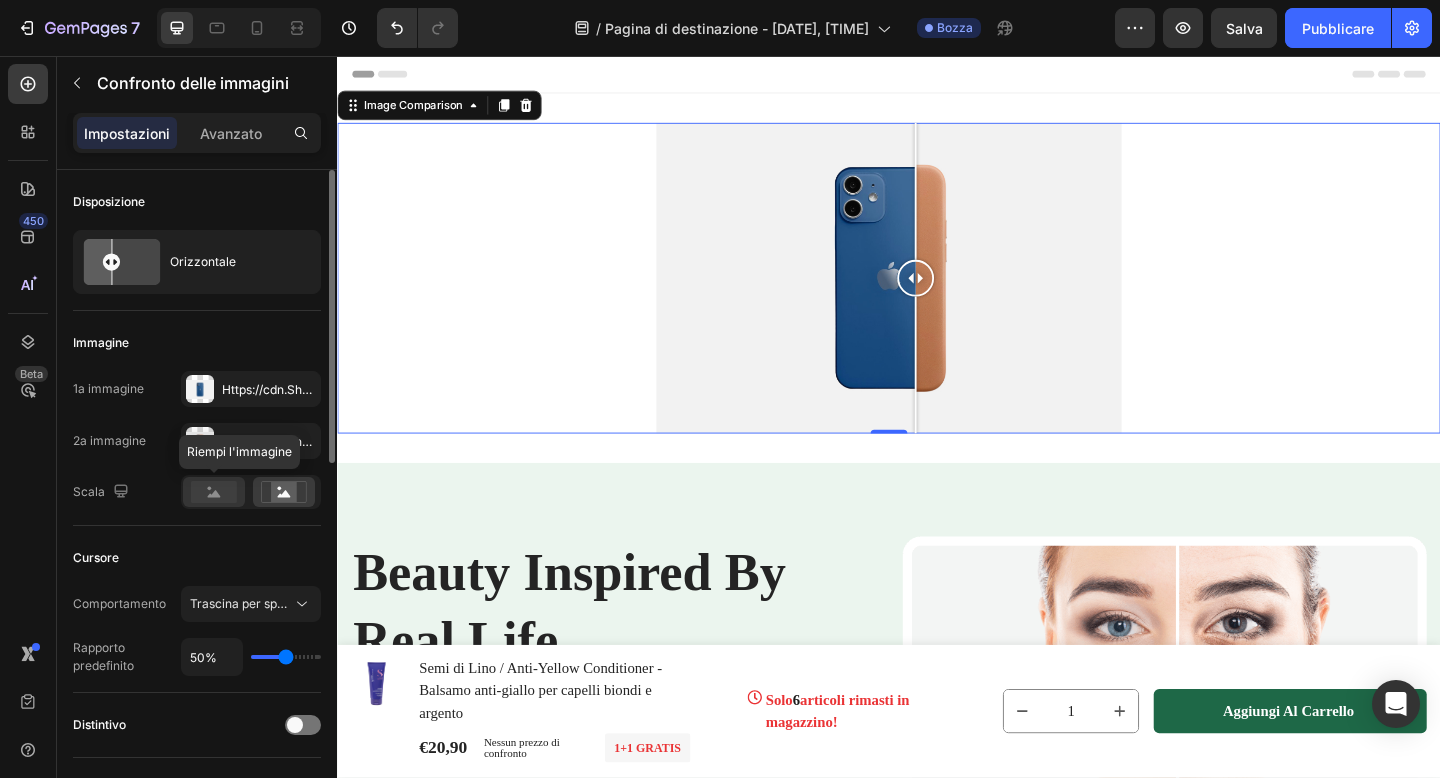 click 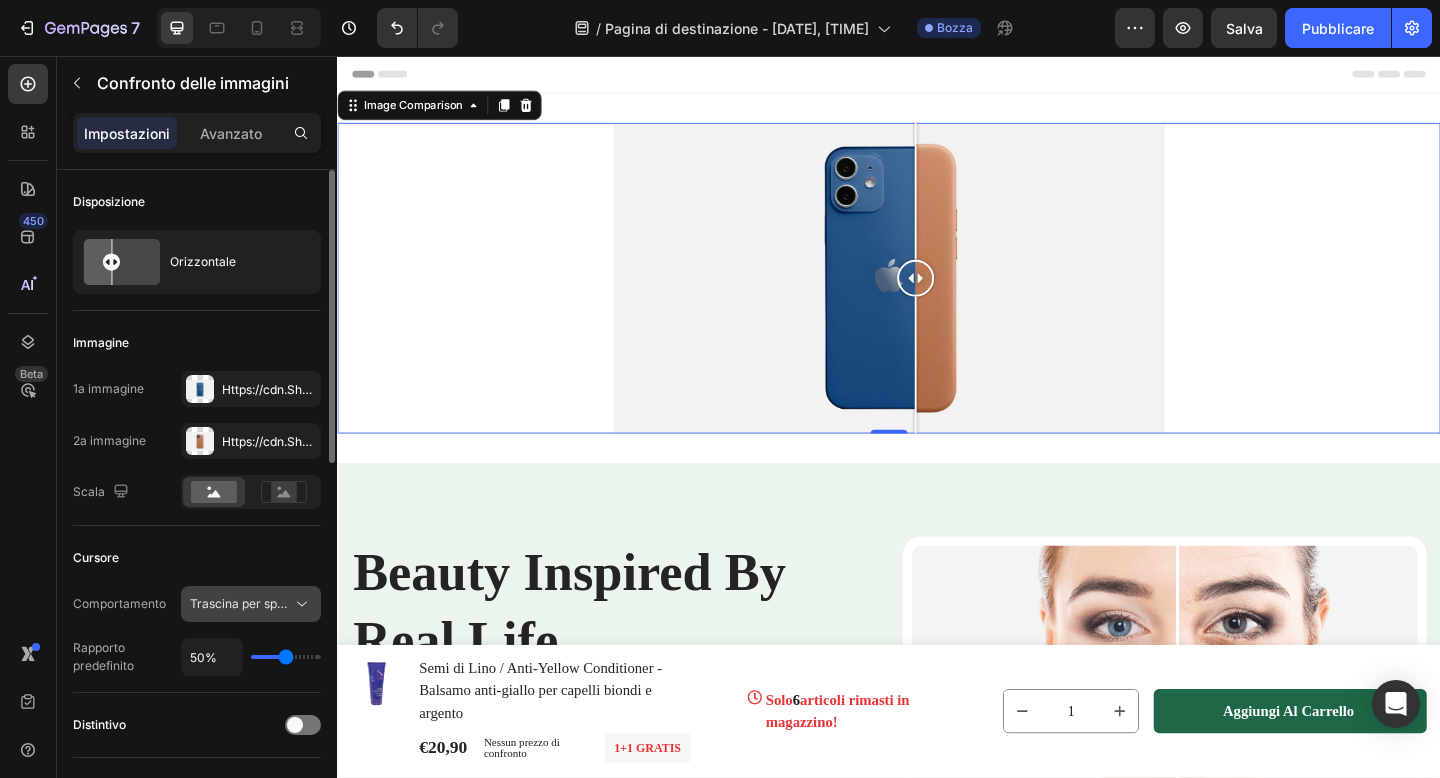 click on "Trascina per spostare" at bounding box center [251, 603] 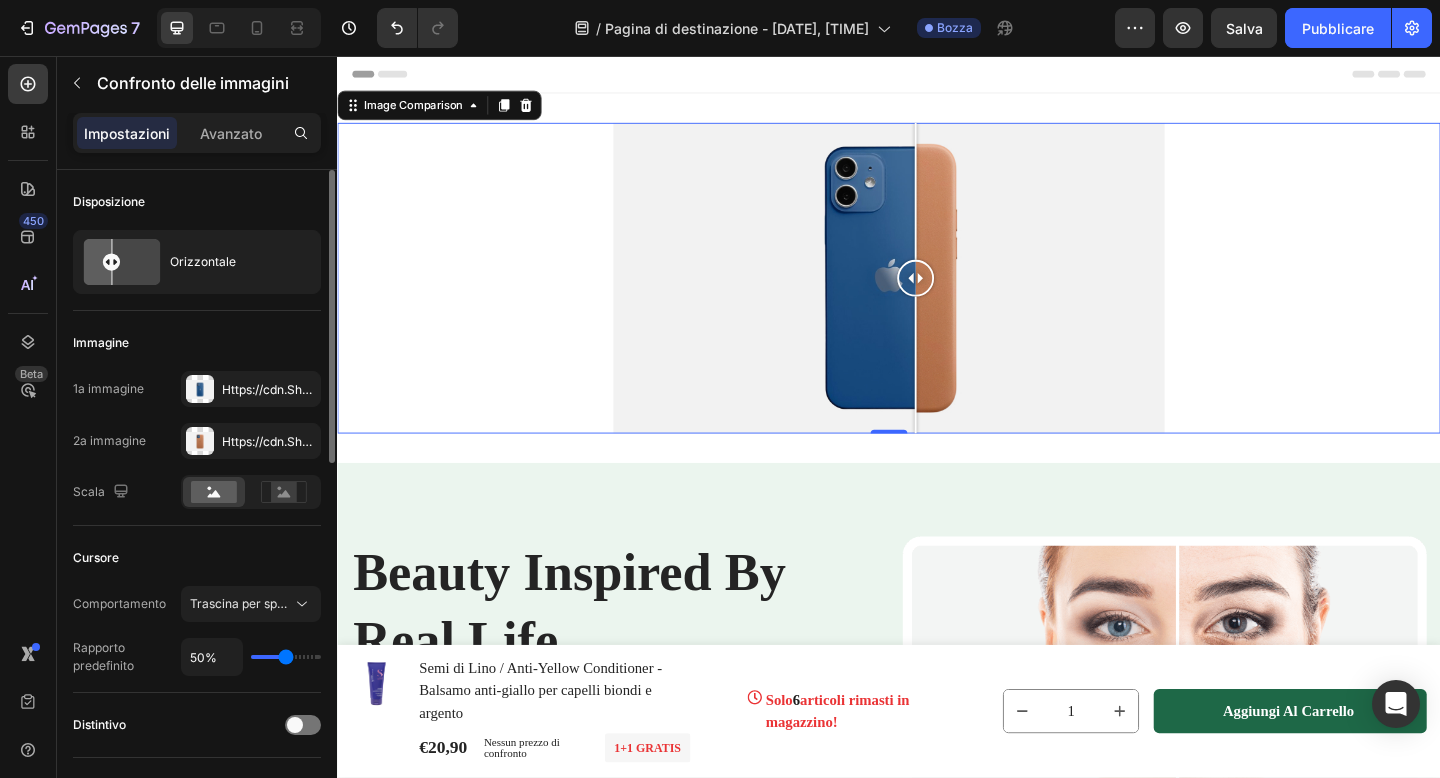 click on "Cursore" at bounding box center [197, 558] 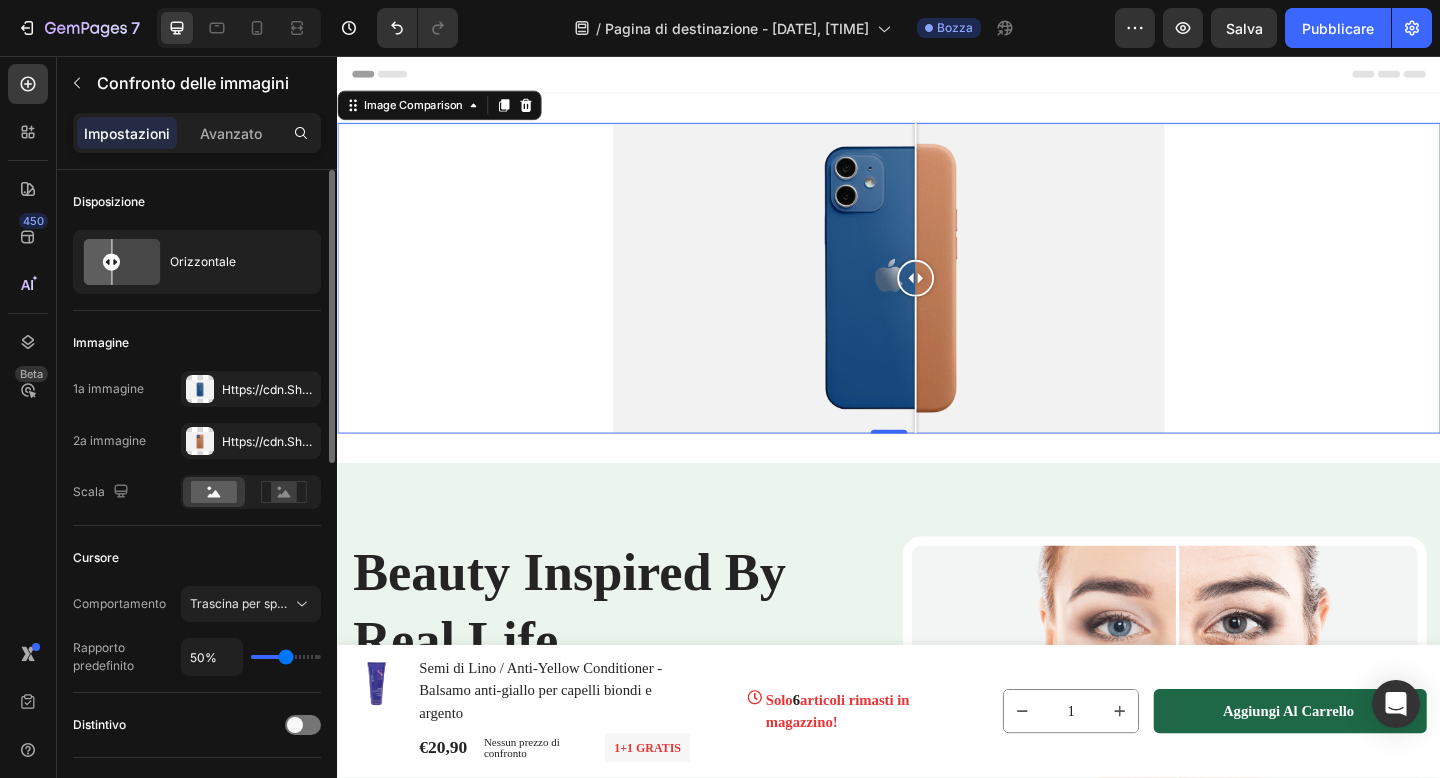 type on "57%" 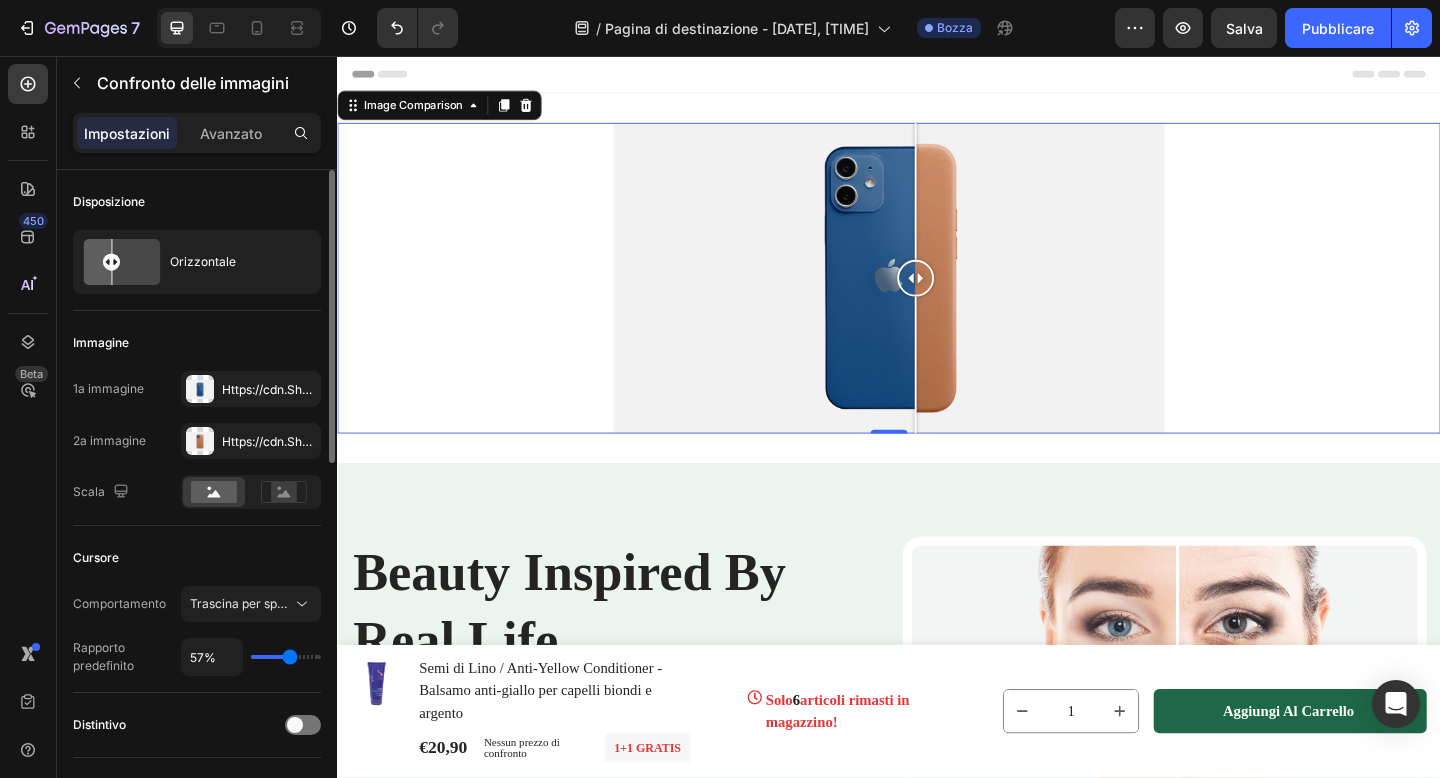 type on "59%" 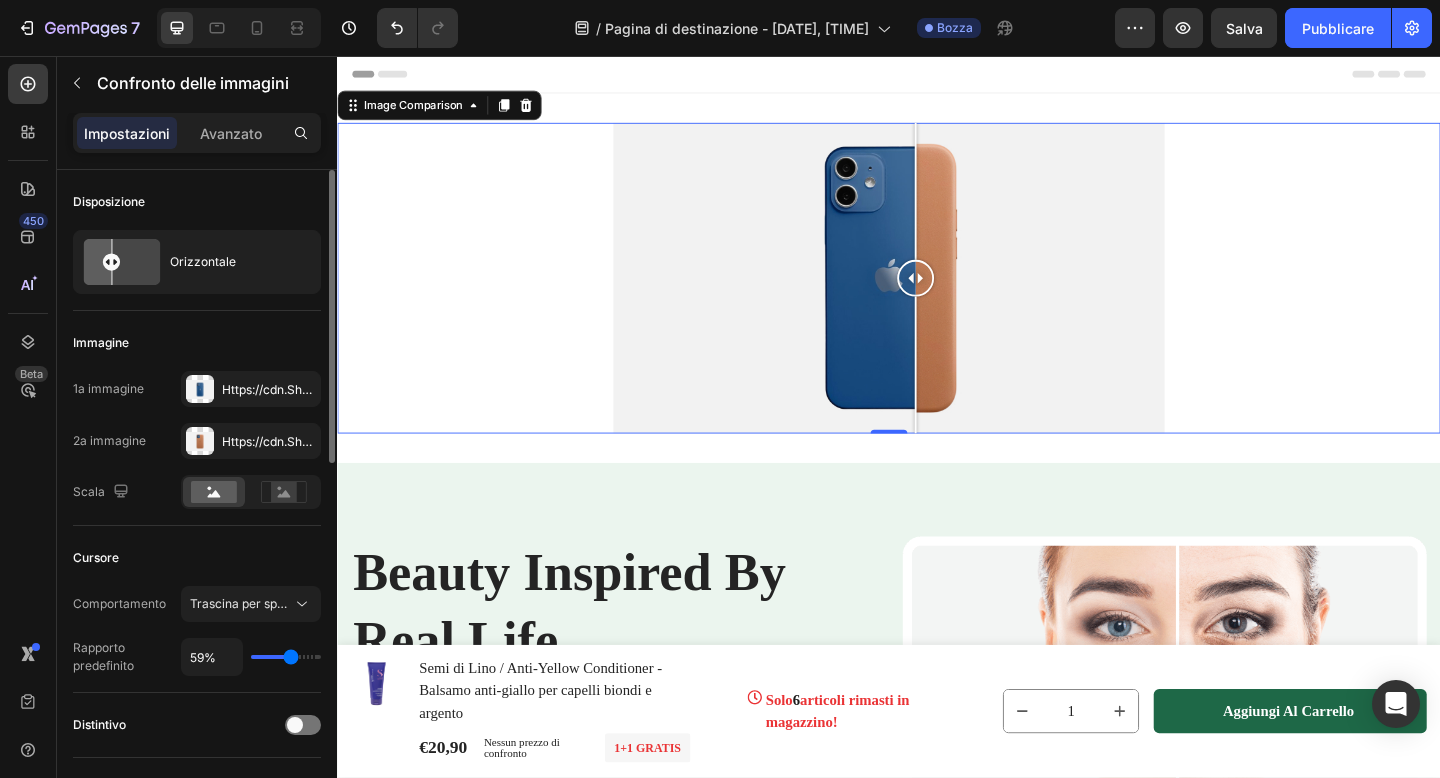 type on "61%" 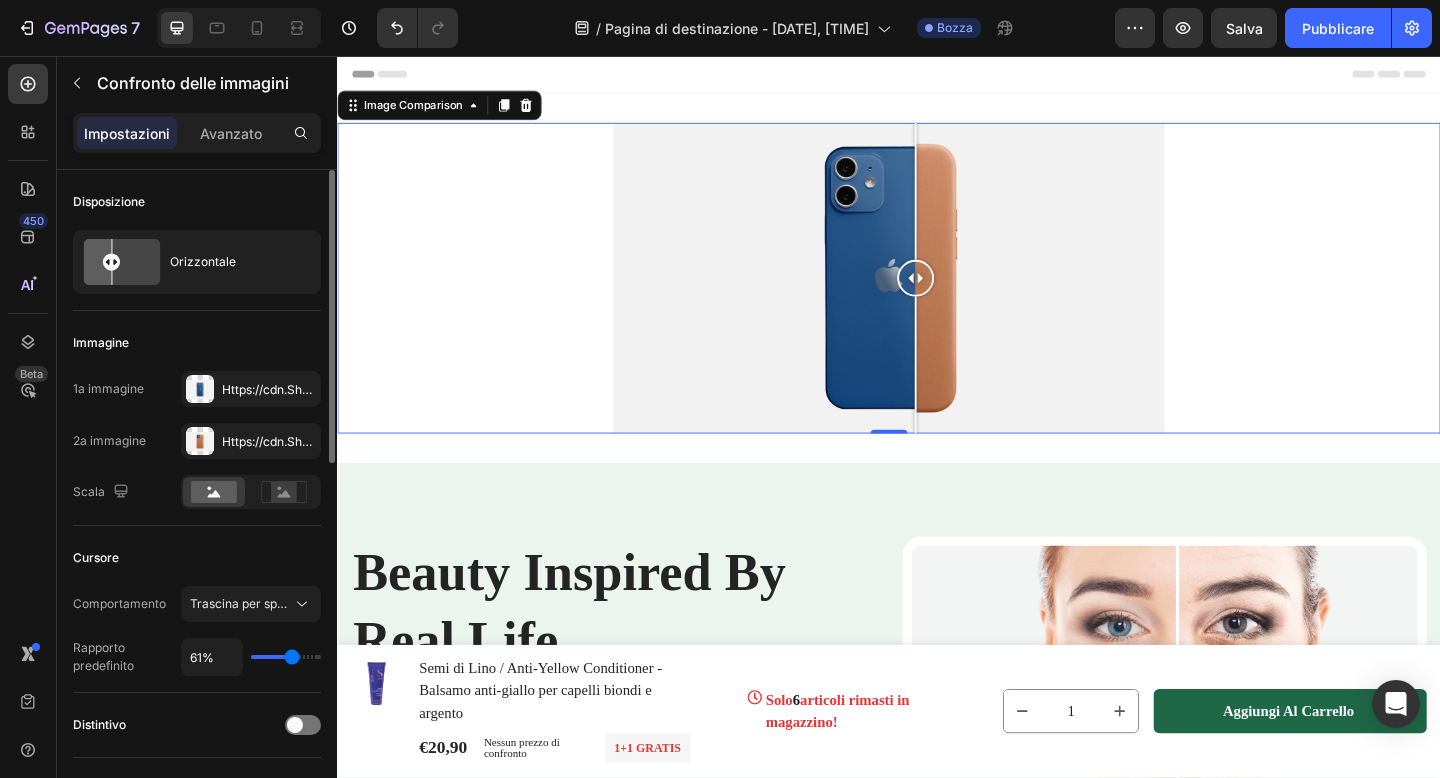 type on "63%" 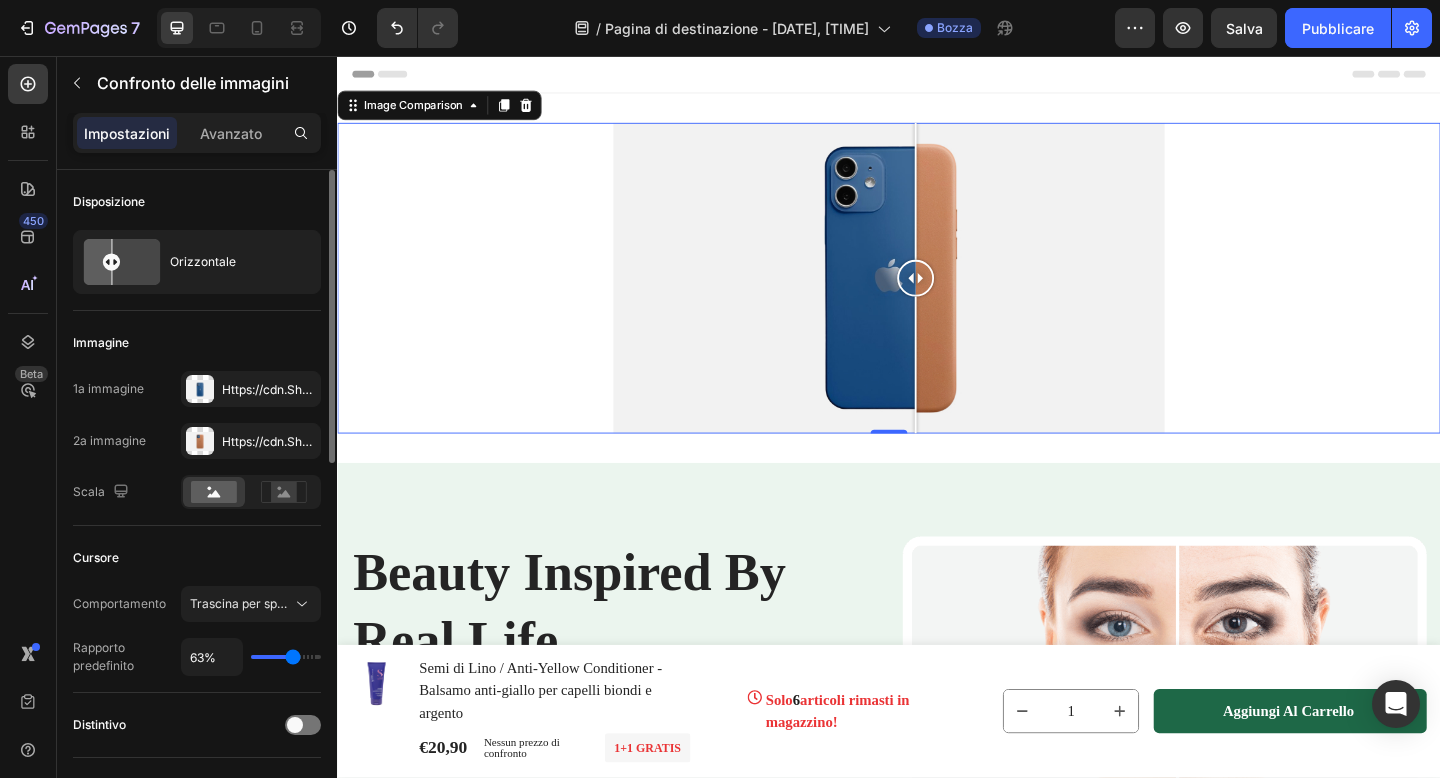 type on "65%" 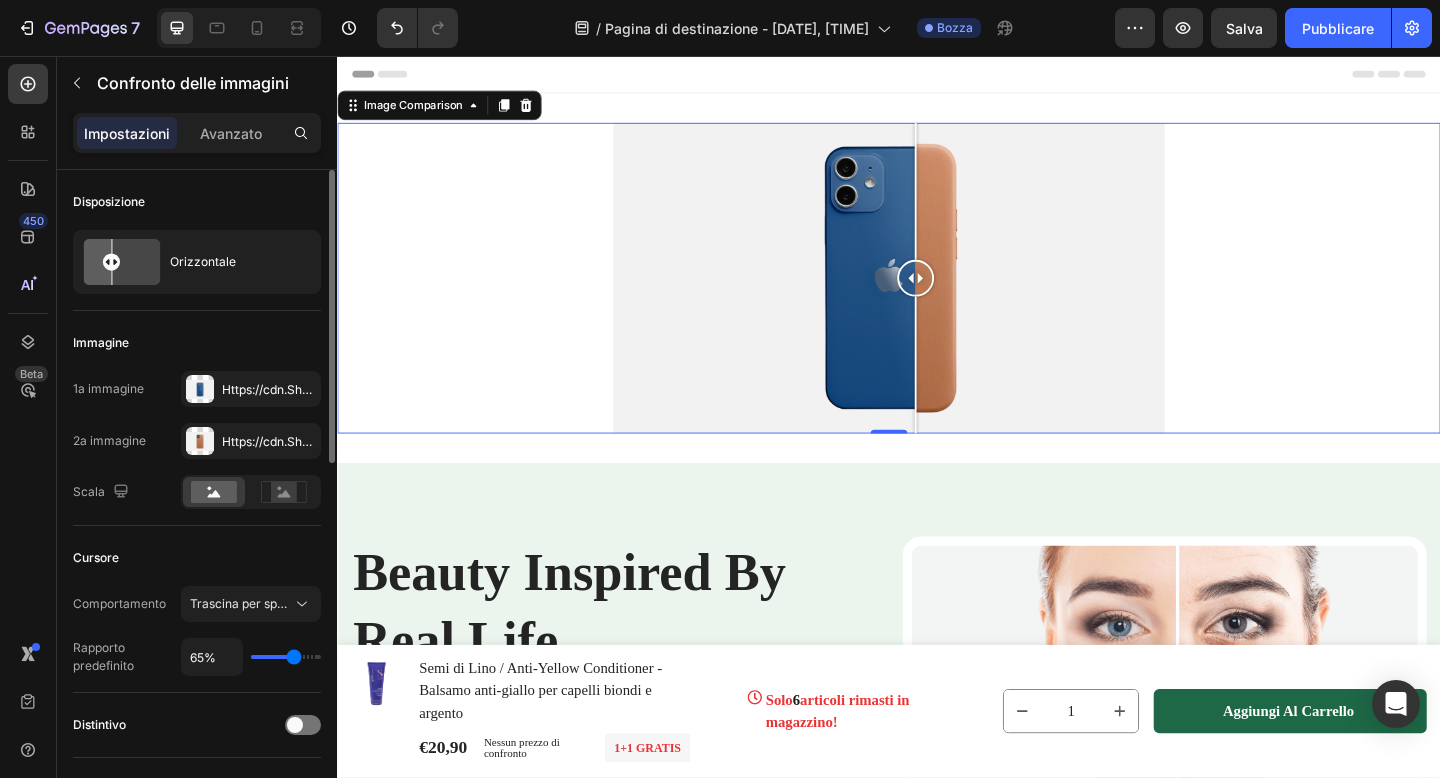 type on "68%" 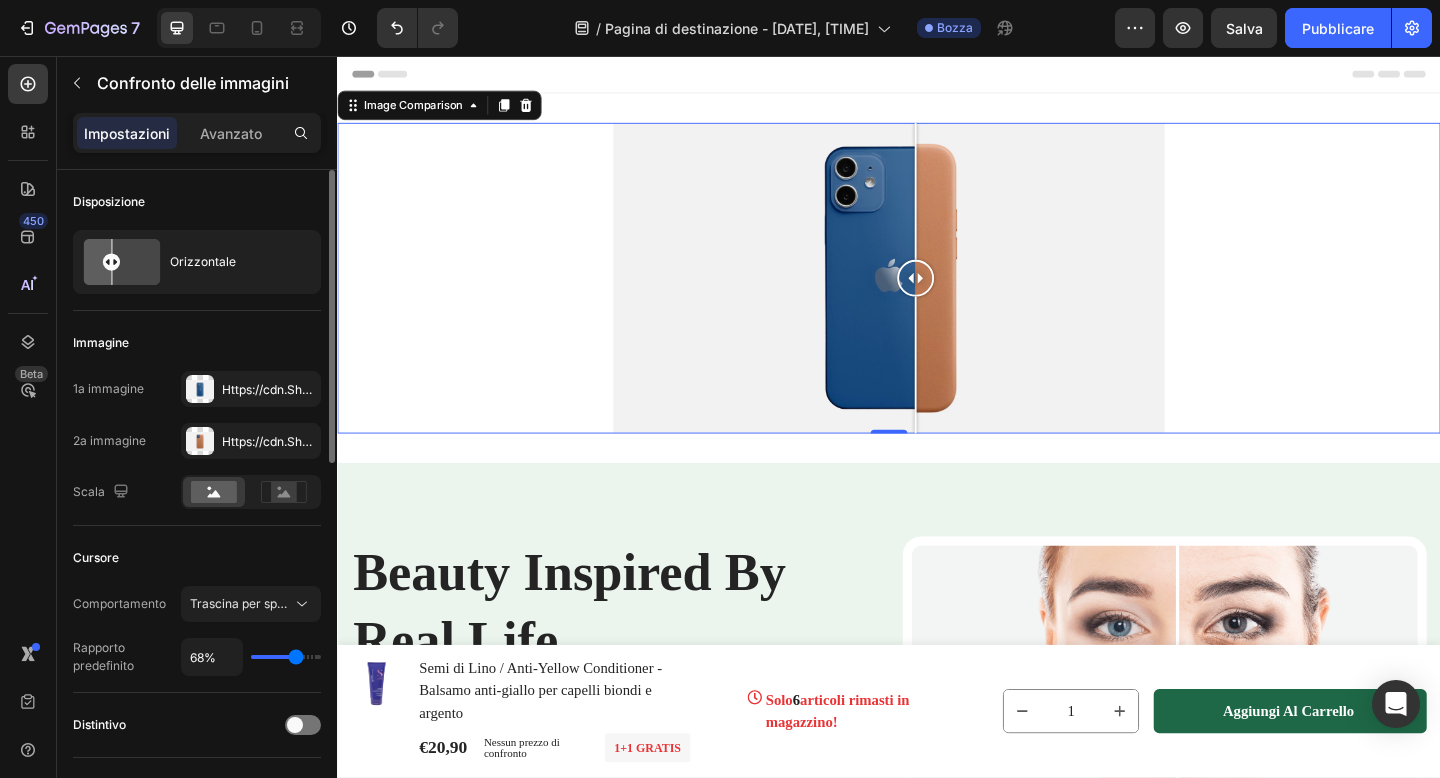 type on "70%" 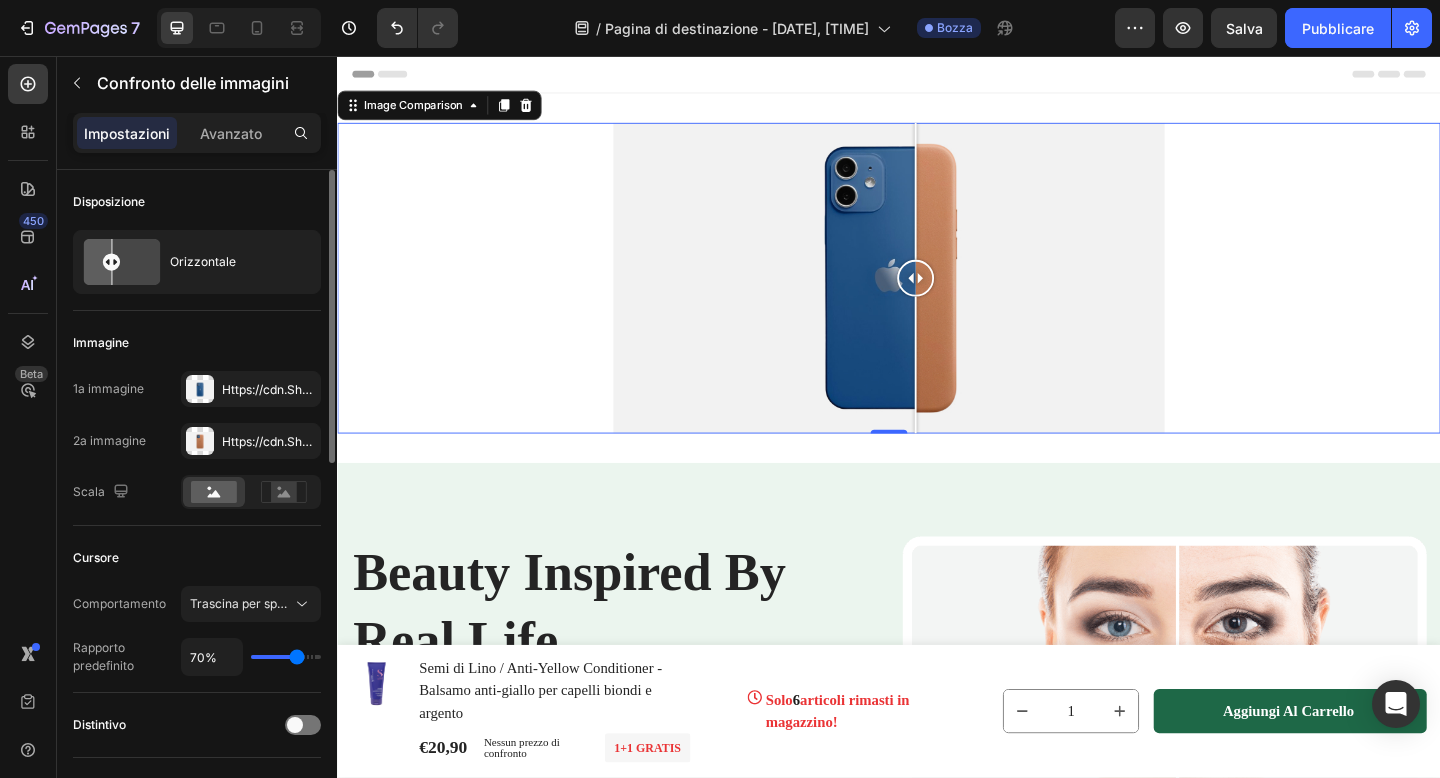 type on "72%" 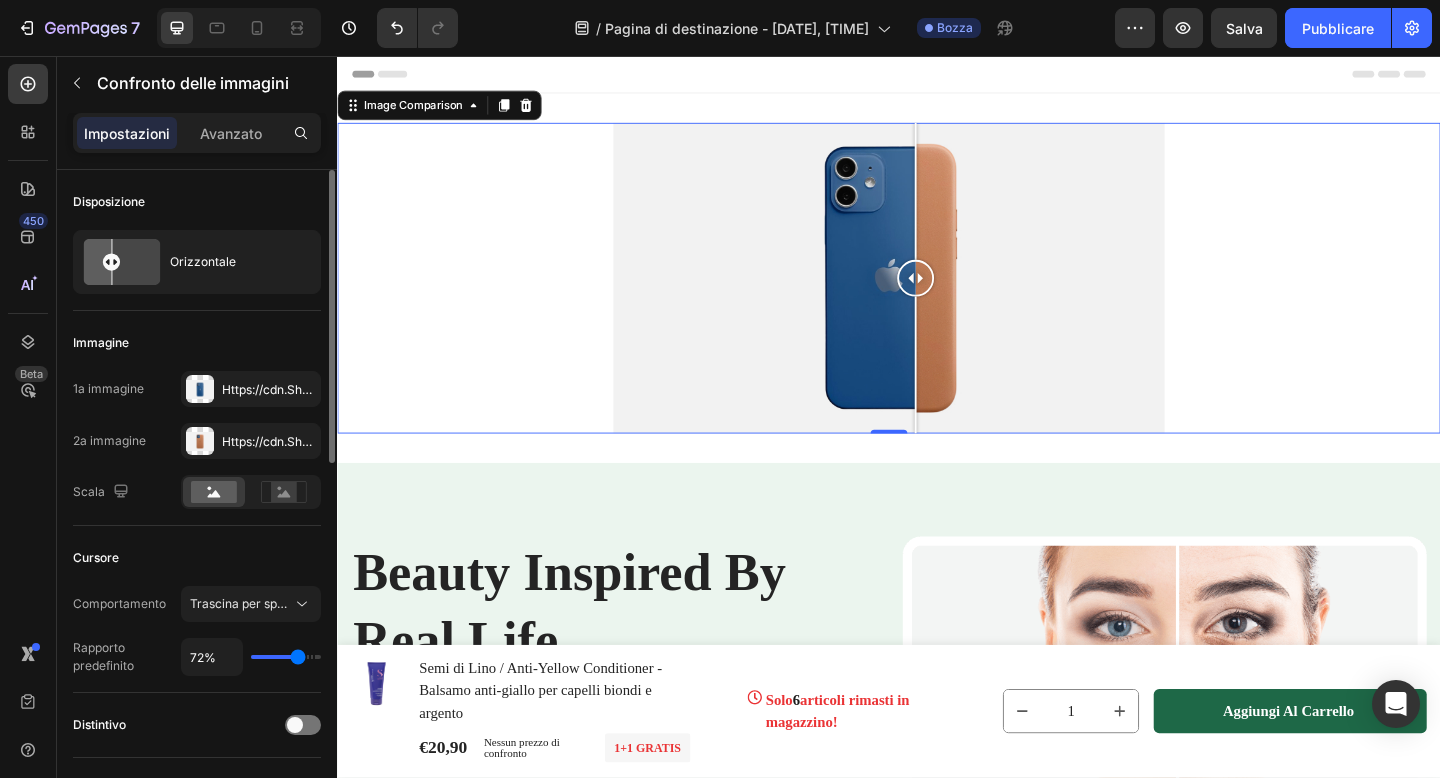 type on "74%" 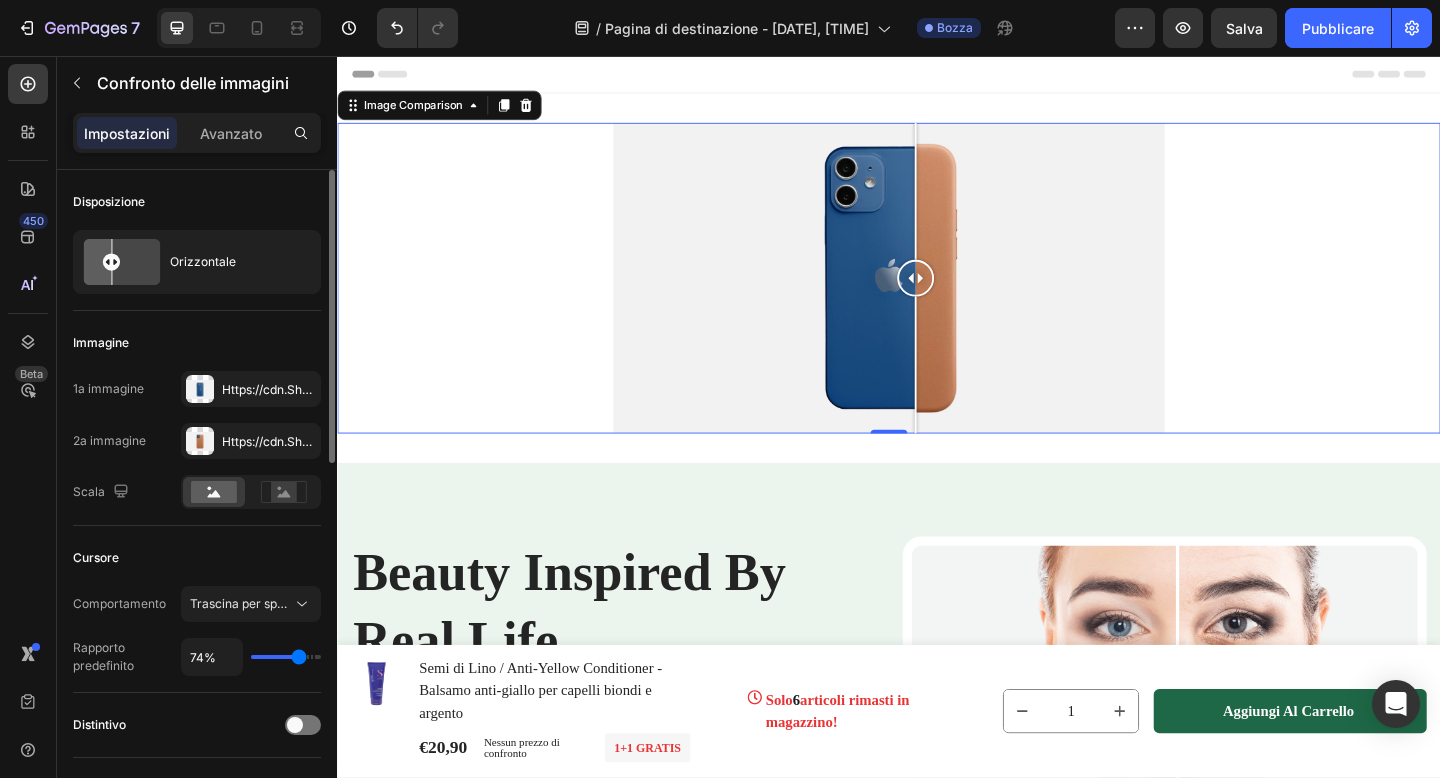 type on "76%" 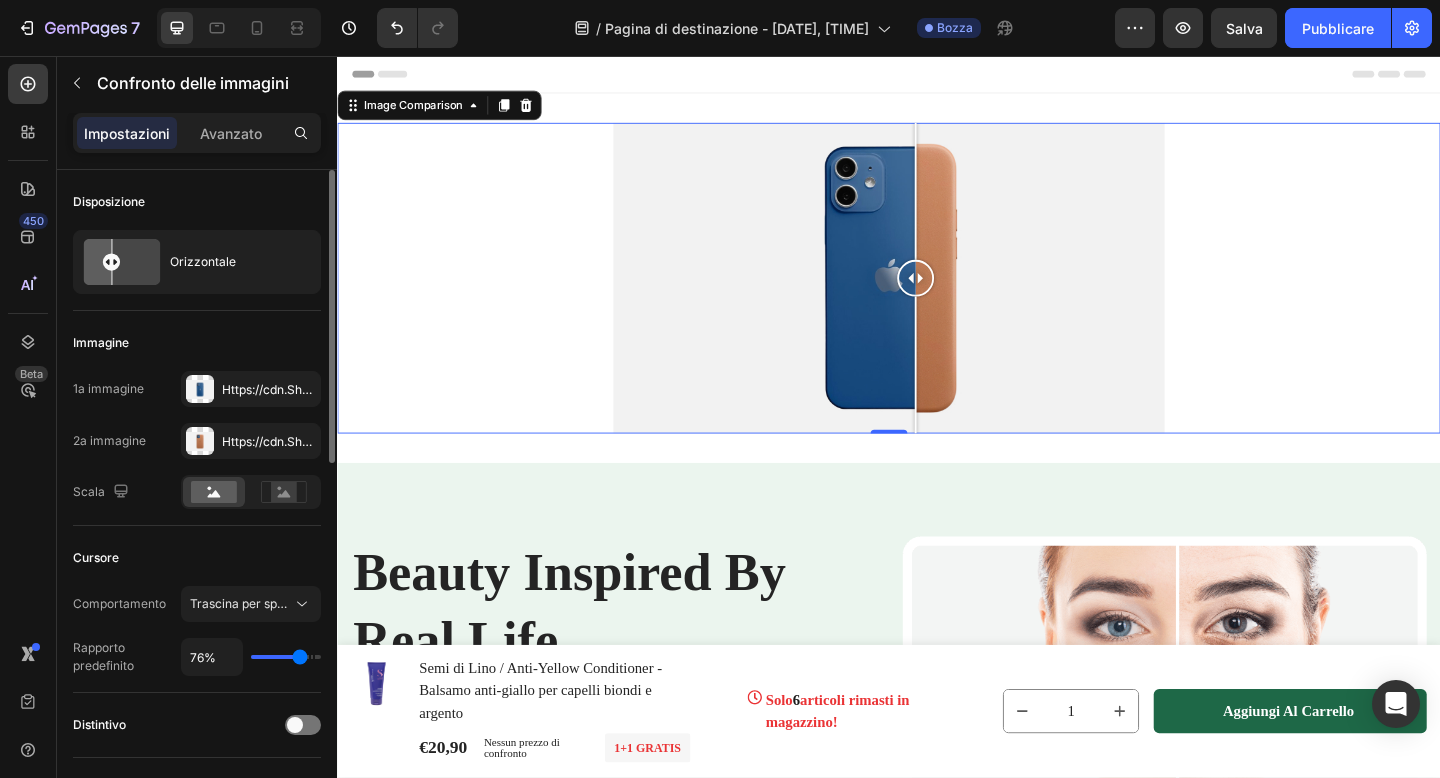 type on "77%" 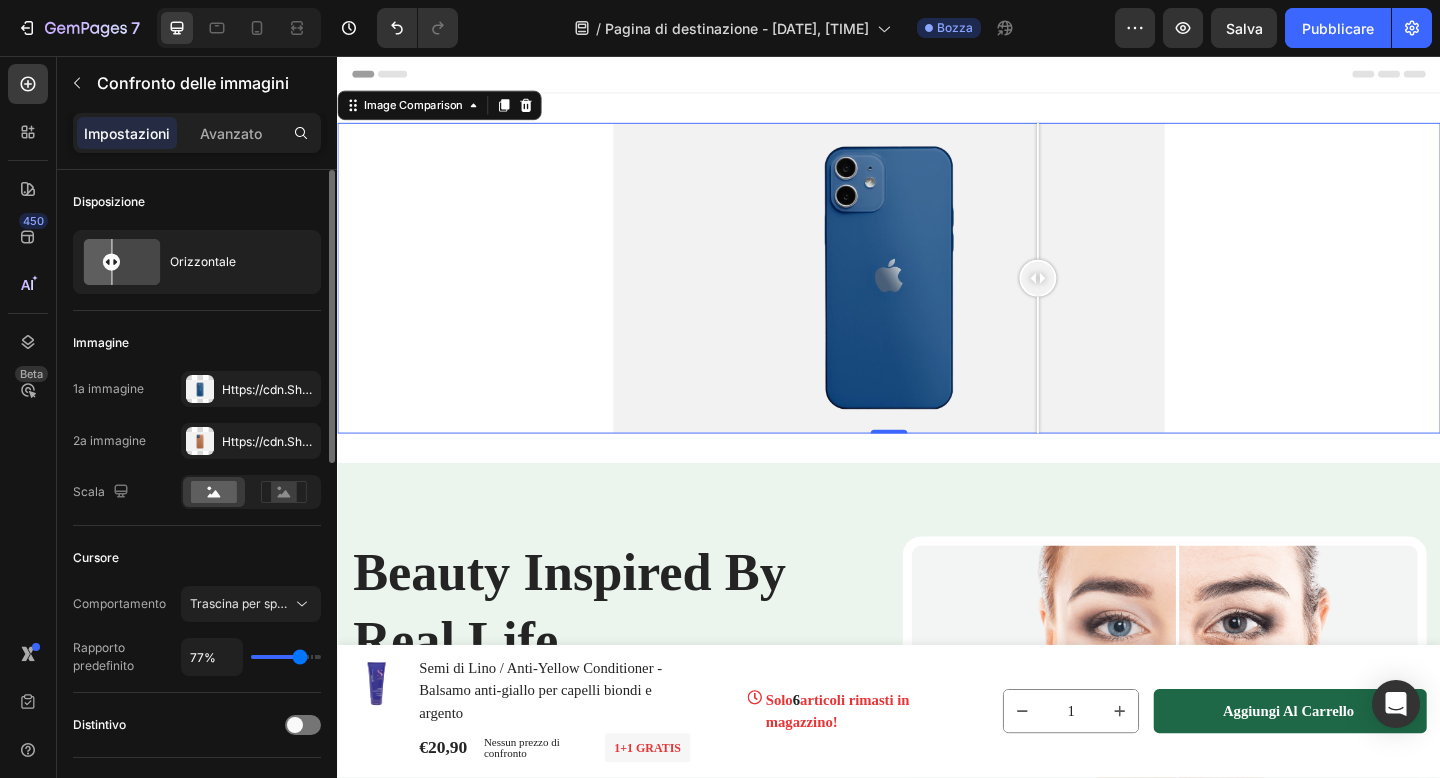type on "79%" 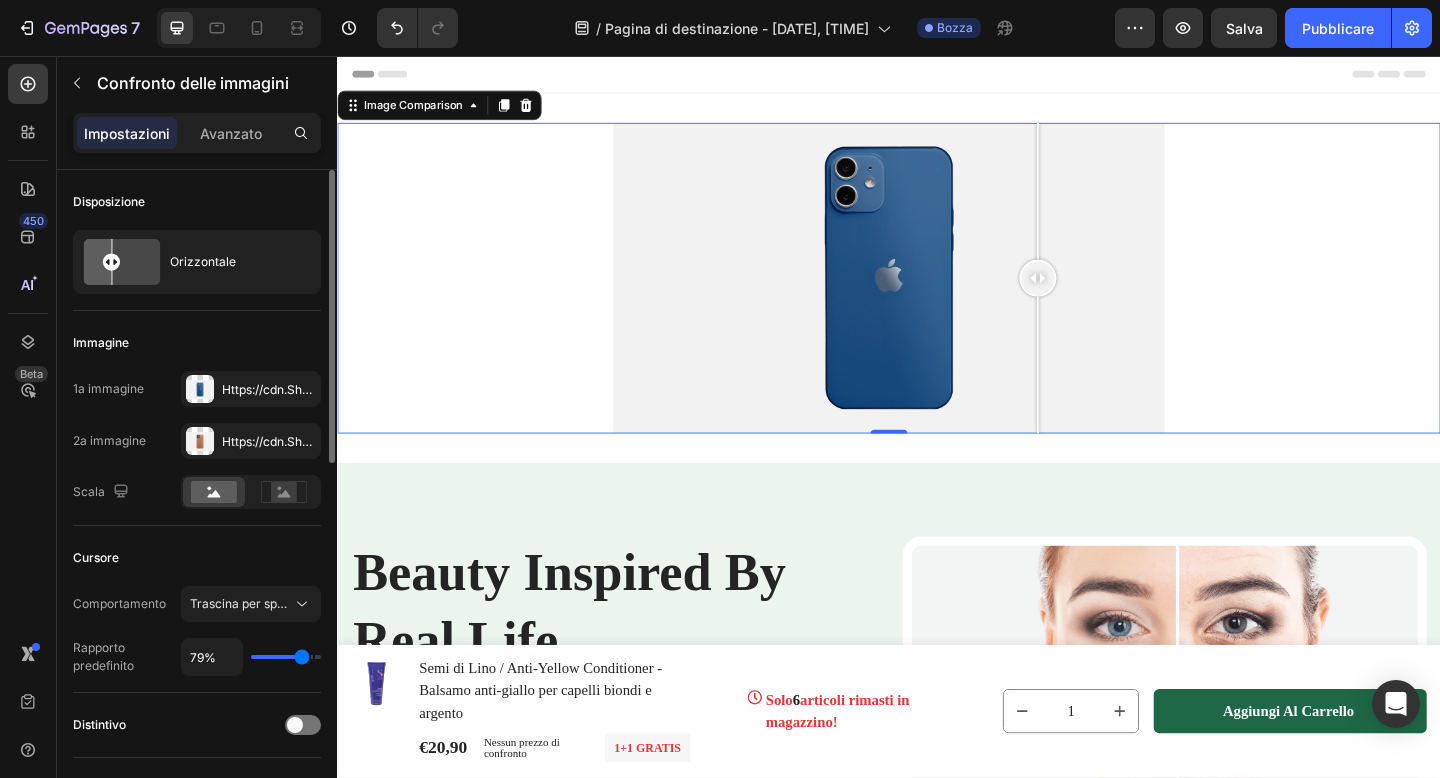 type on "80%" 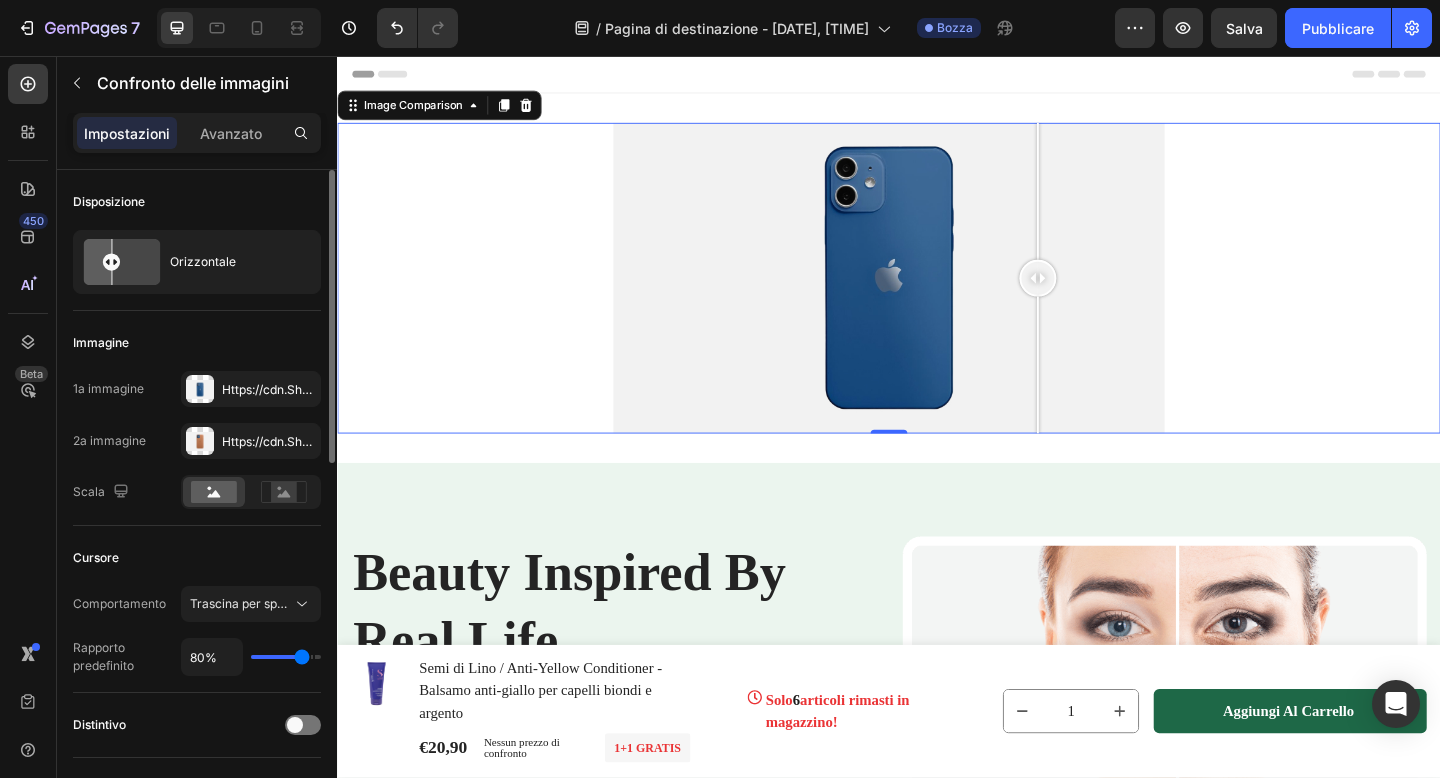 type on "81%" 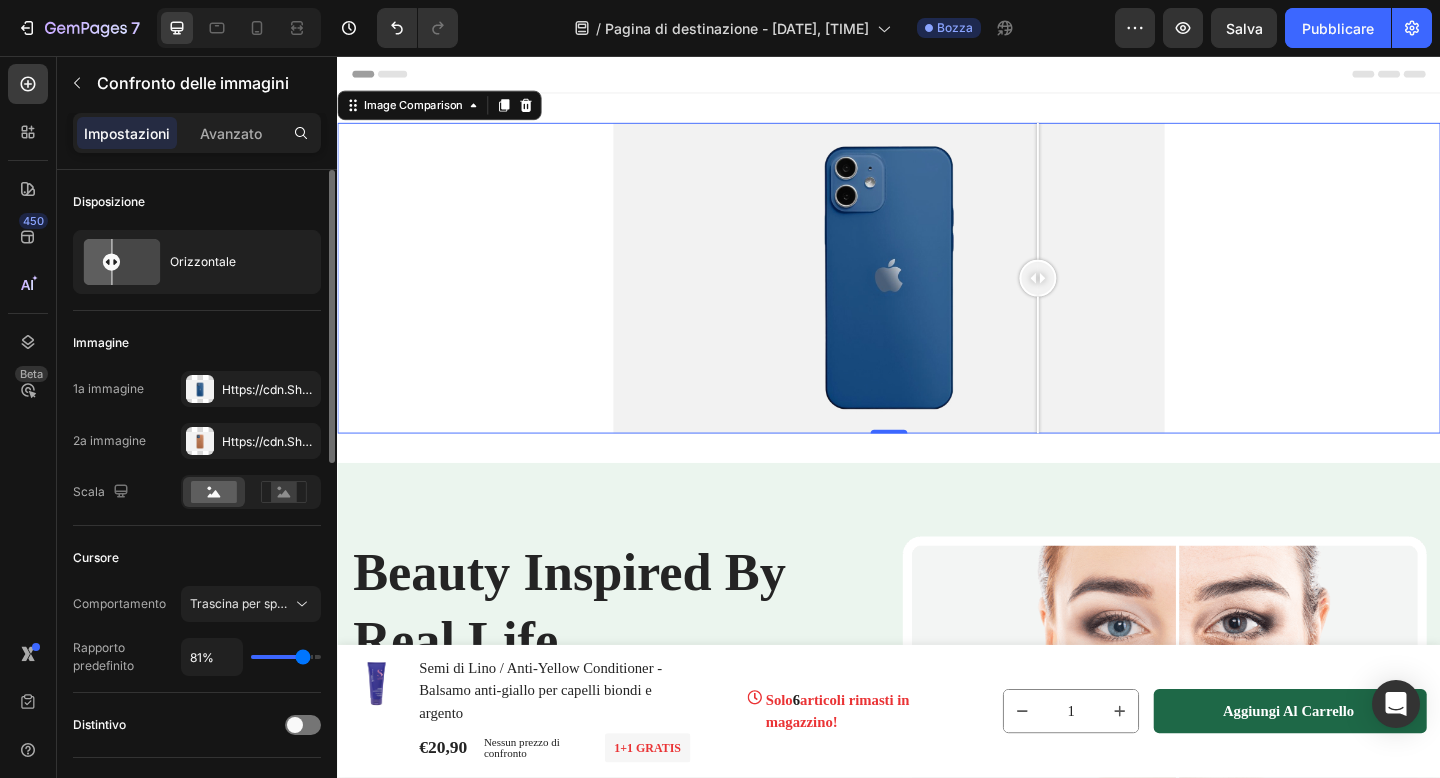 type on "82%" 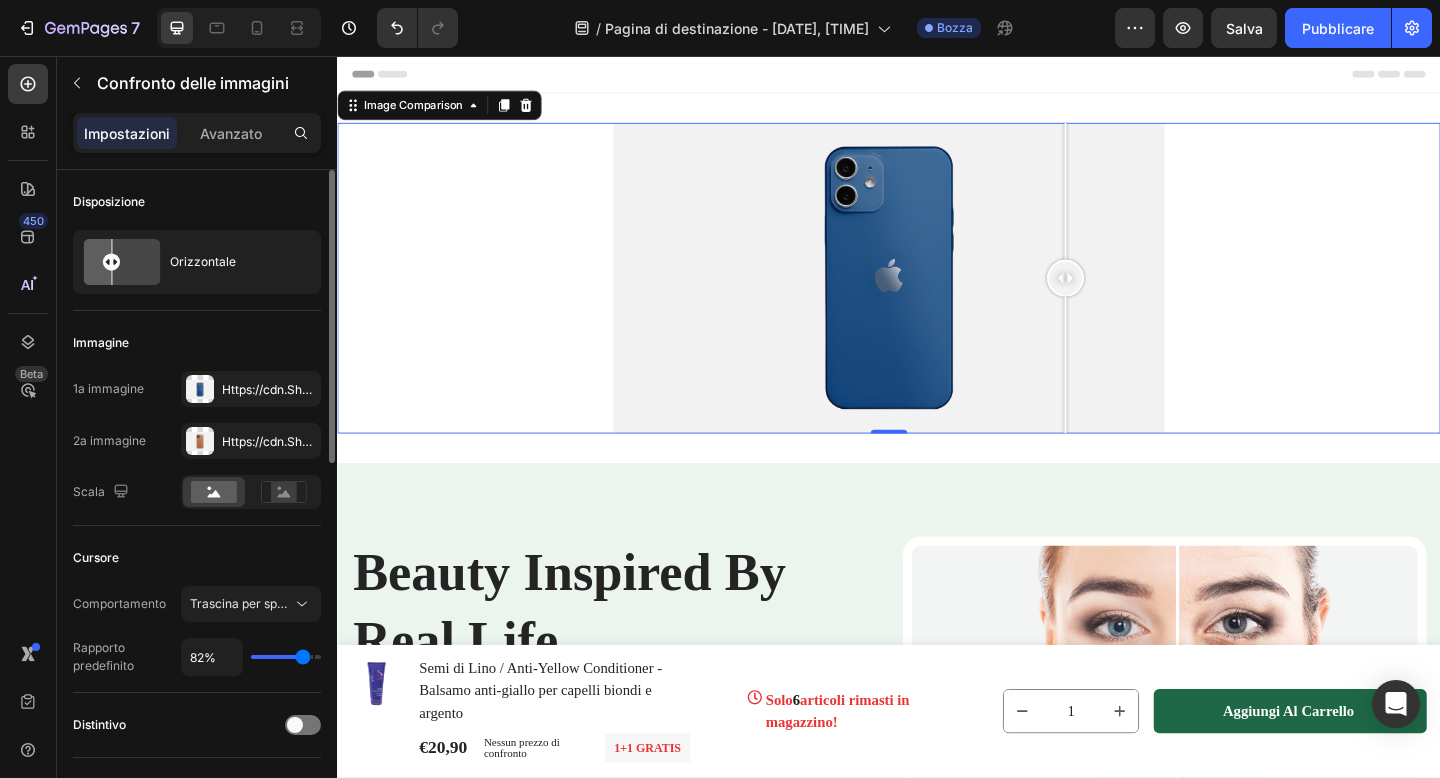 type on "81%" 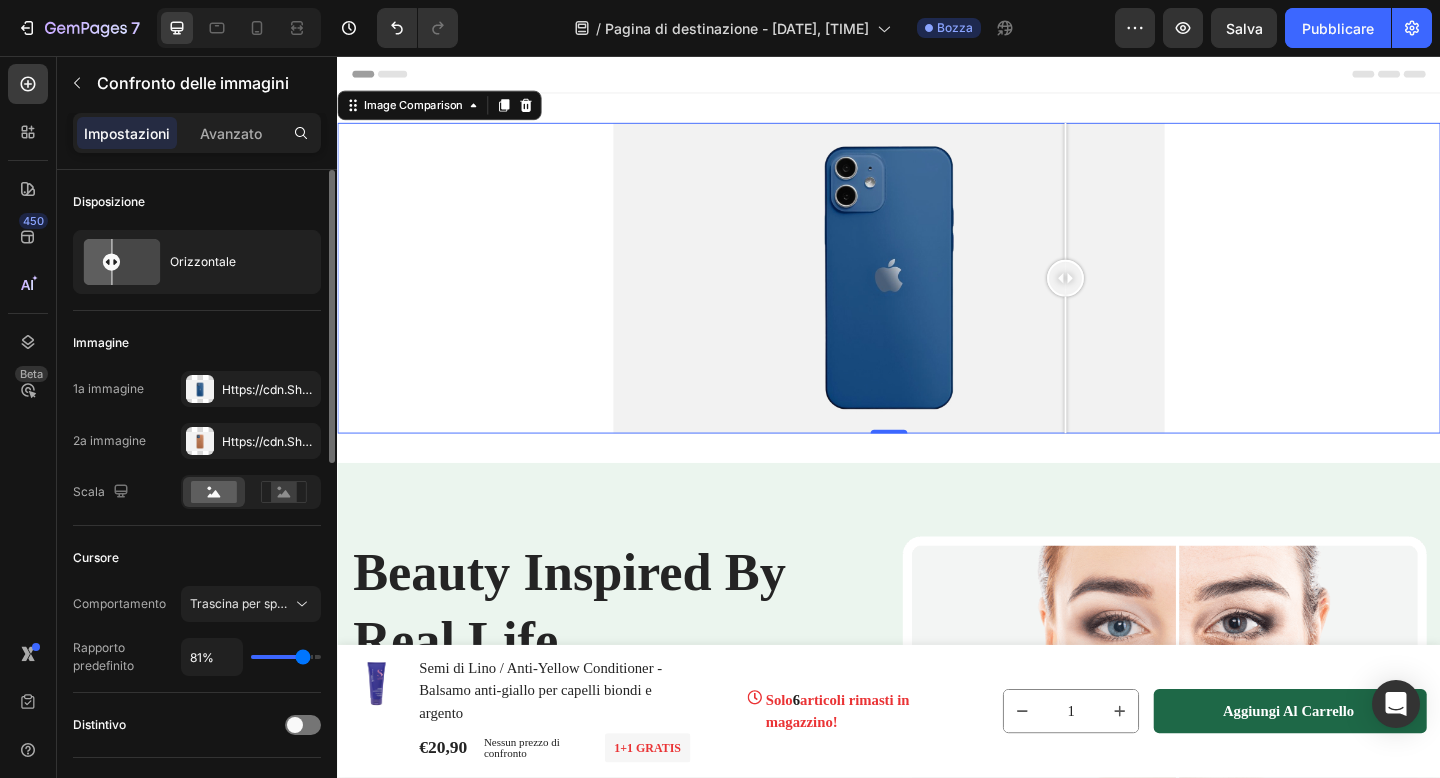 type on "80%" 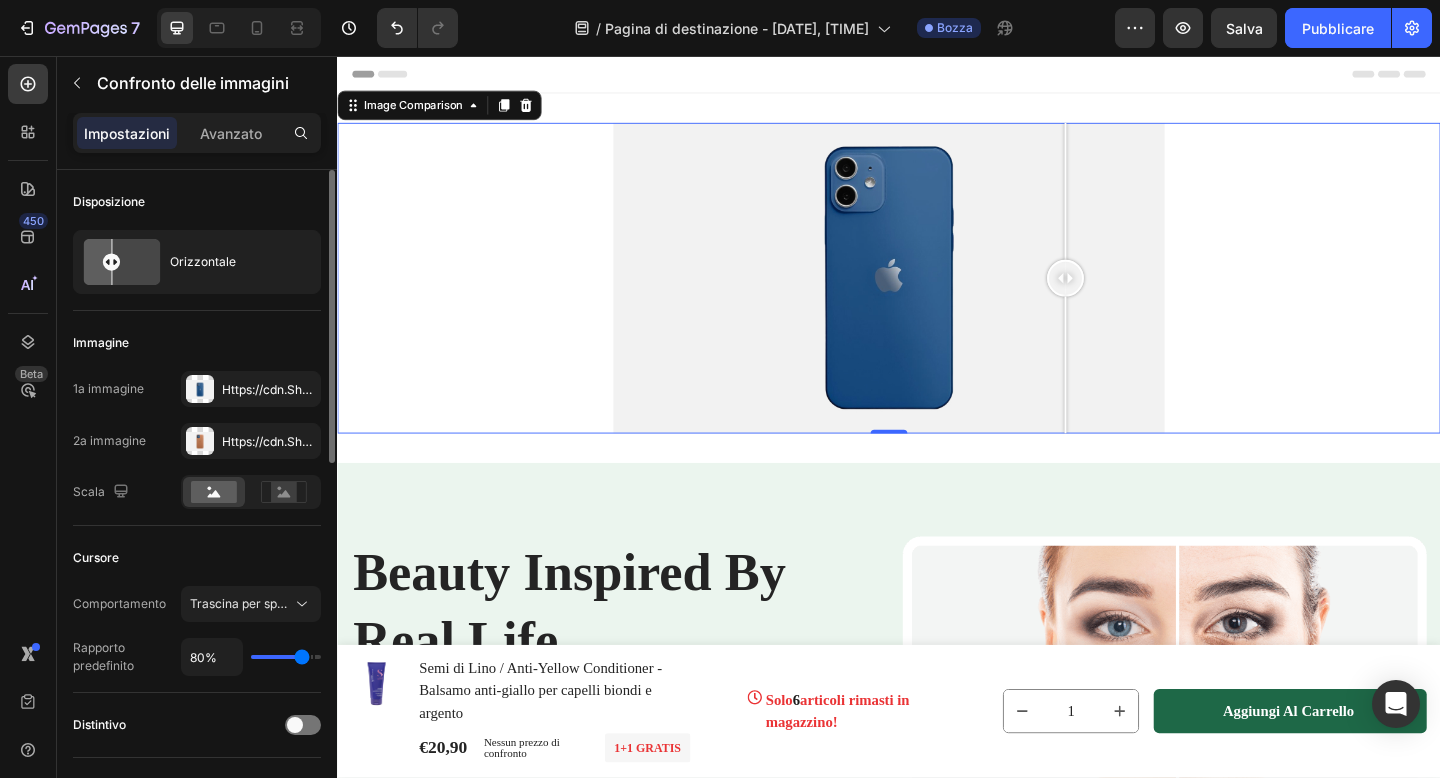 type on "79%" 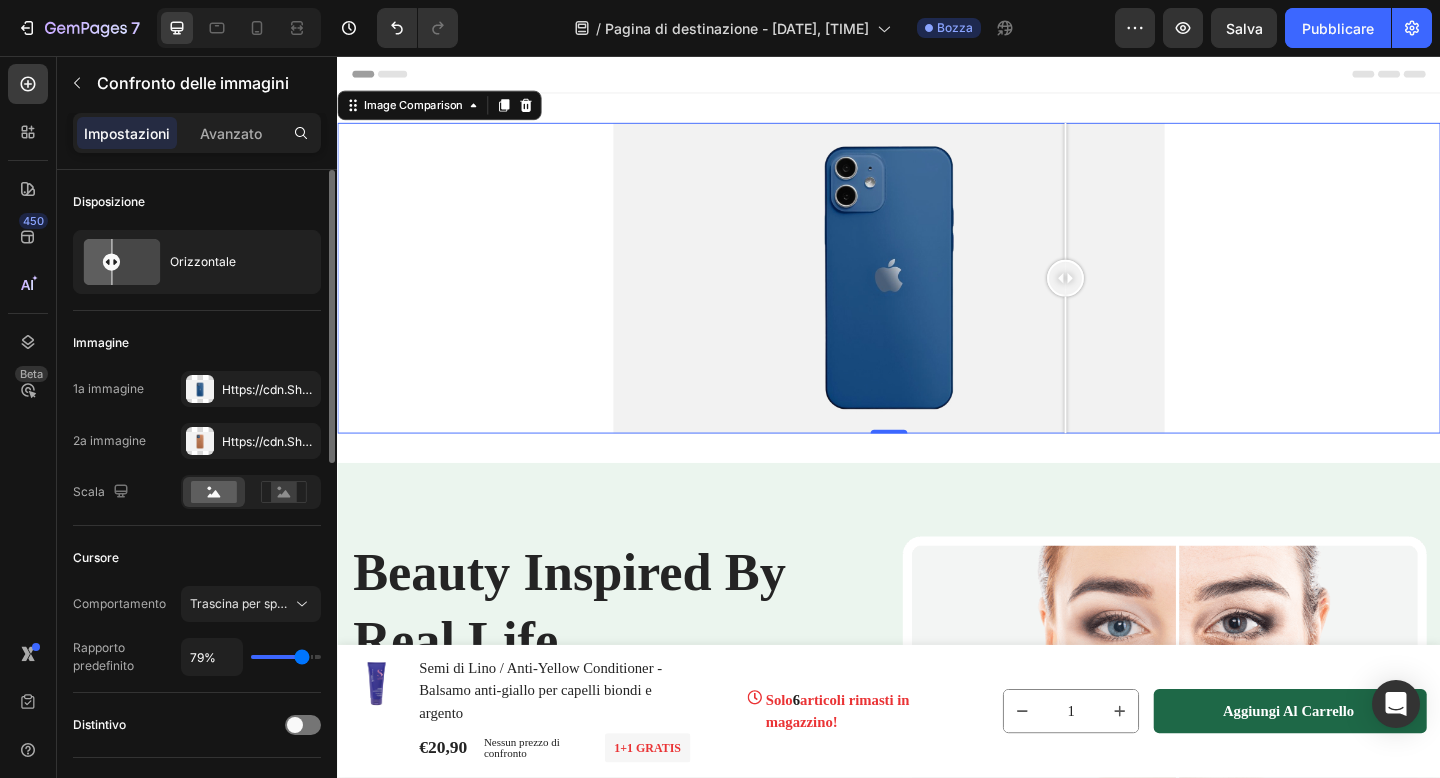 type on "78%" 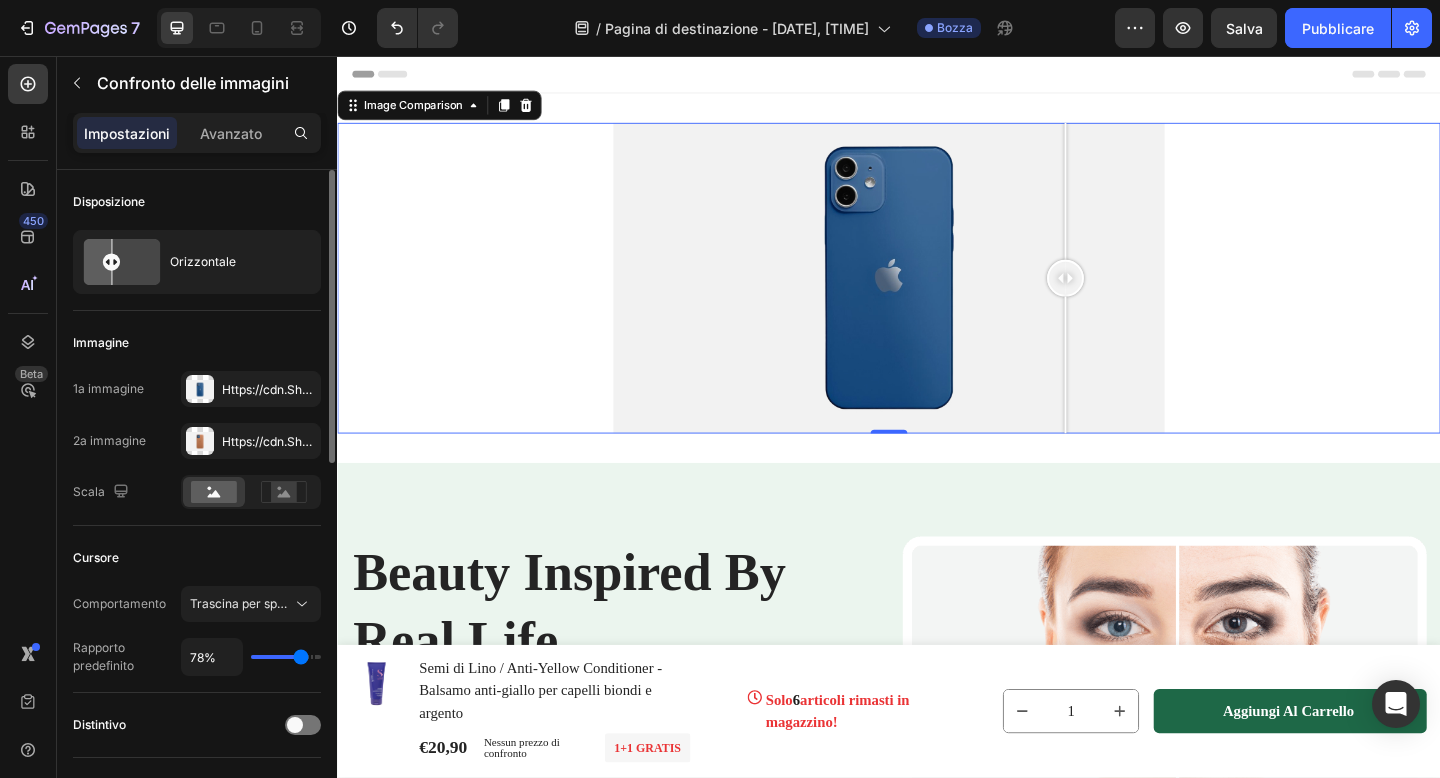 type on "77%" 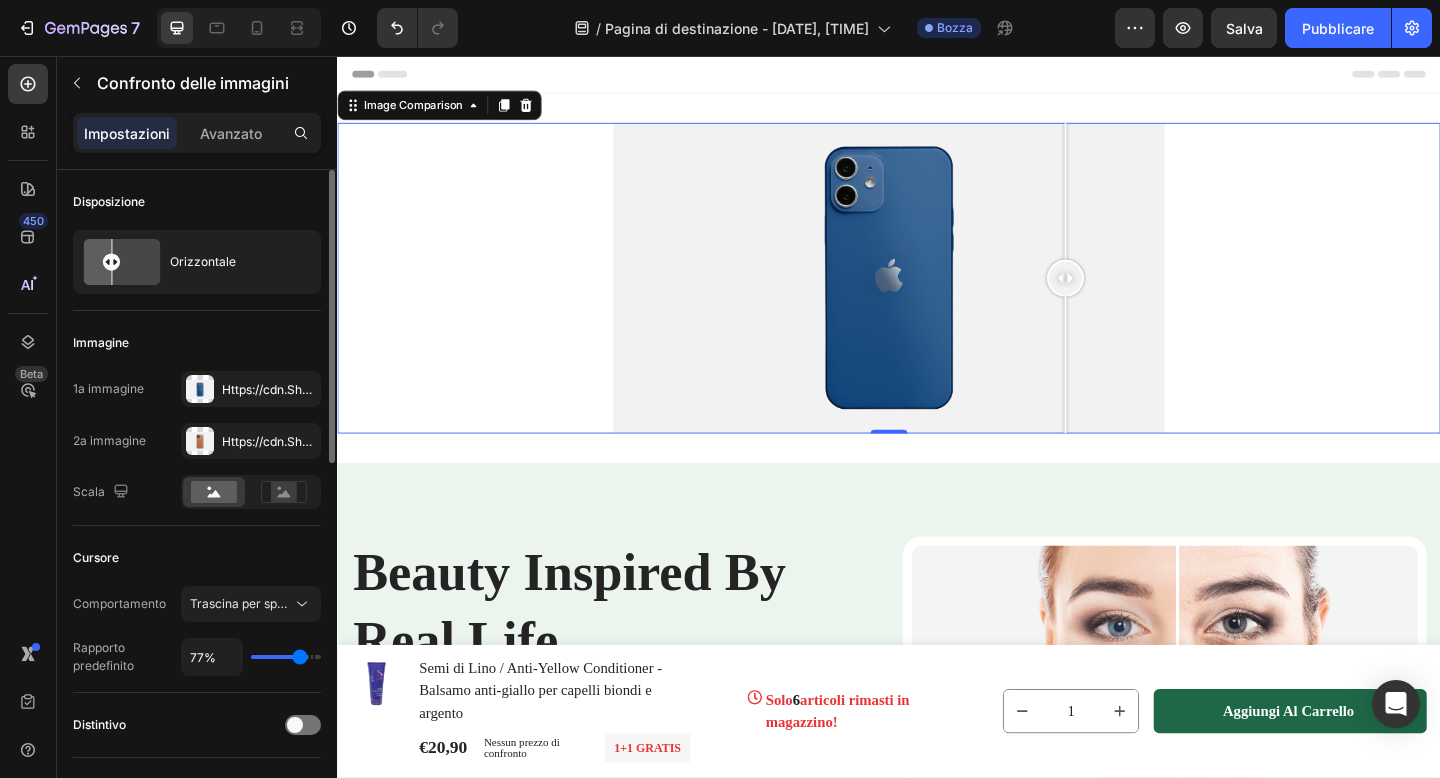 type on "75%" 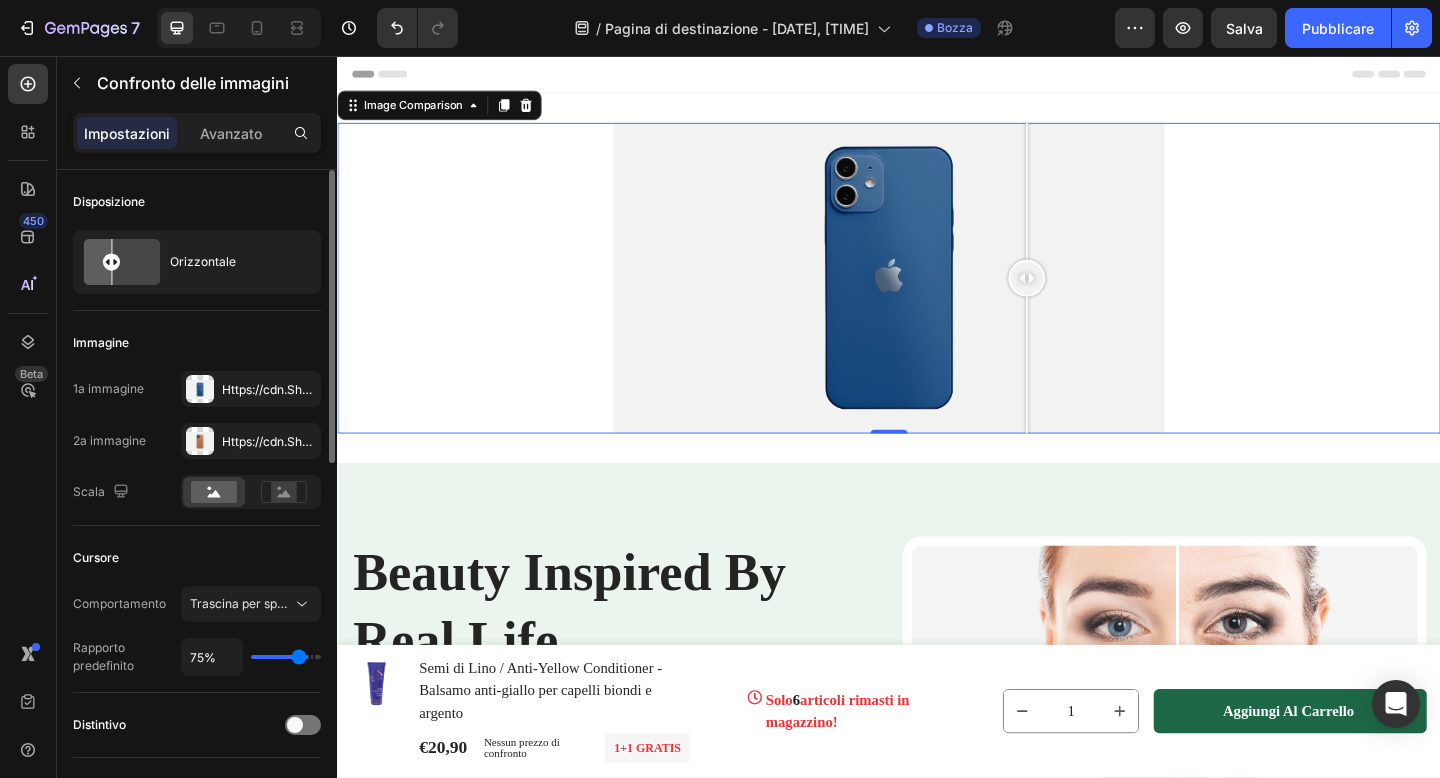 type on "74%" 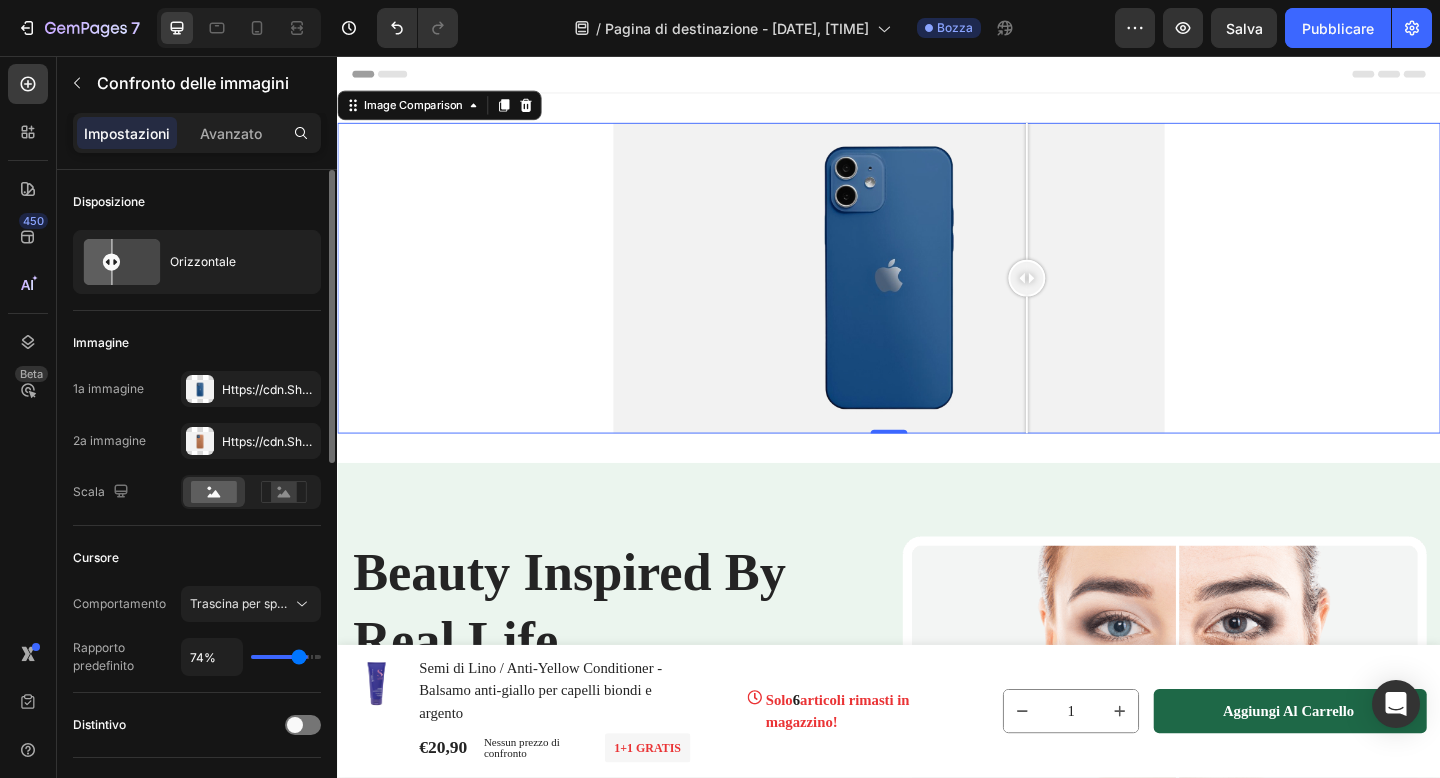 type on "72%" 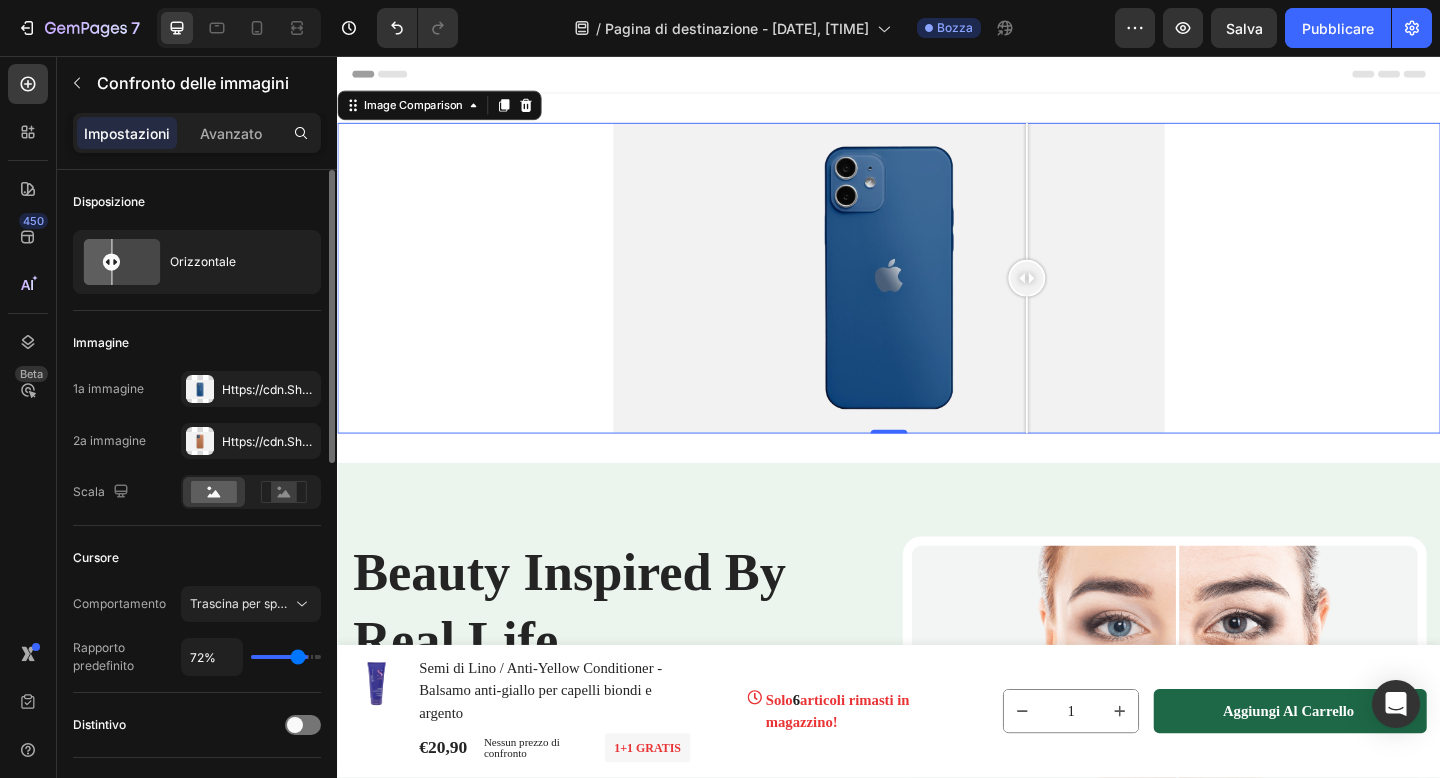 type on "70%" 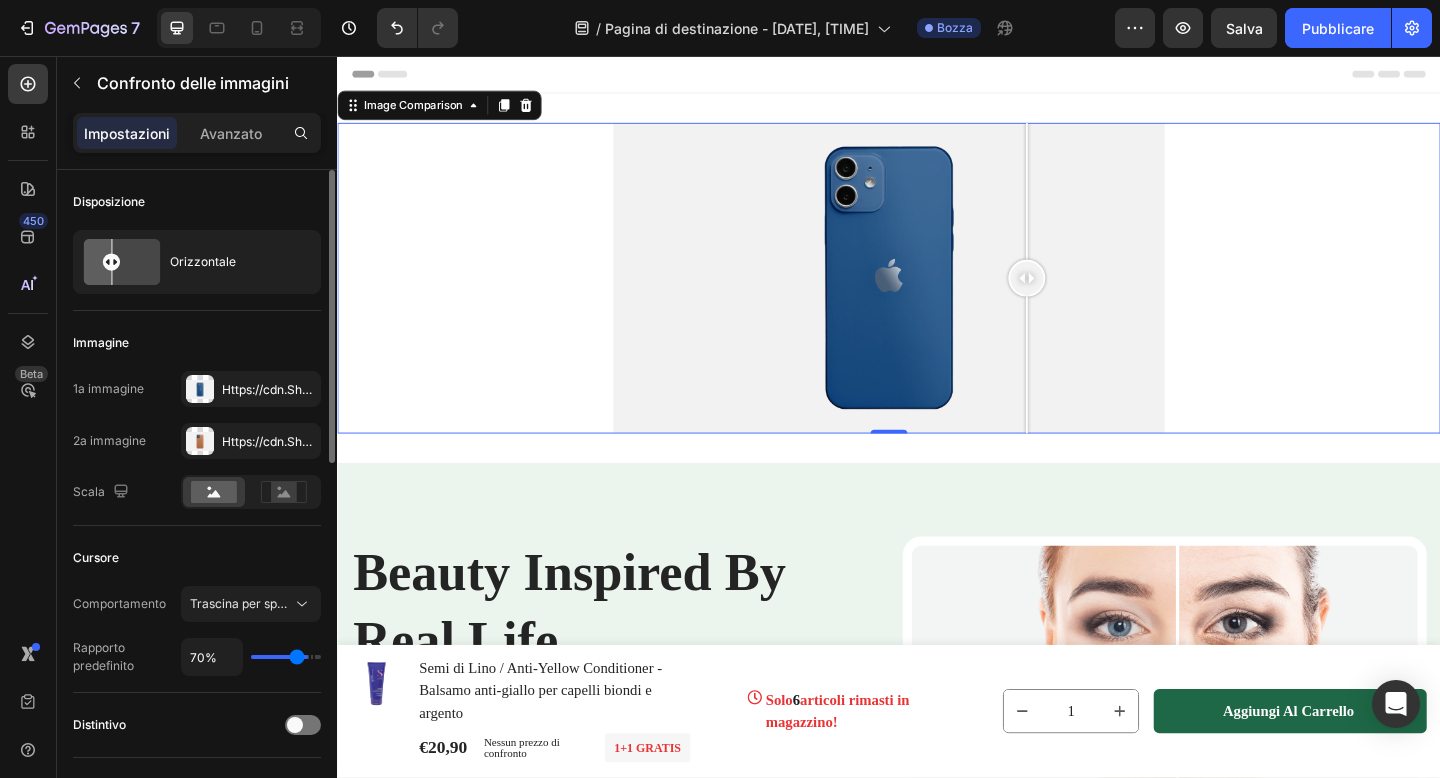 type on "67%" 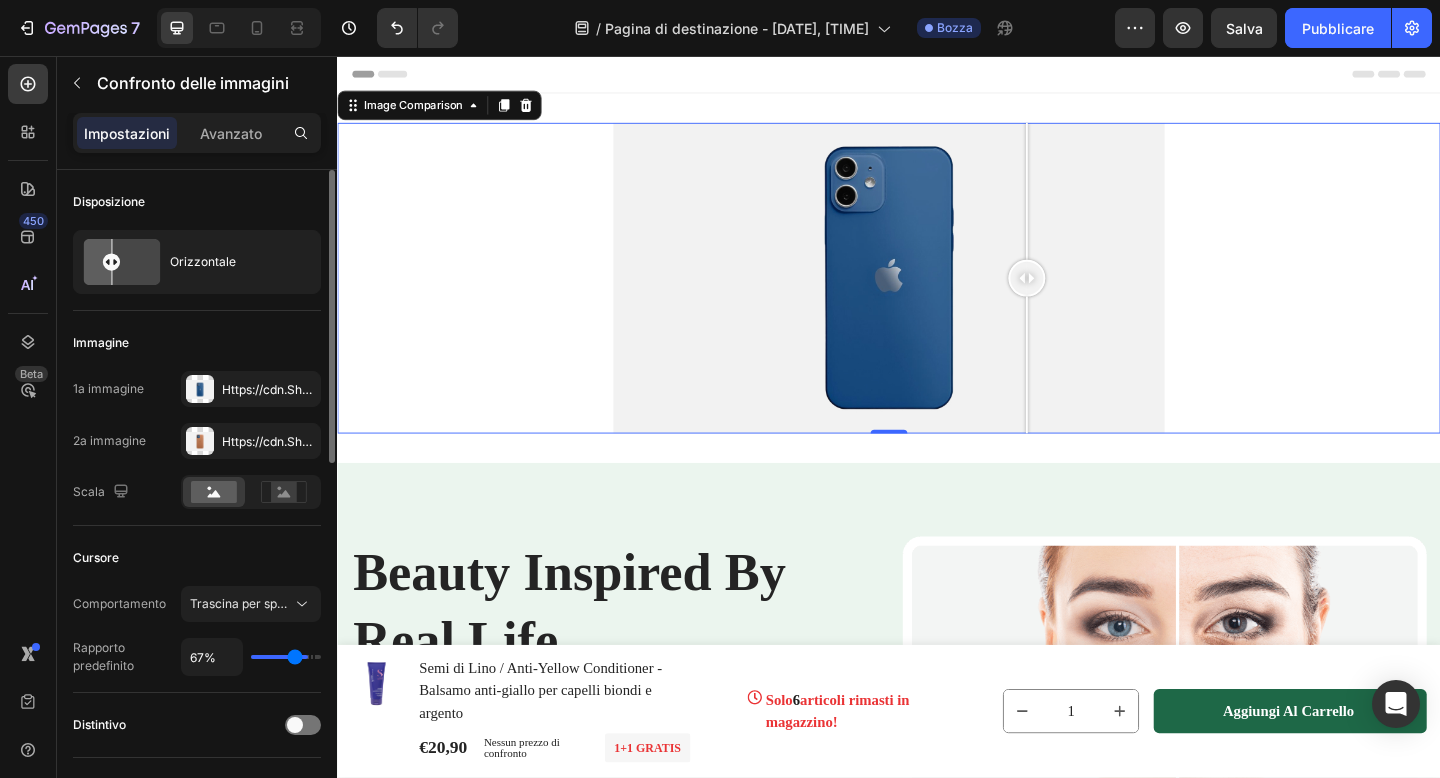 type on "65%" 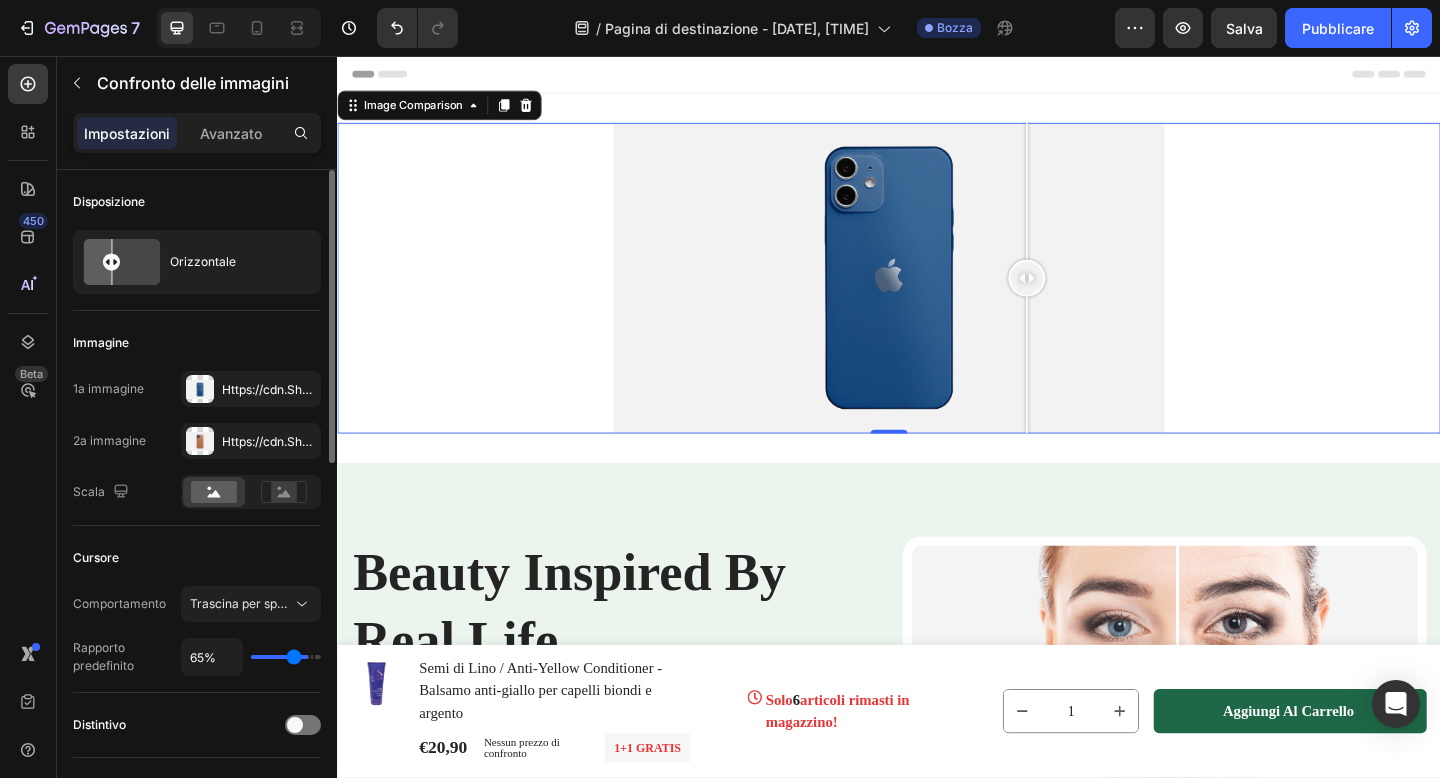 type on "63%" 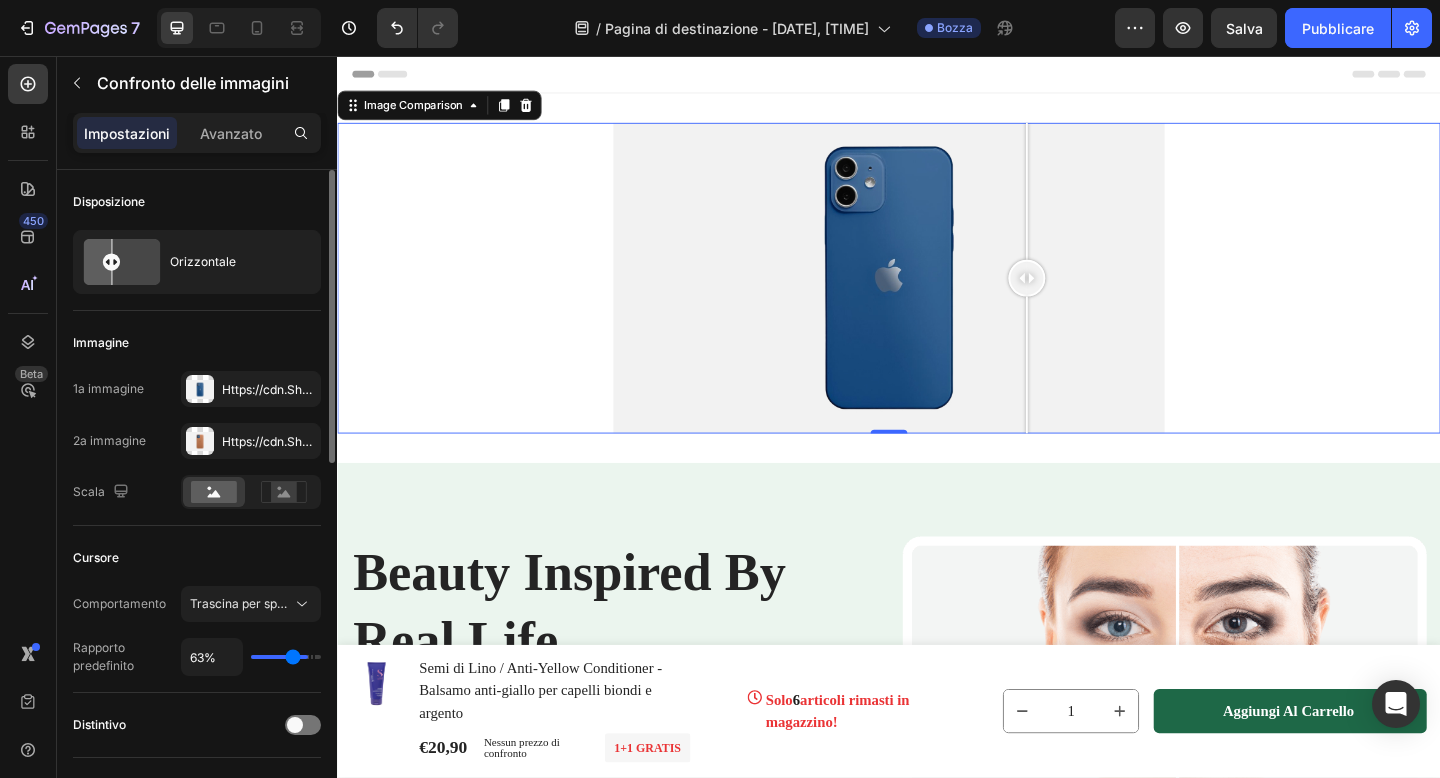 type on "61%" 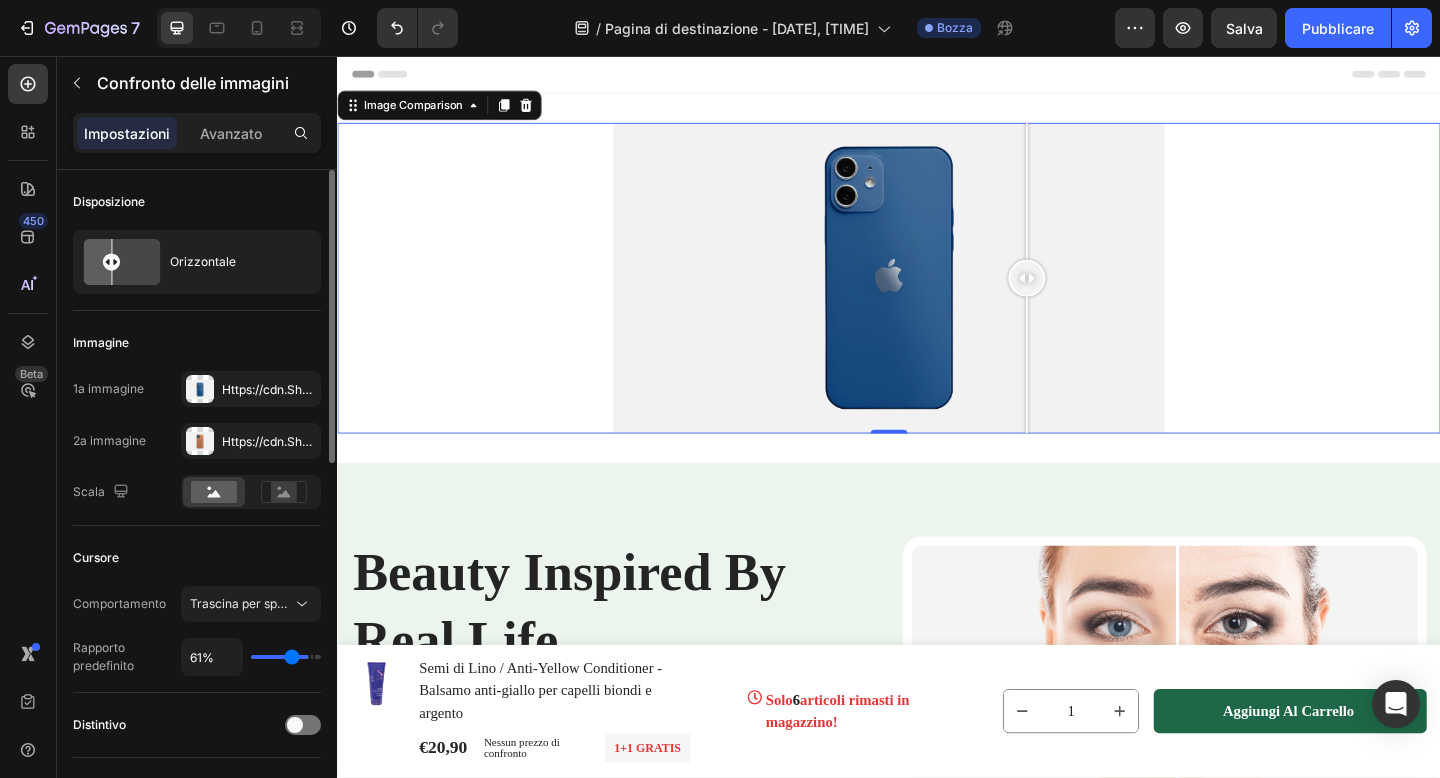 type on "60%" 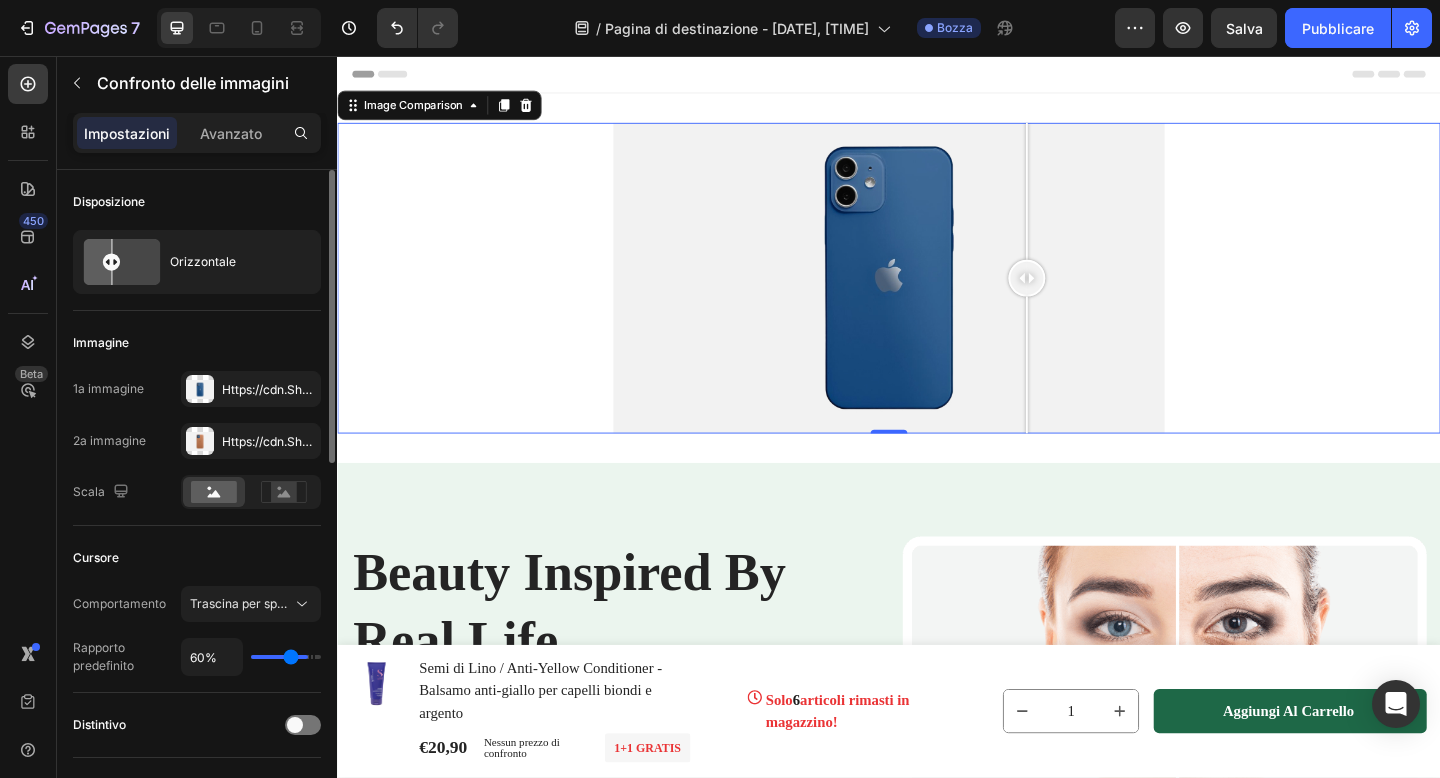 type on "59%" 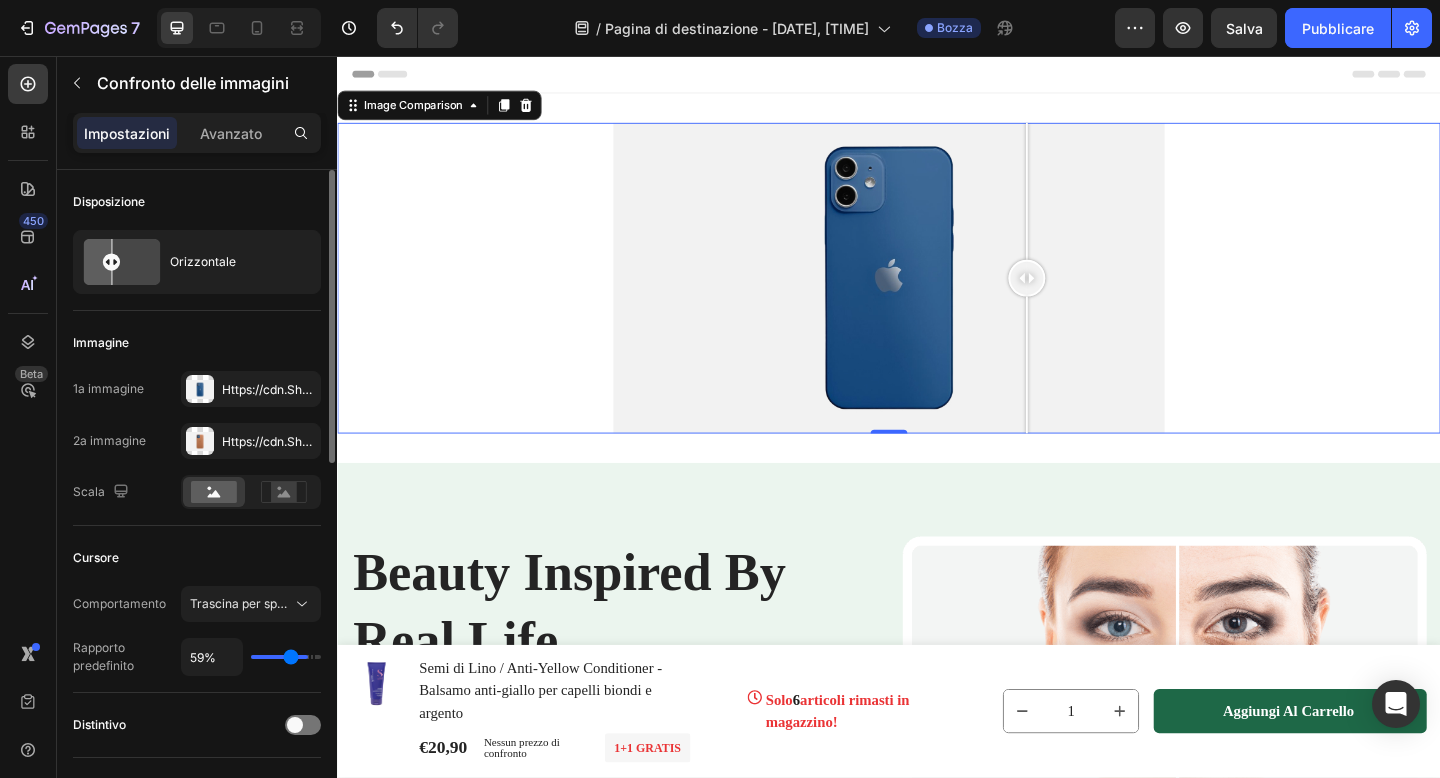 type on "58%" 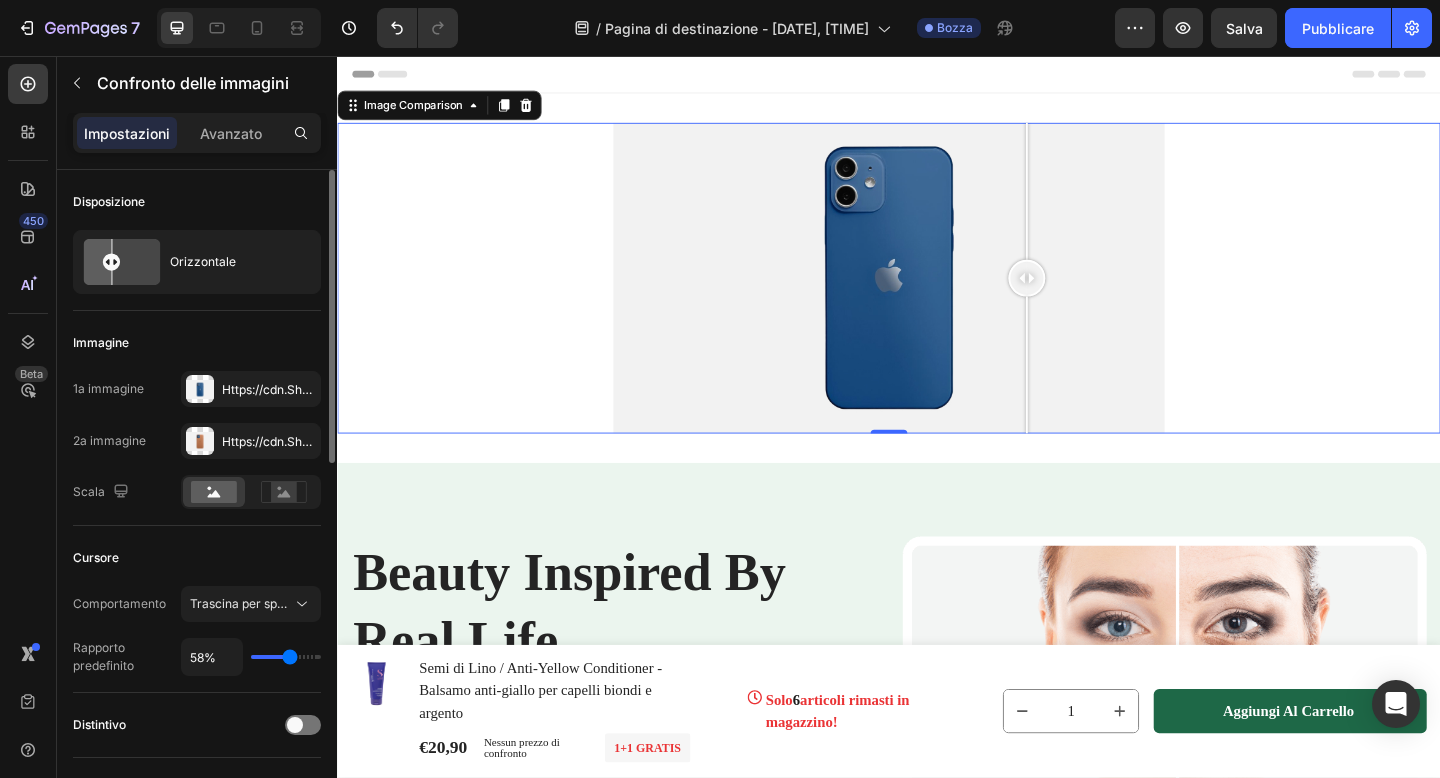 type on "57%" 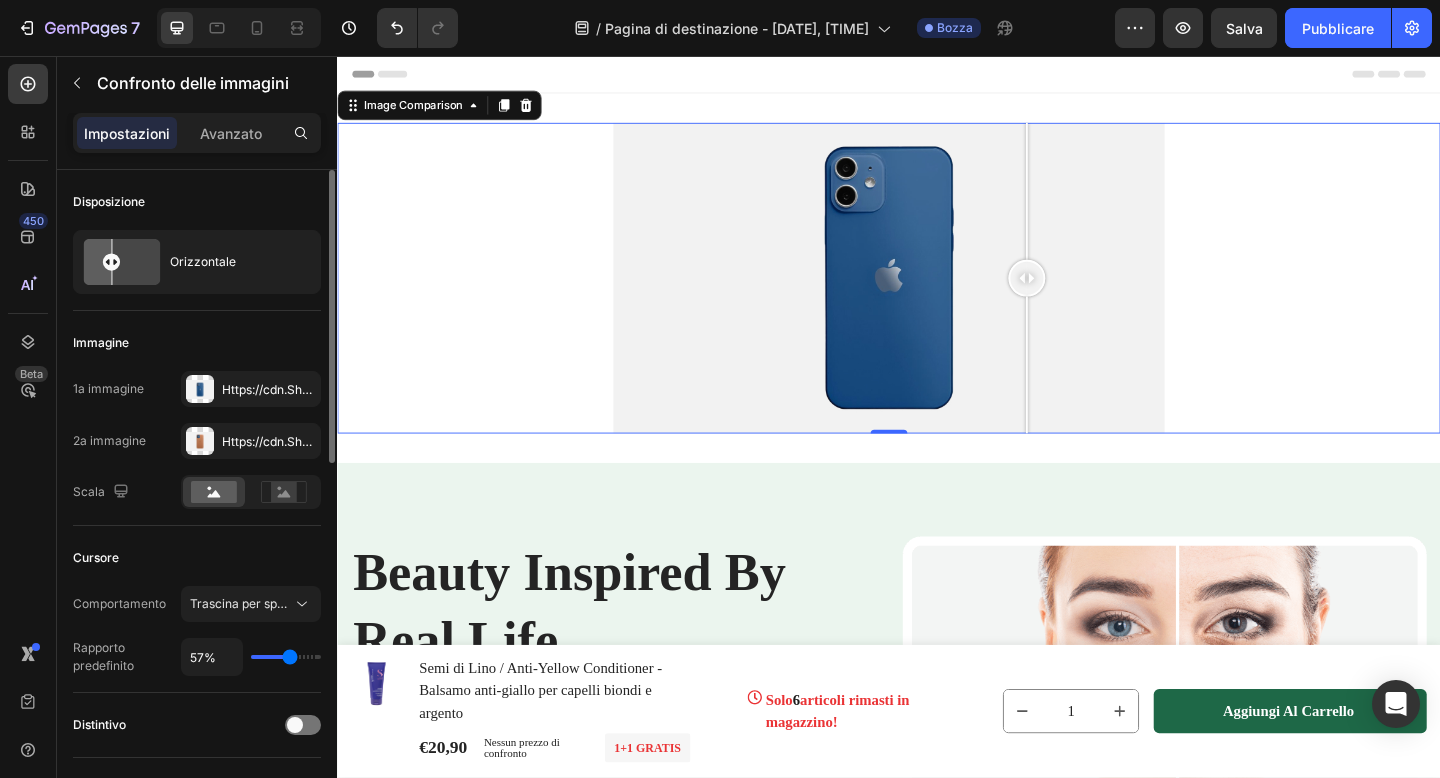type on "56%" 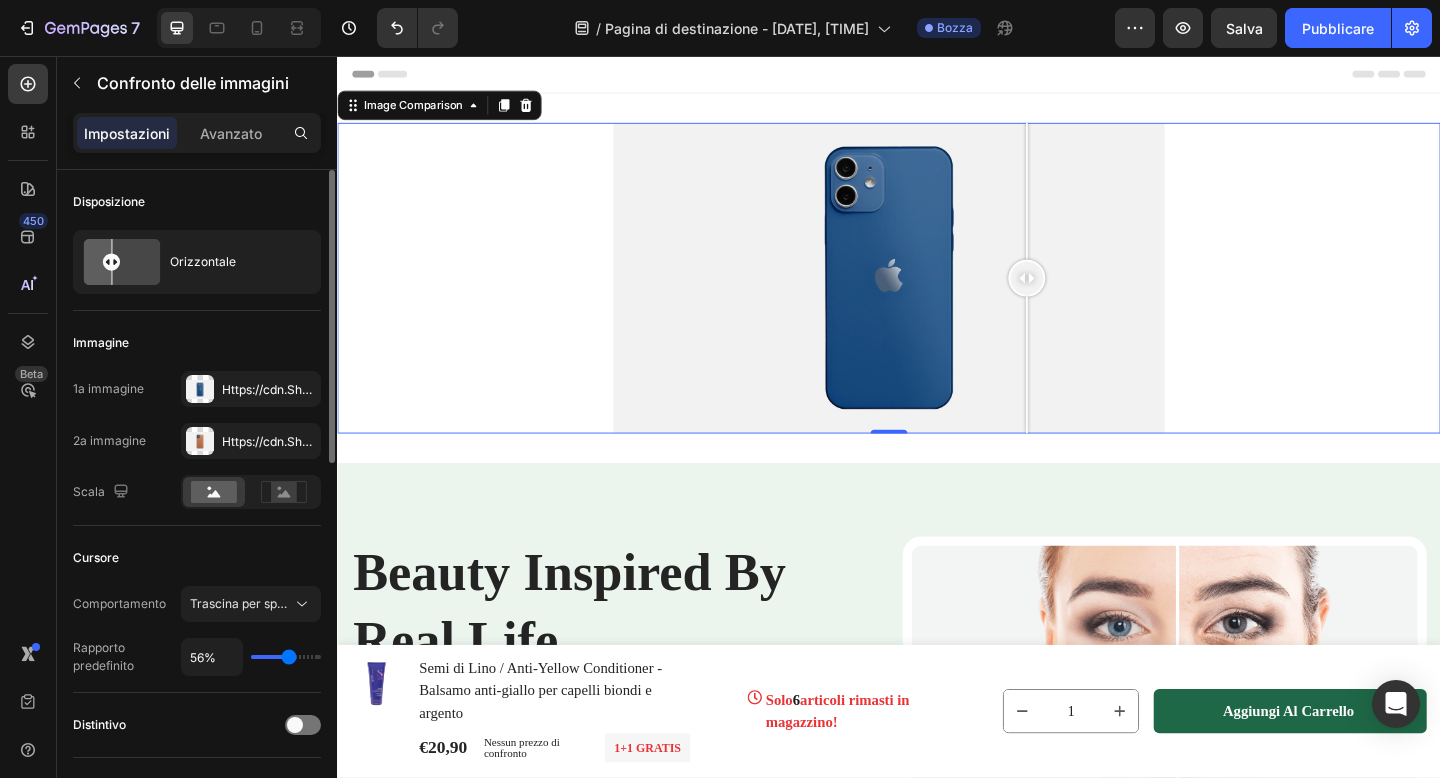 type on "55%" 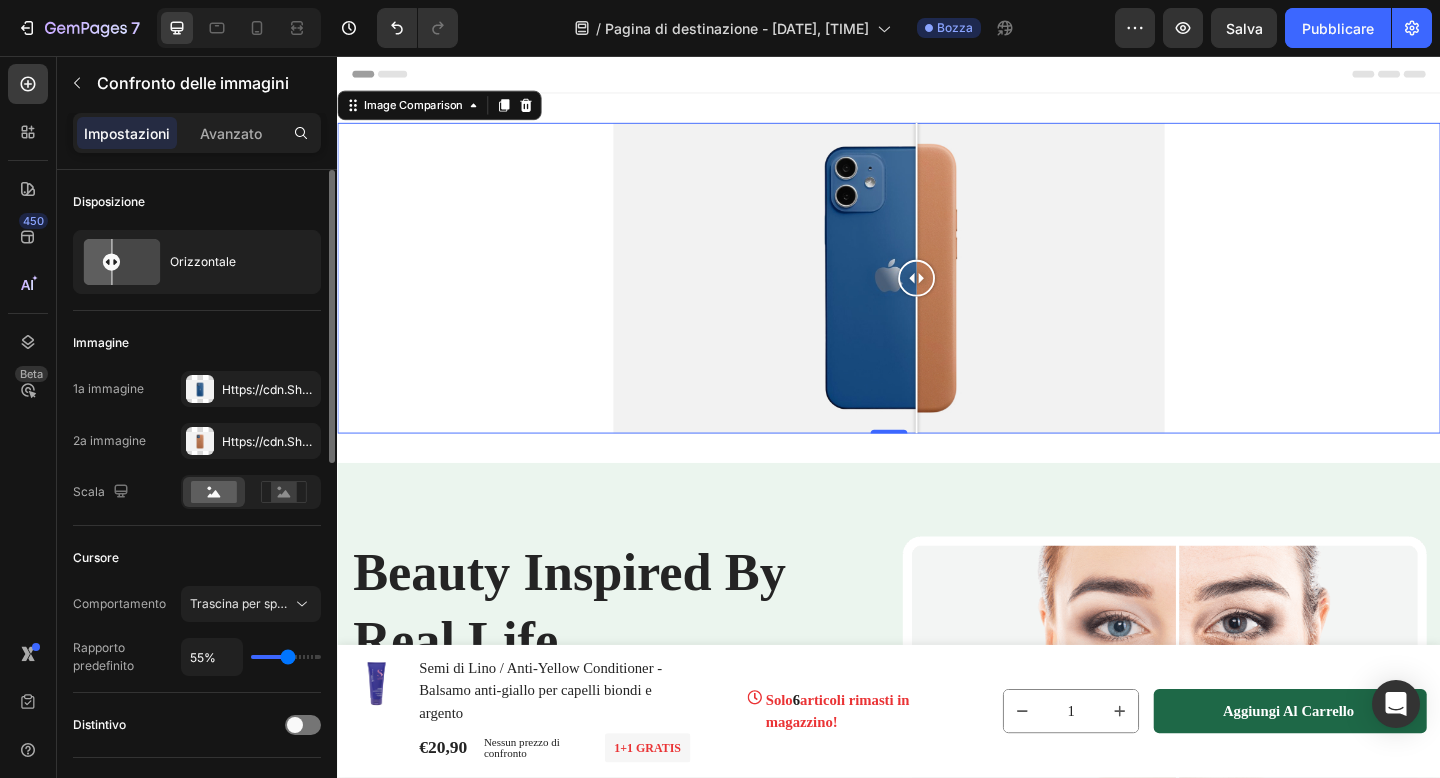 type on "54%" 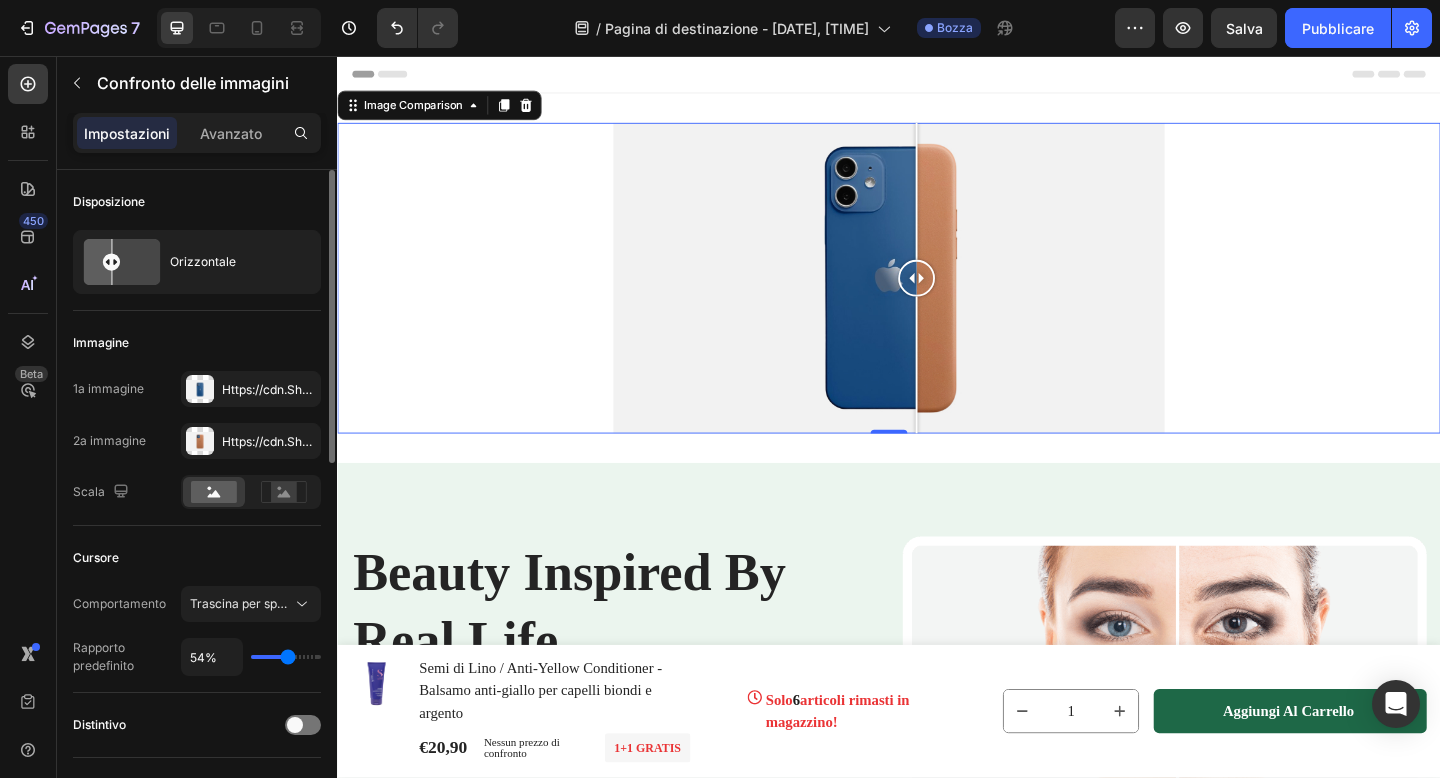 type on "53%" 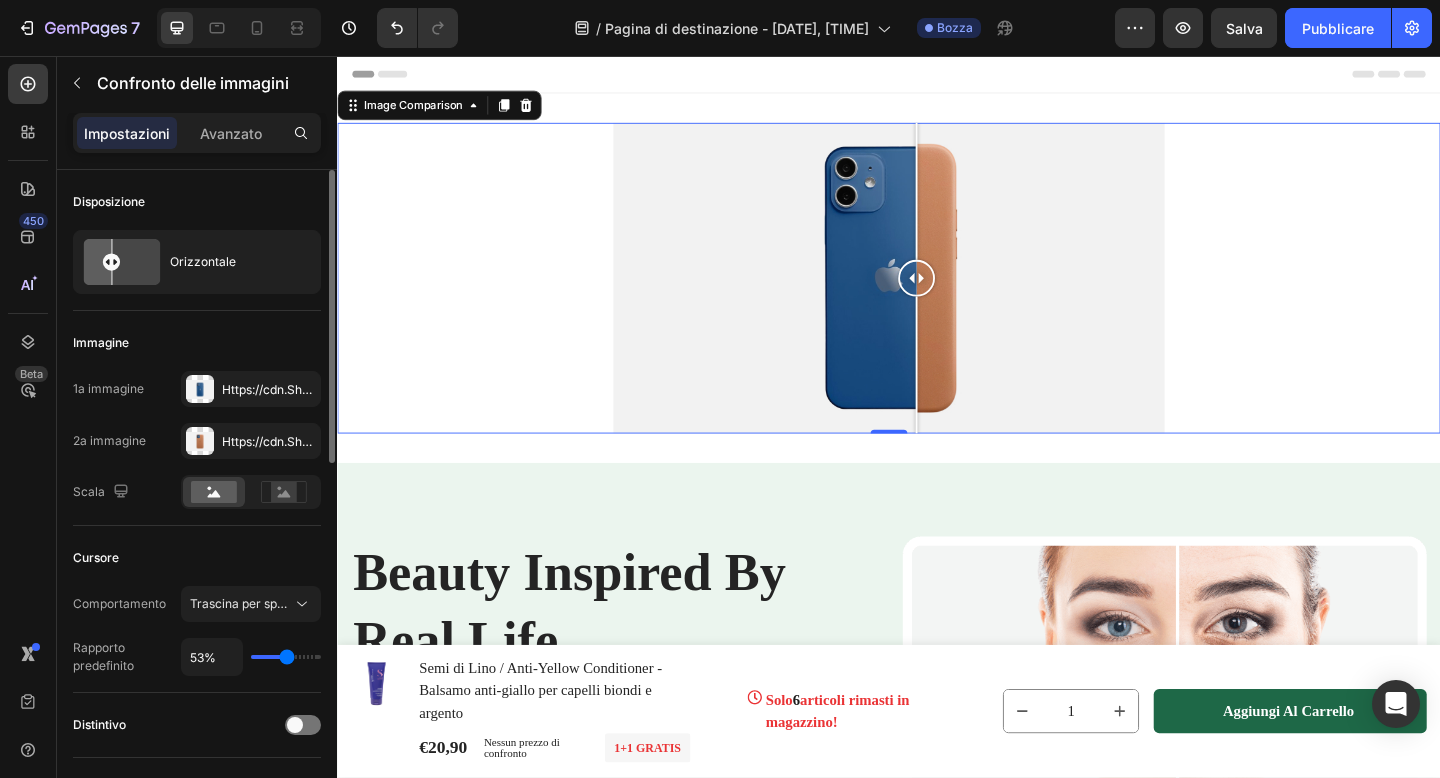 type on "52%" 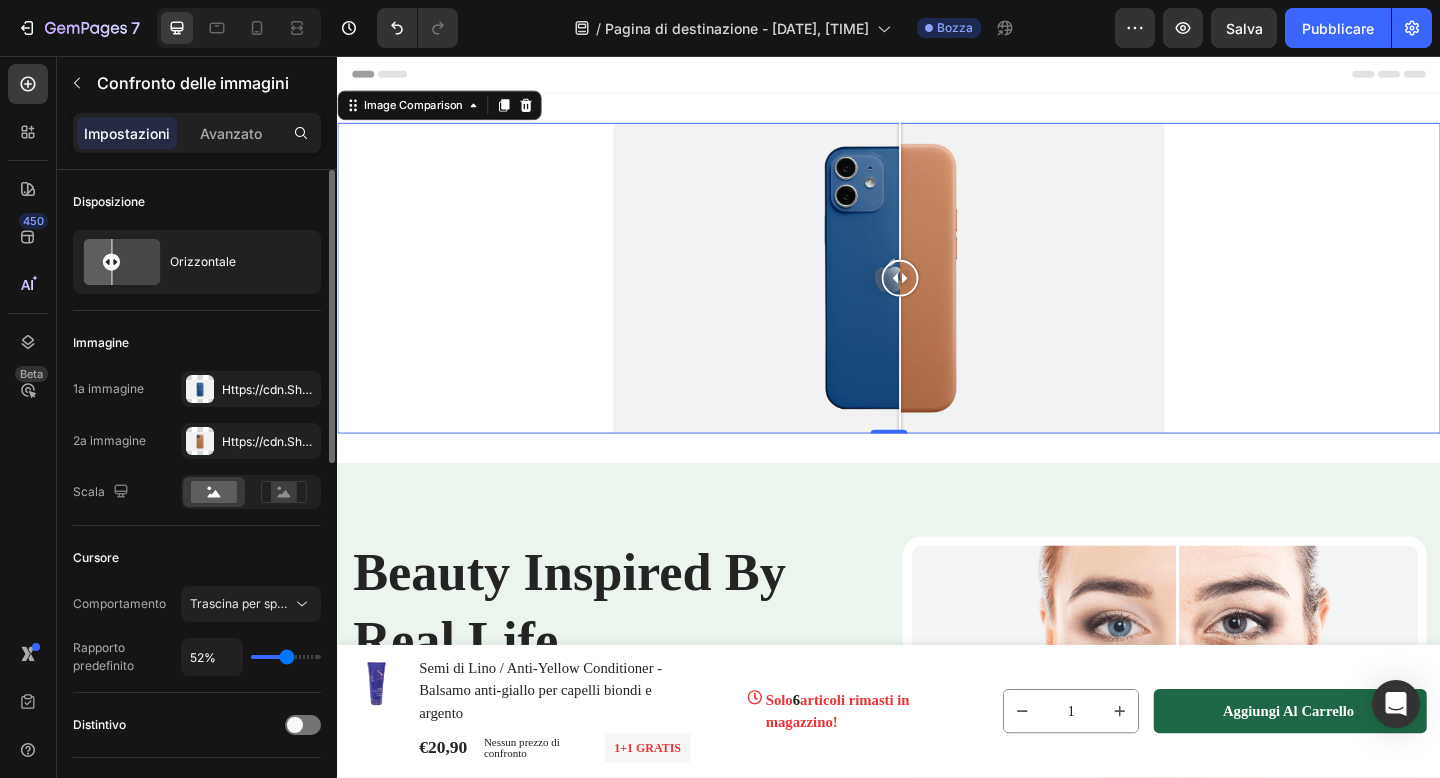 type on "51%" 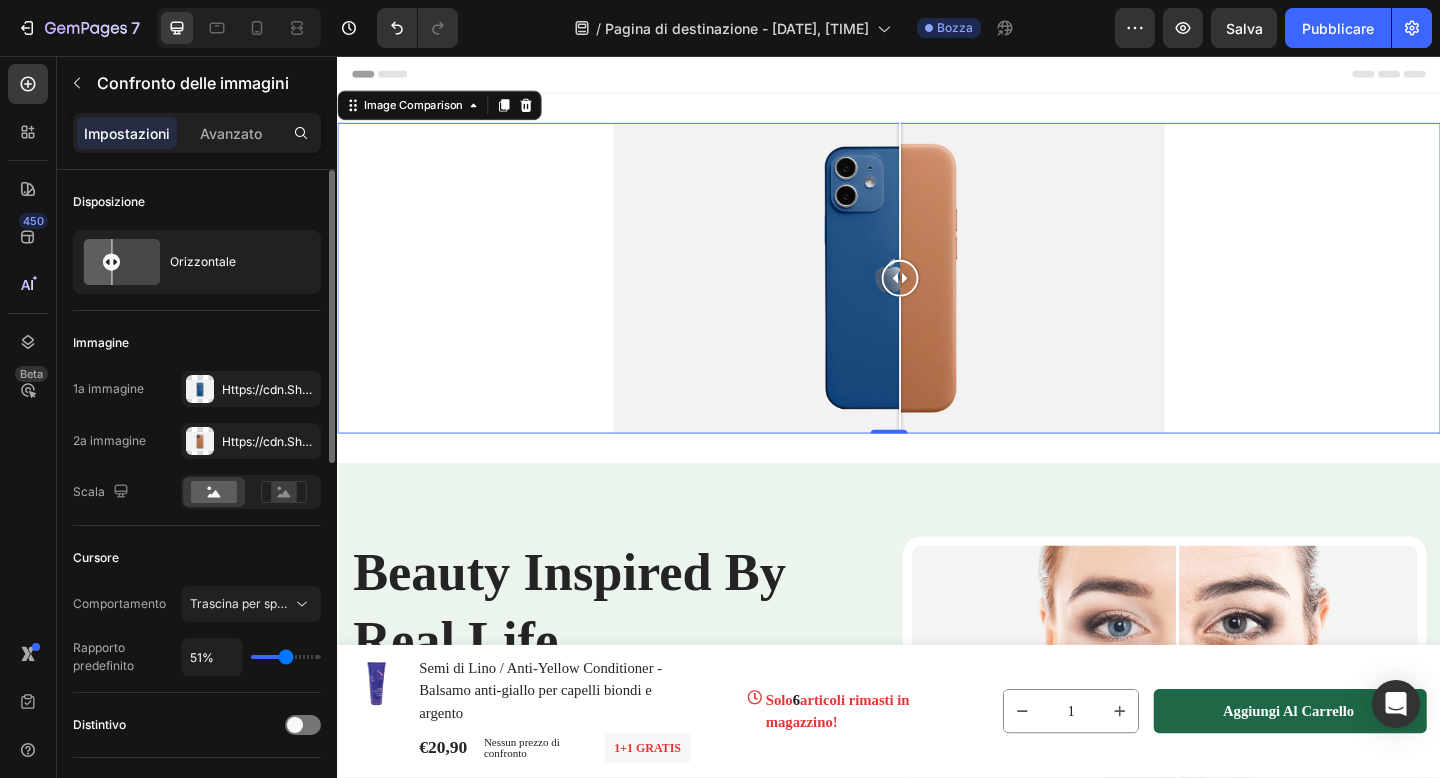 type on "50%" 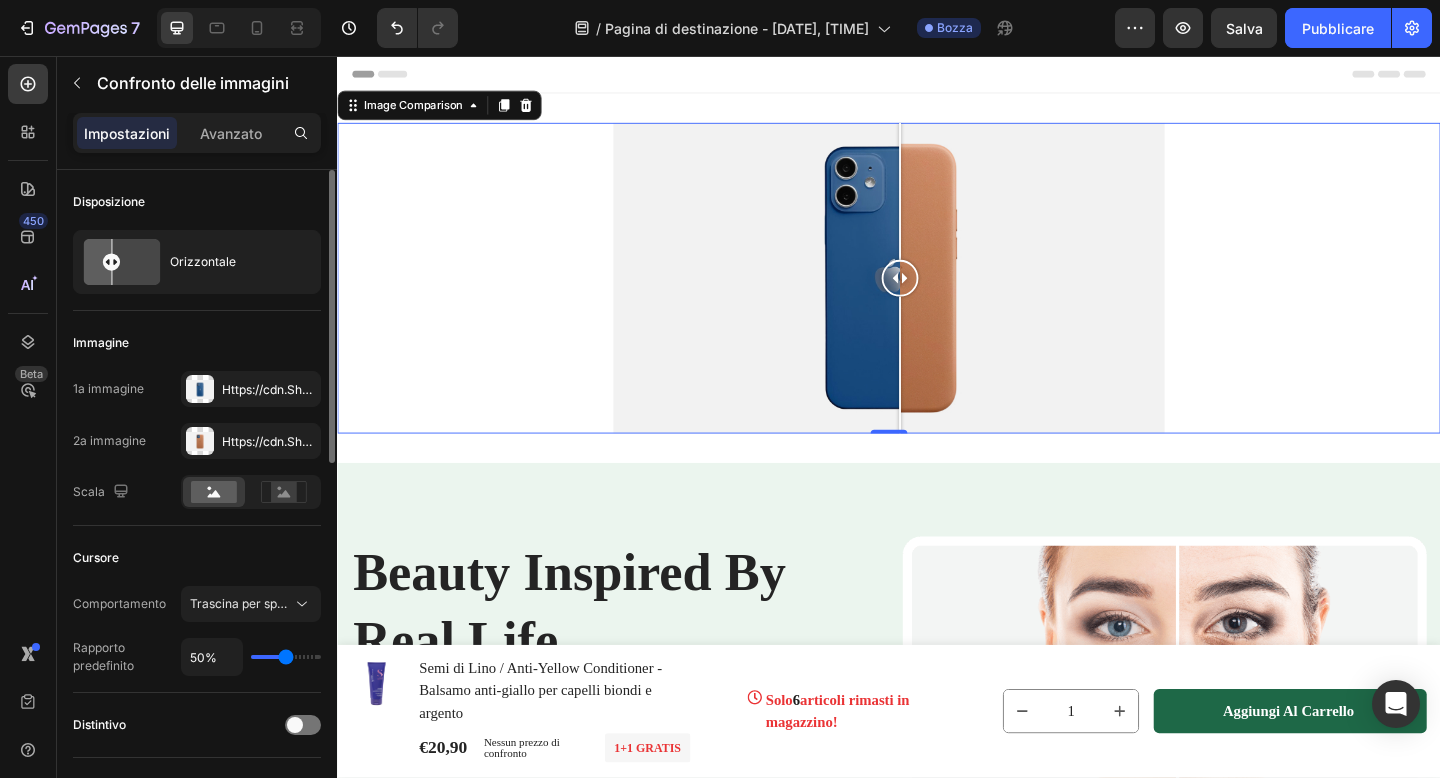 type on "49%" 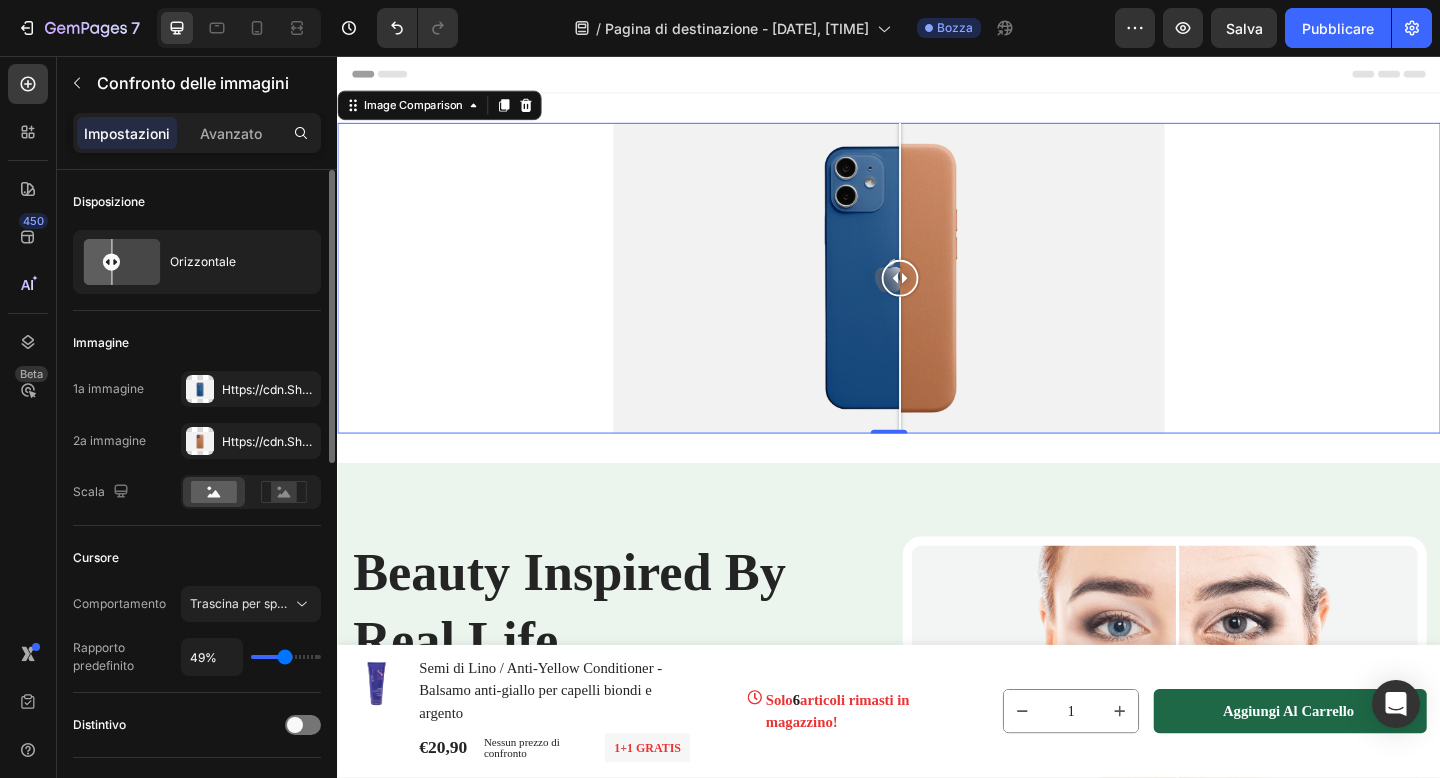 type on "48%" 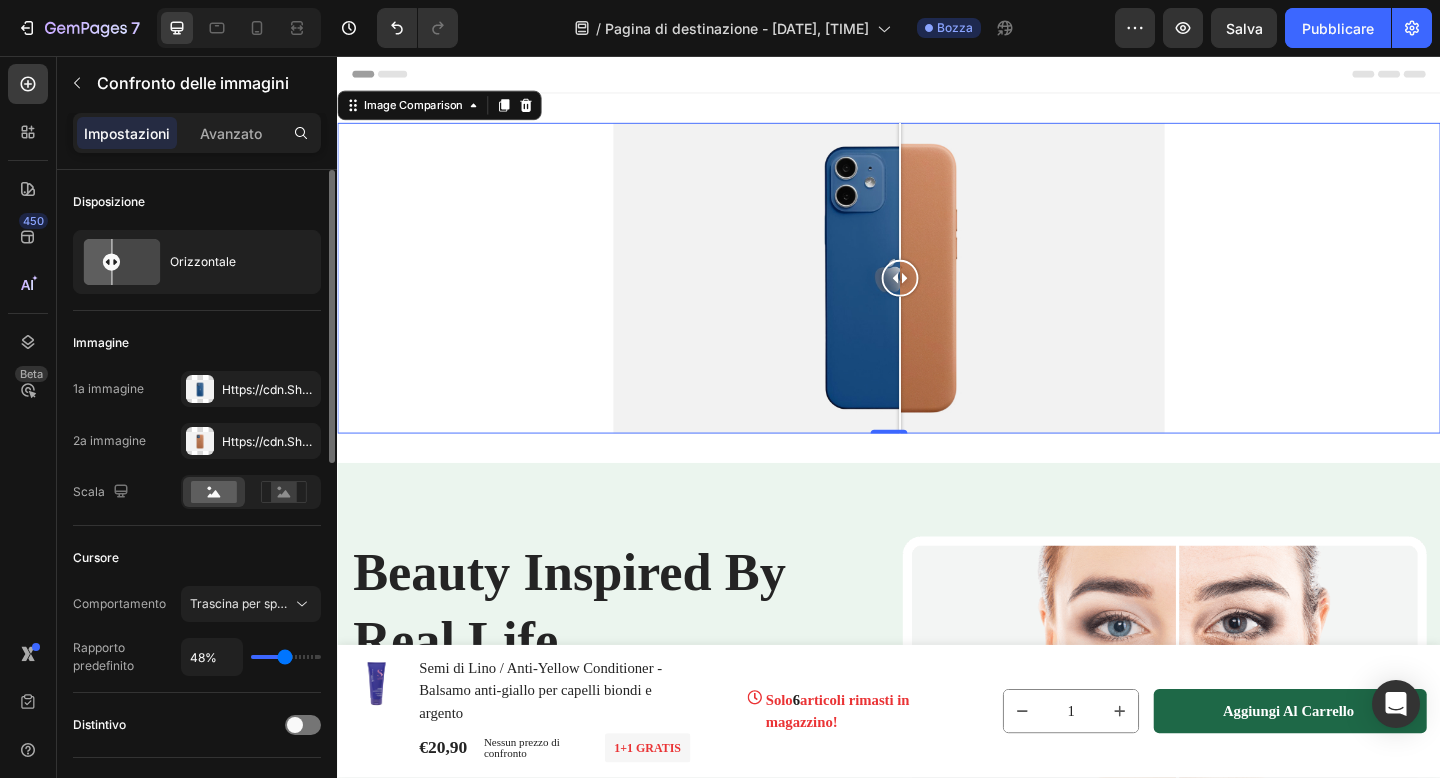 type on "47%" 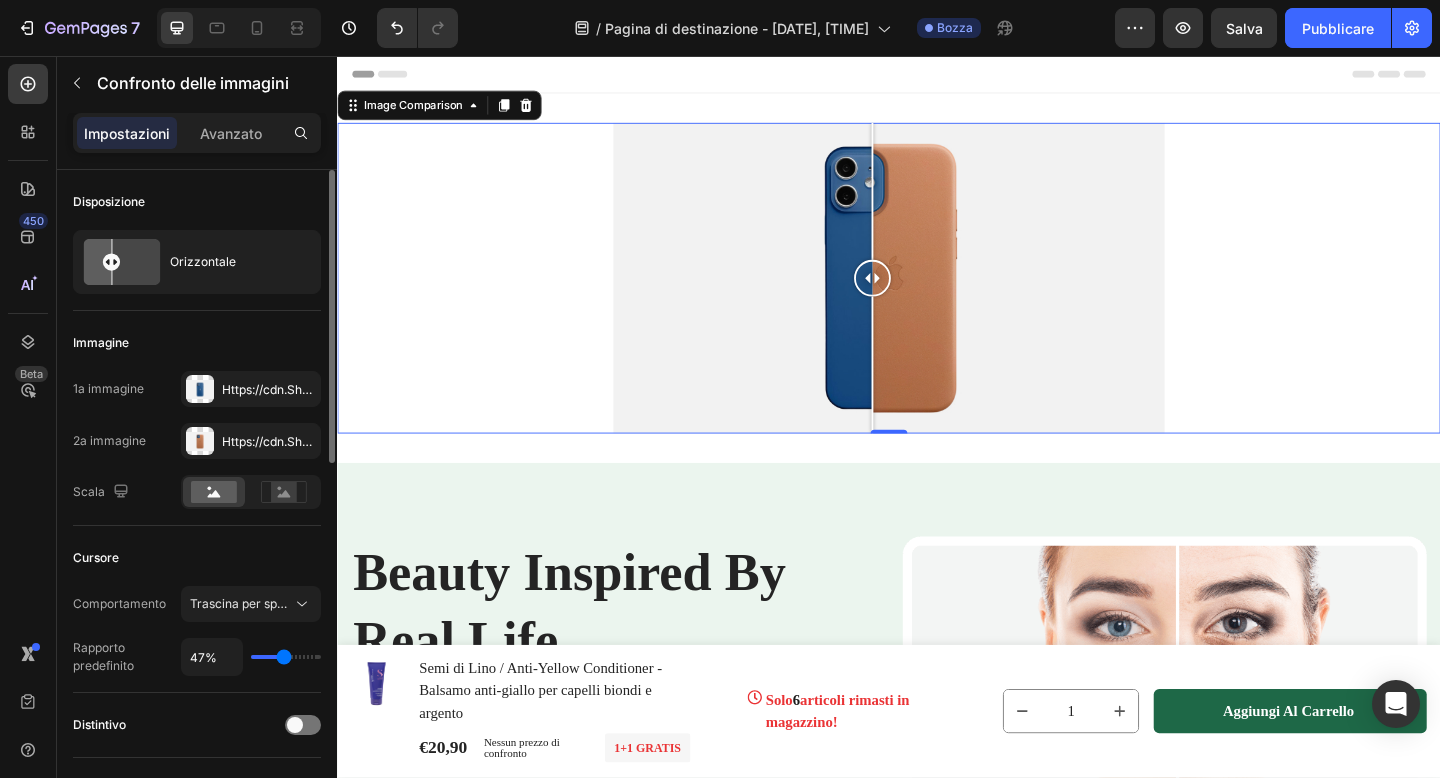 type on "46%" 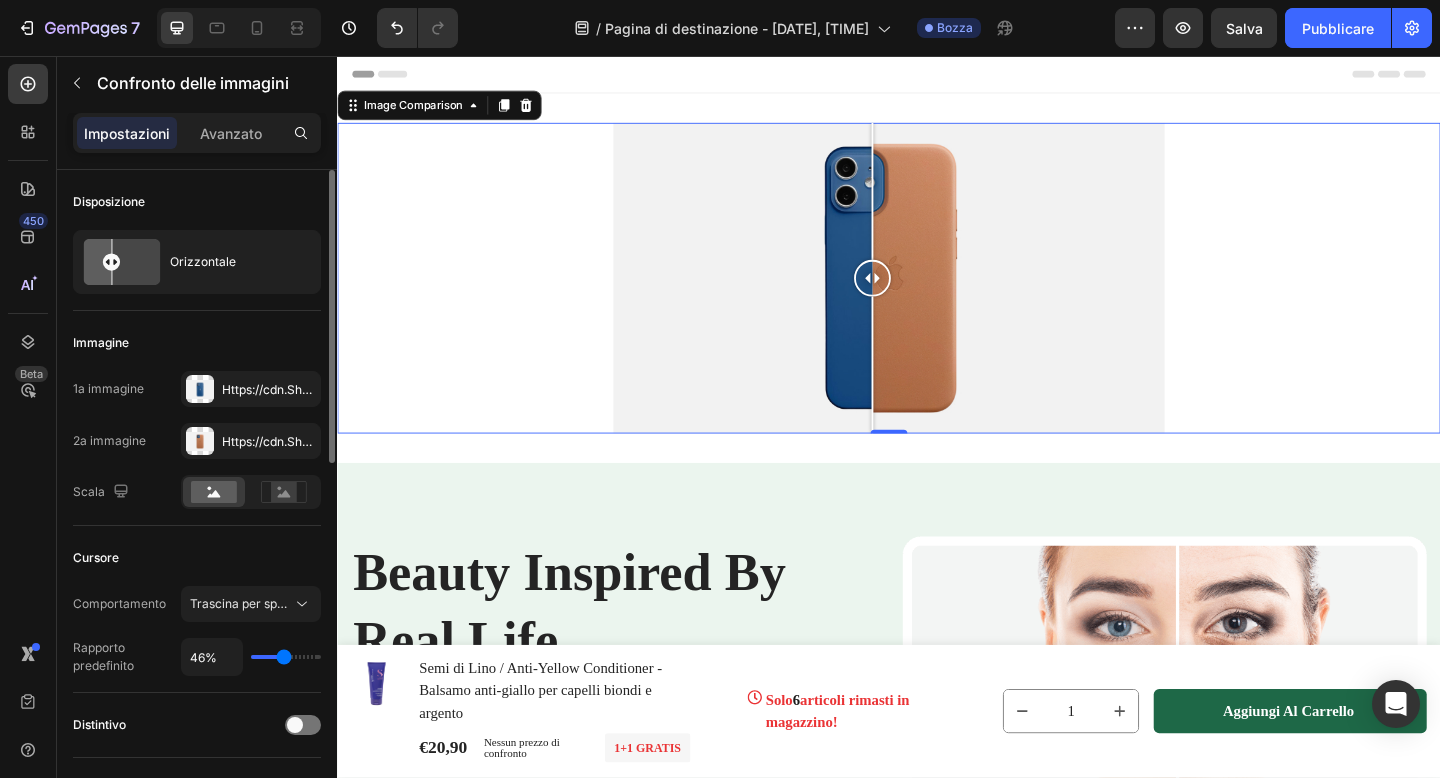 type on "47%" 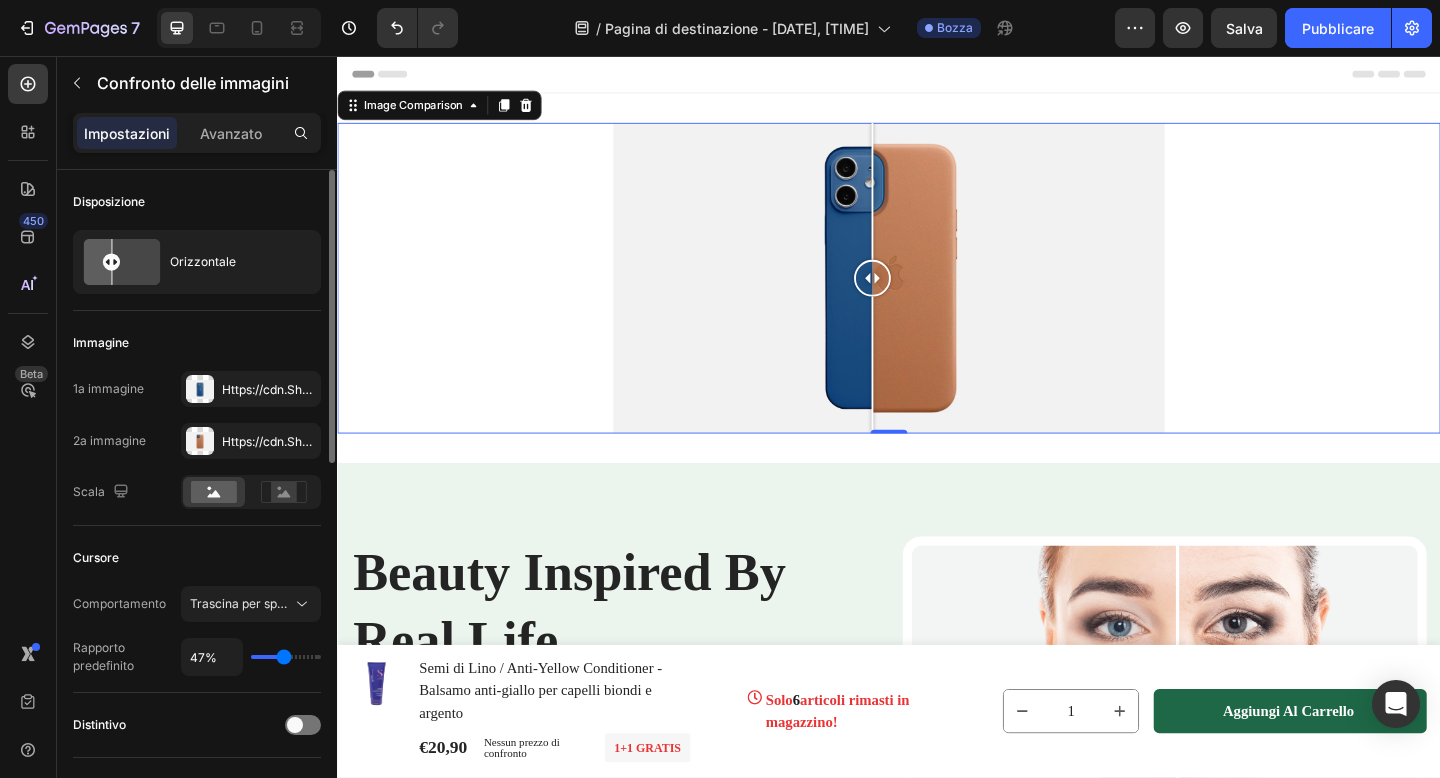 type on "48%" 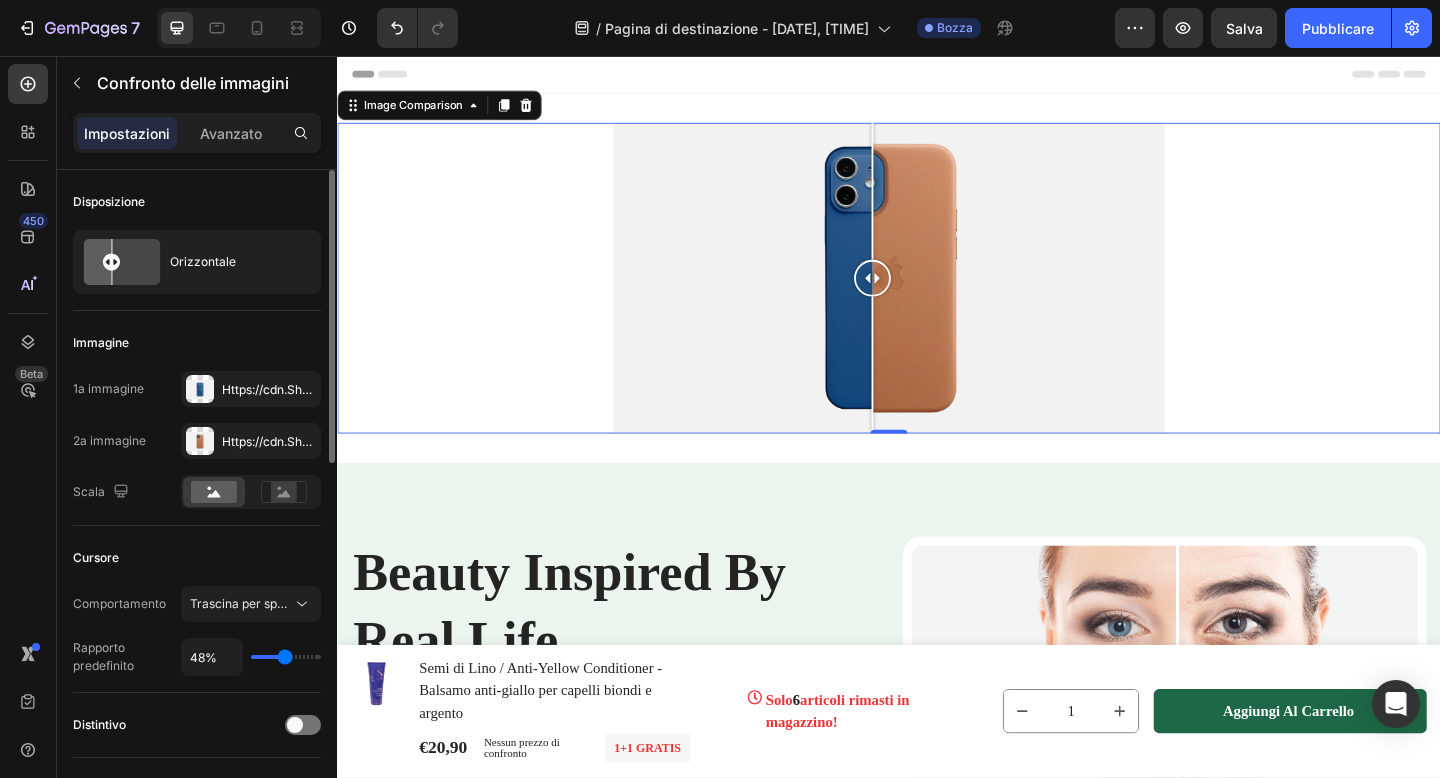 type on "49%" 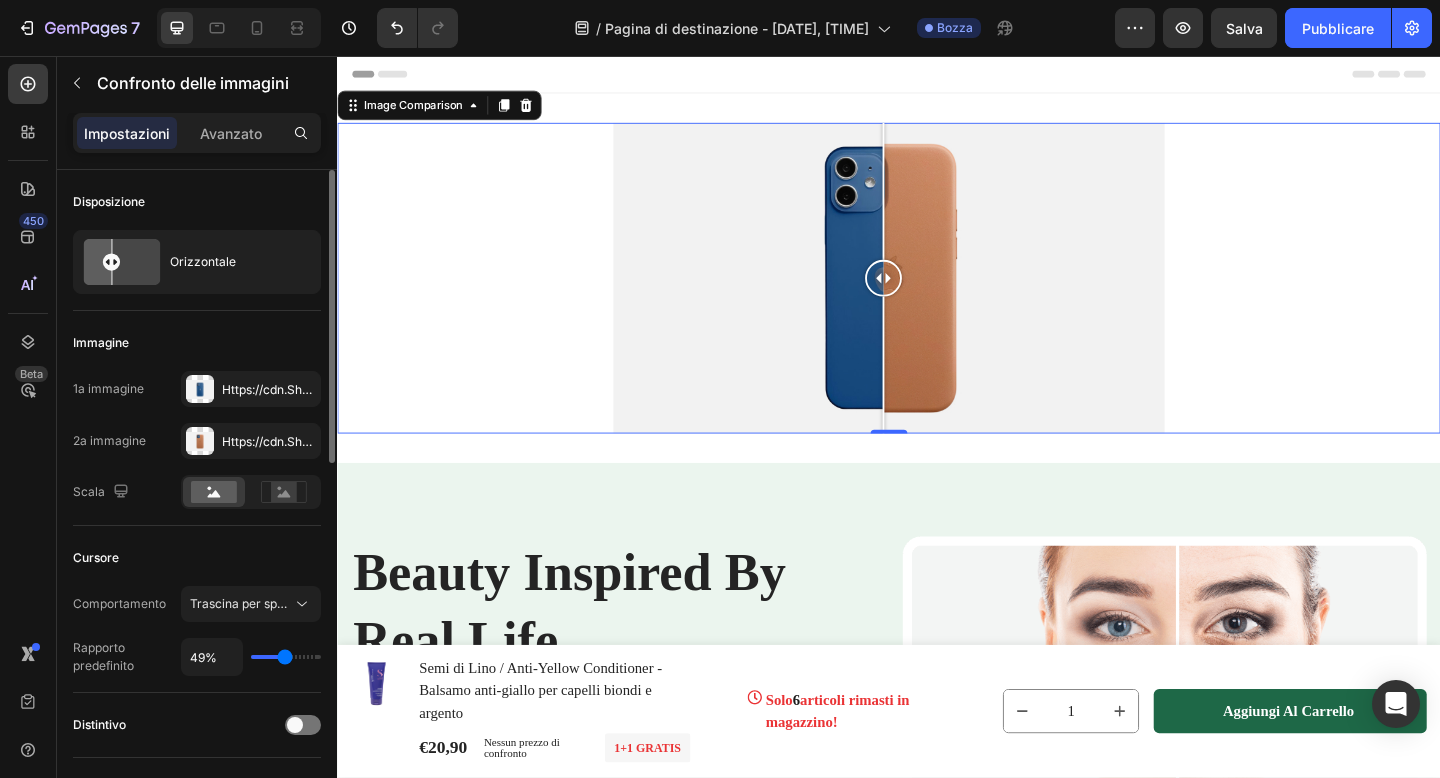 type on "50%" 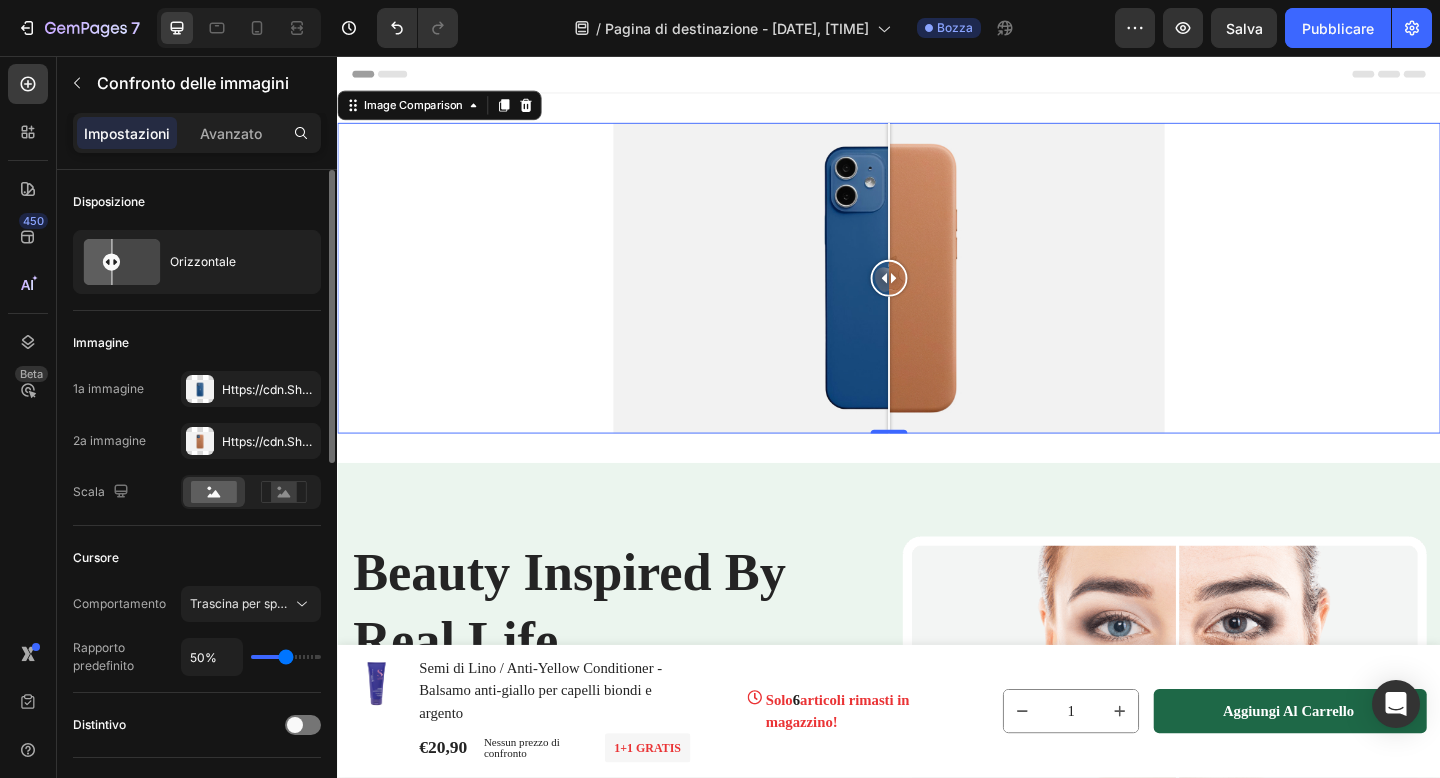 click at bounding box center [286, 657] 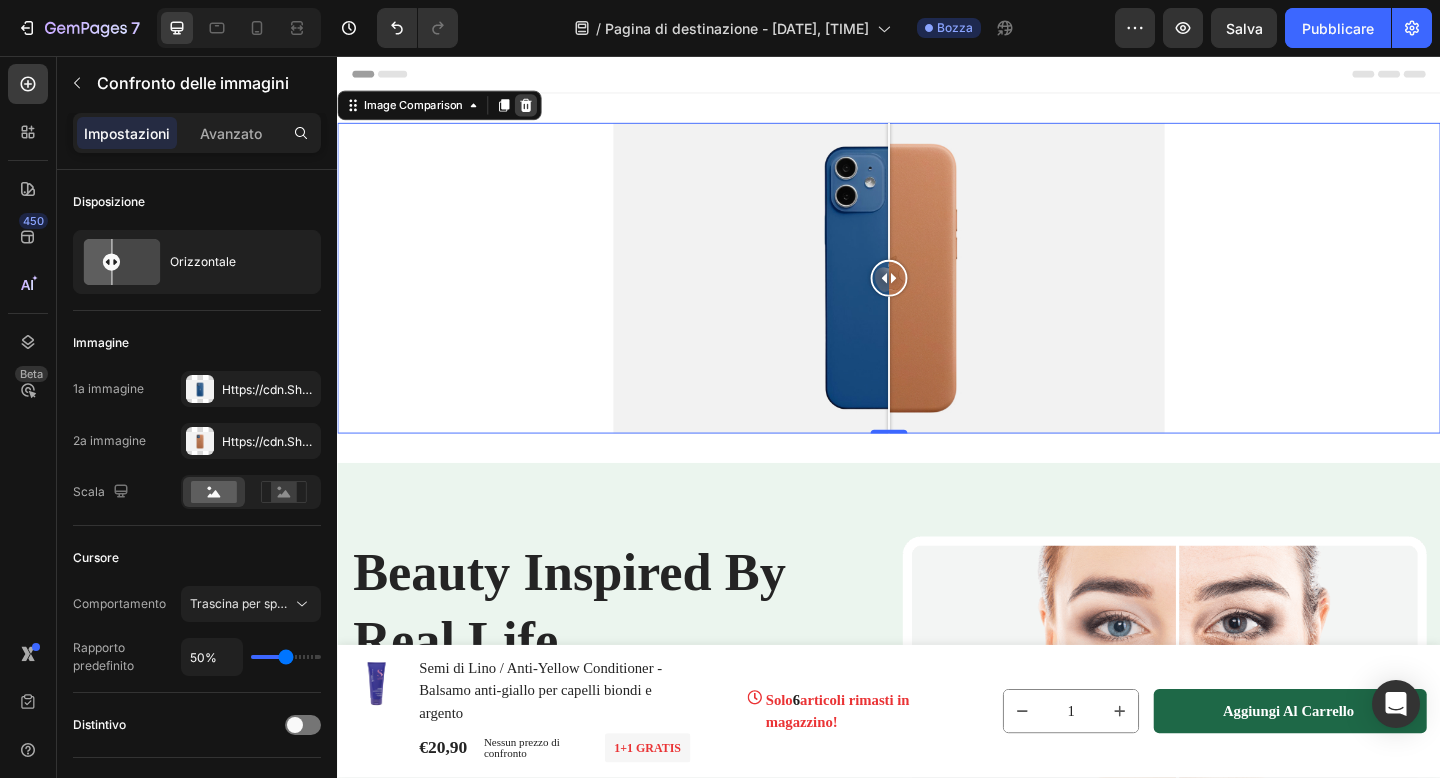 click 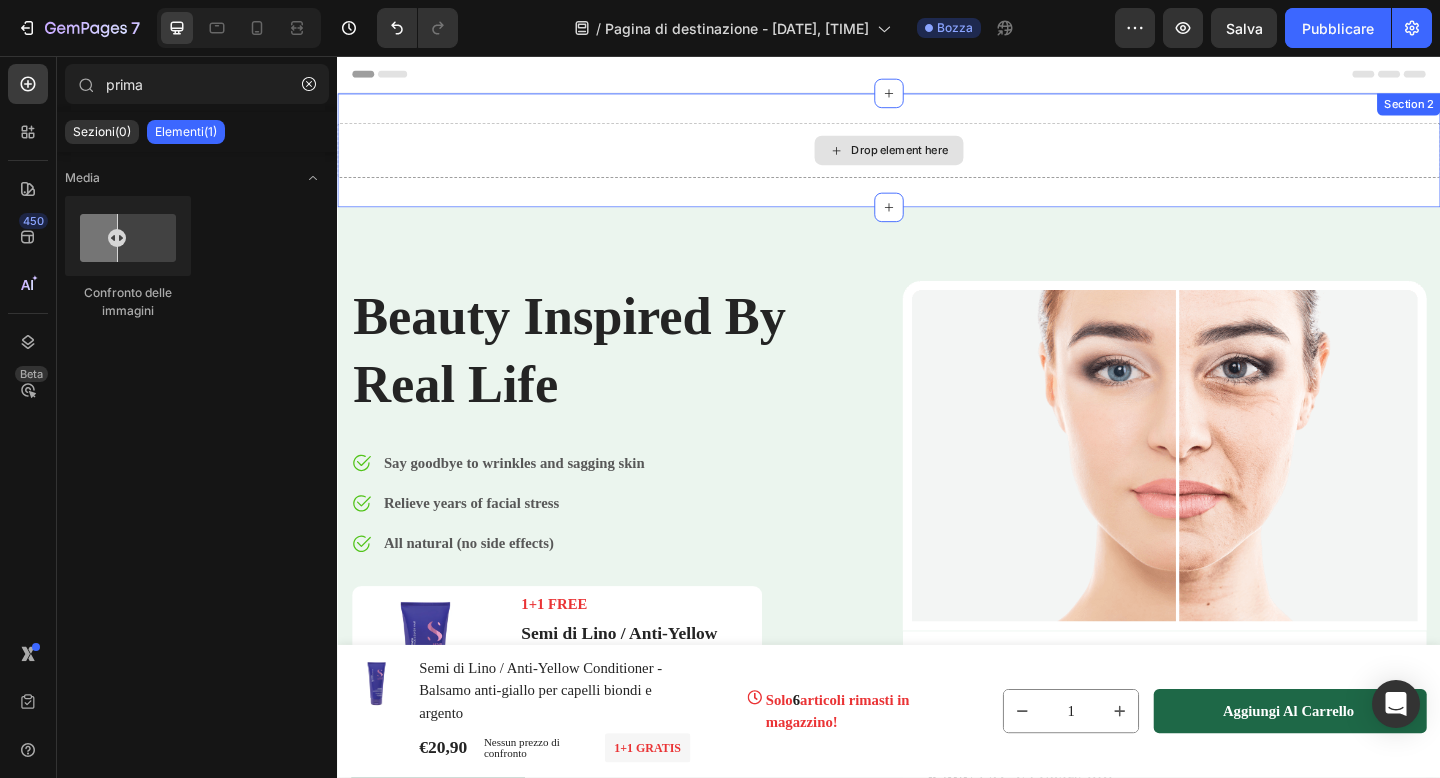 click on "Drop element here" at bounding box center (937, 159) 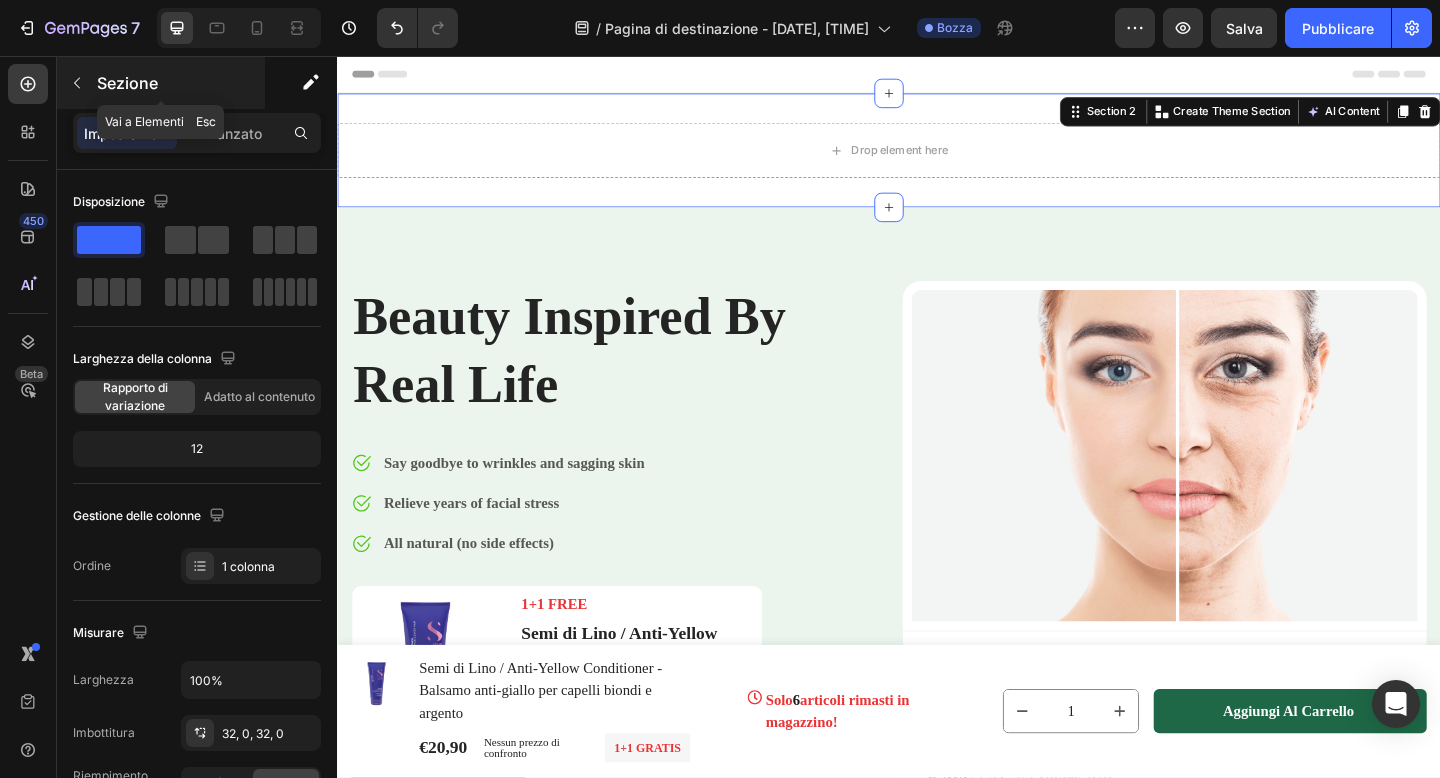 click at bounding box center (77, 83) 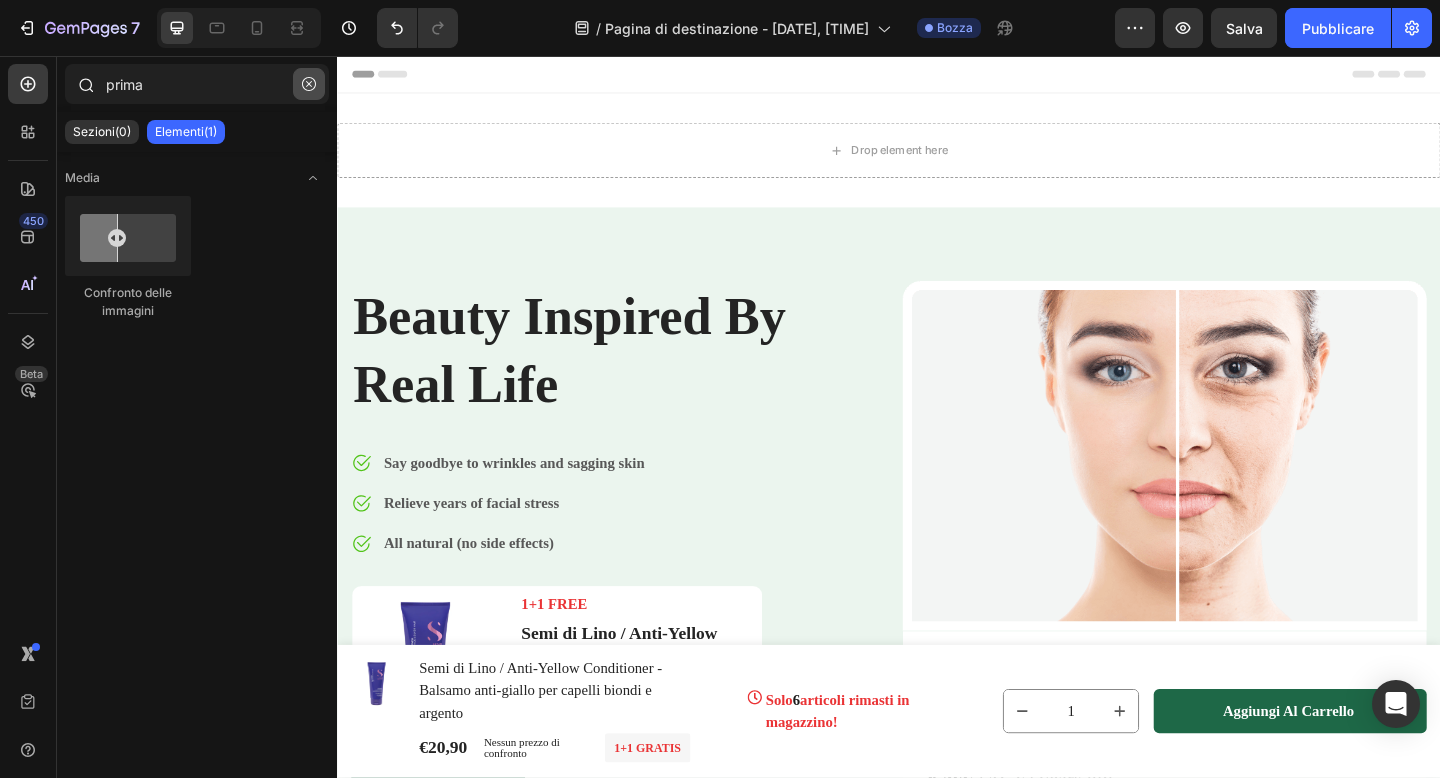 click 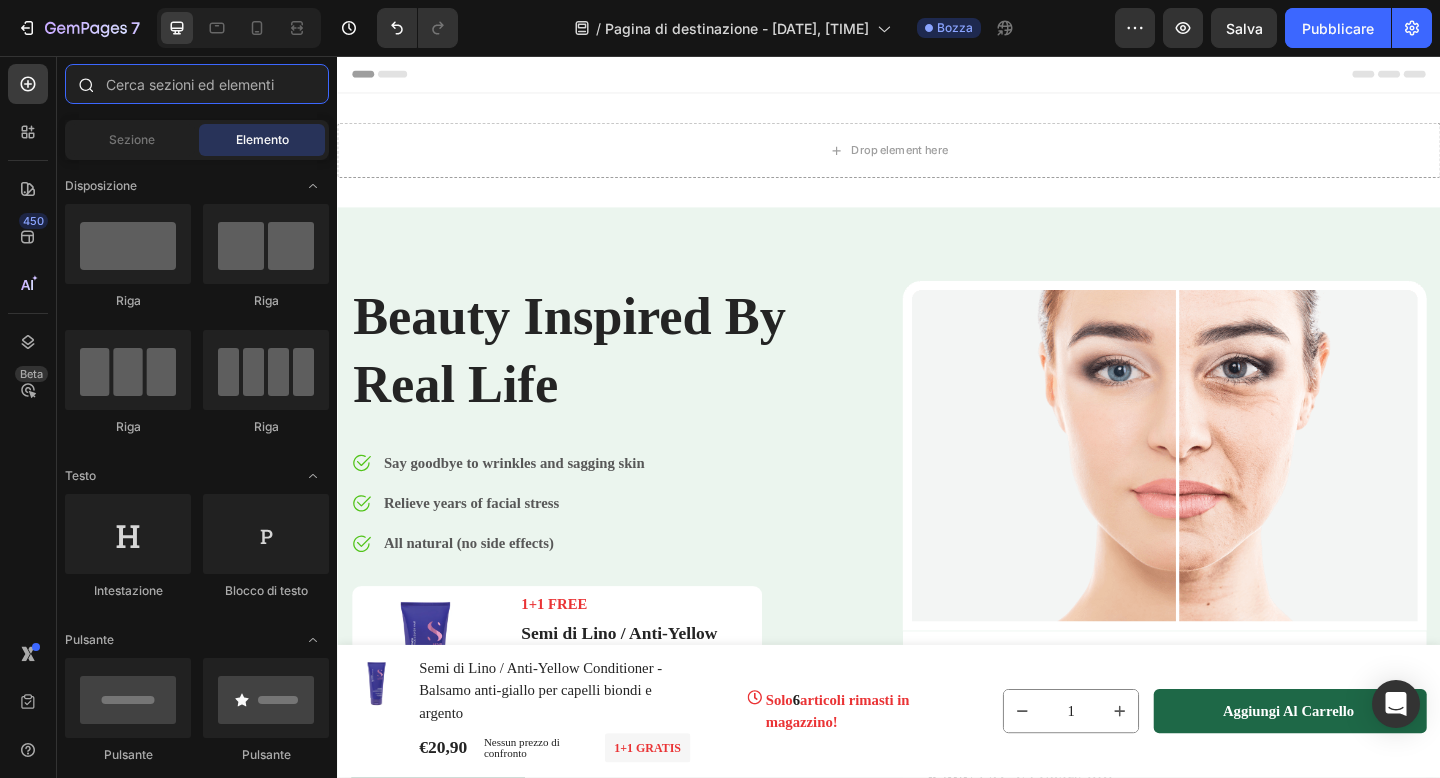 click at bounding box center [197, 84] 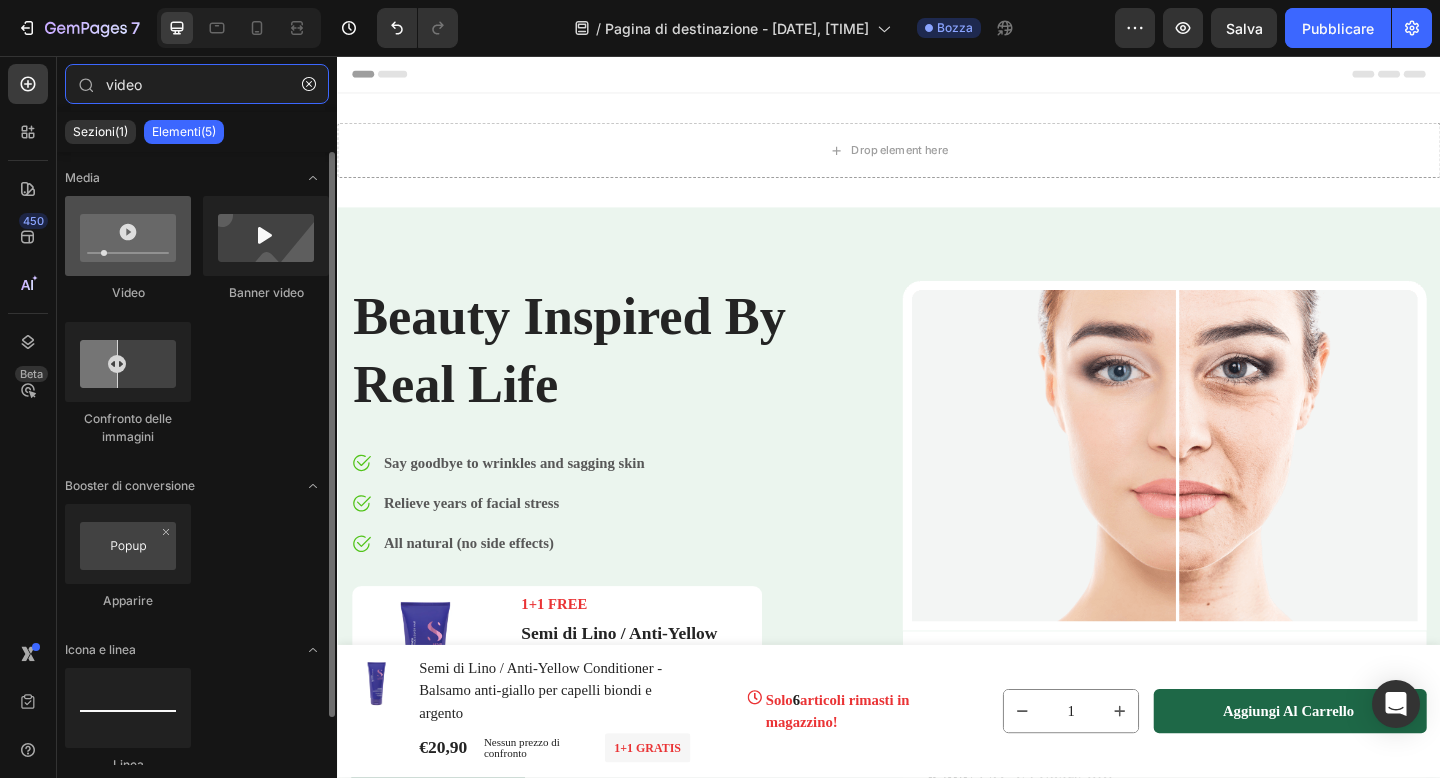 type on "video" 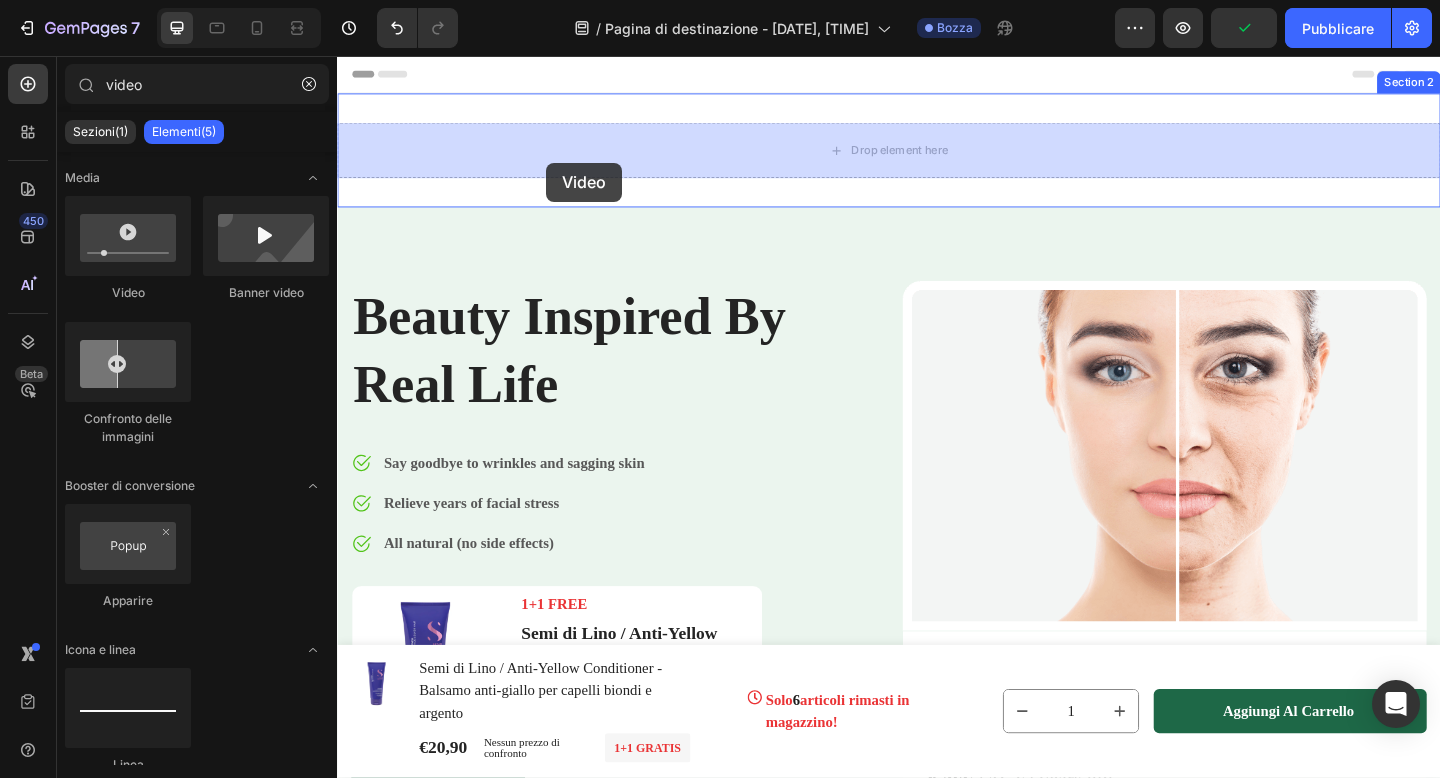 drag, startPoint x: 485, startPoint y: 314, endPoint x: 563, endPoint y: 172, distance: 162.01234 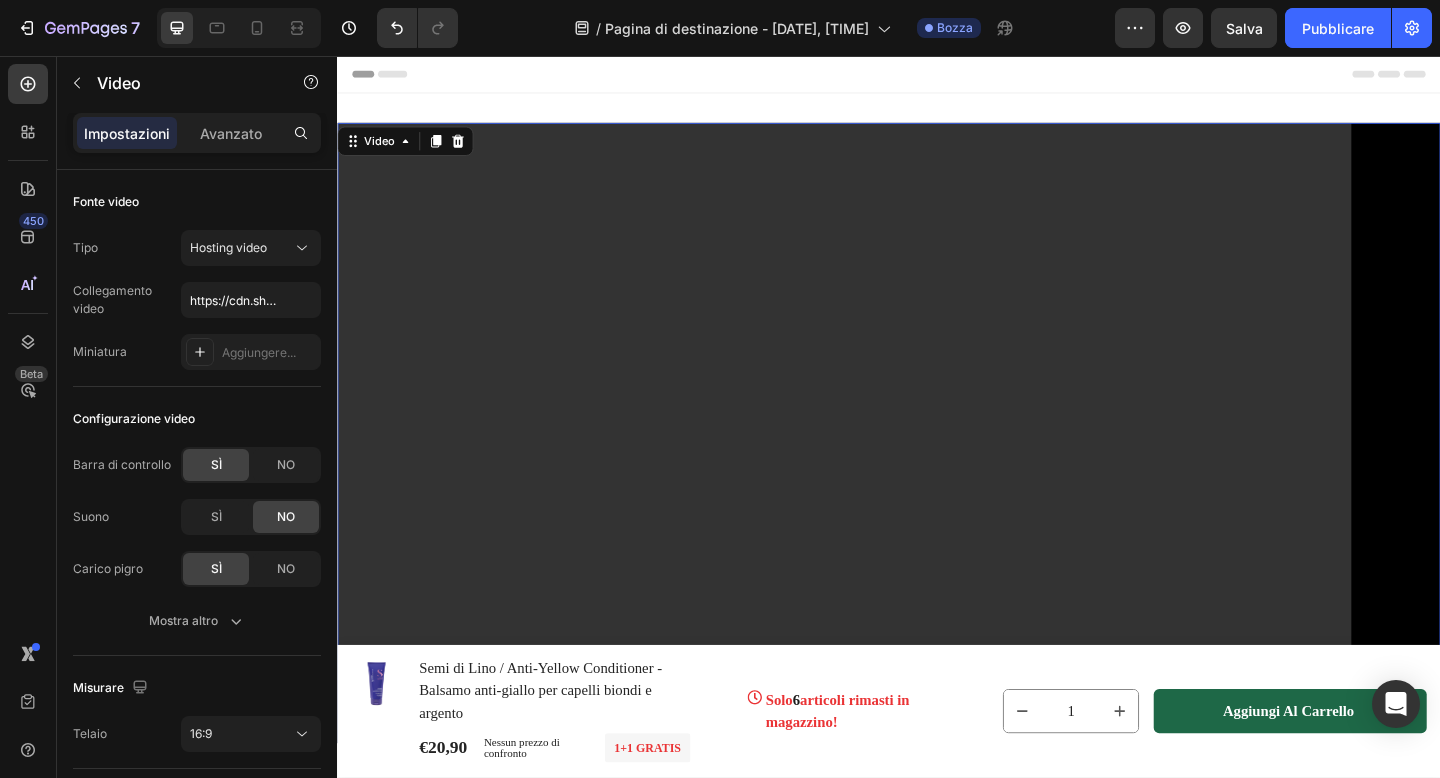 click at bounding box center (937, 466) 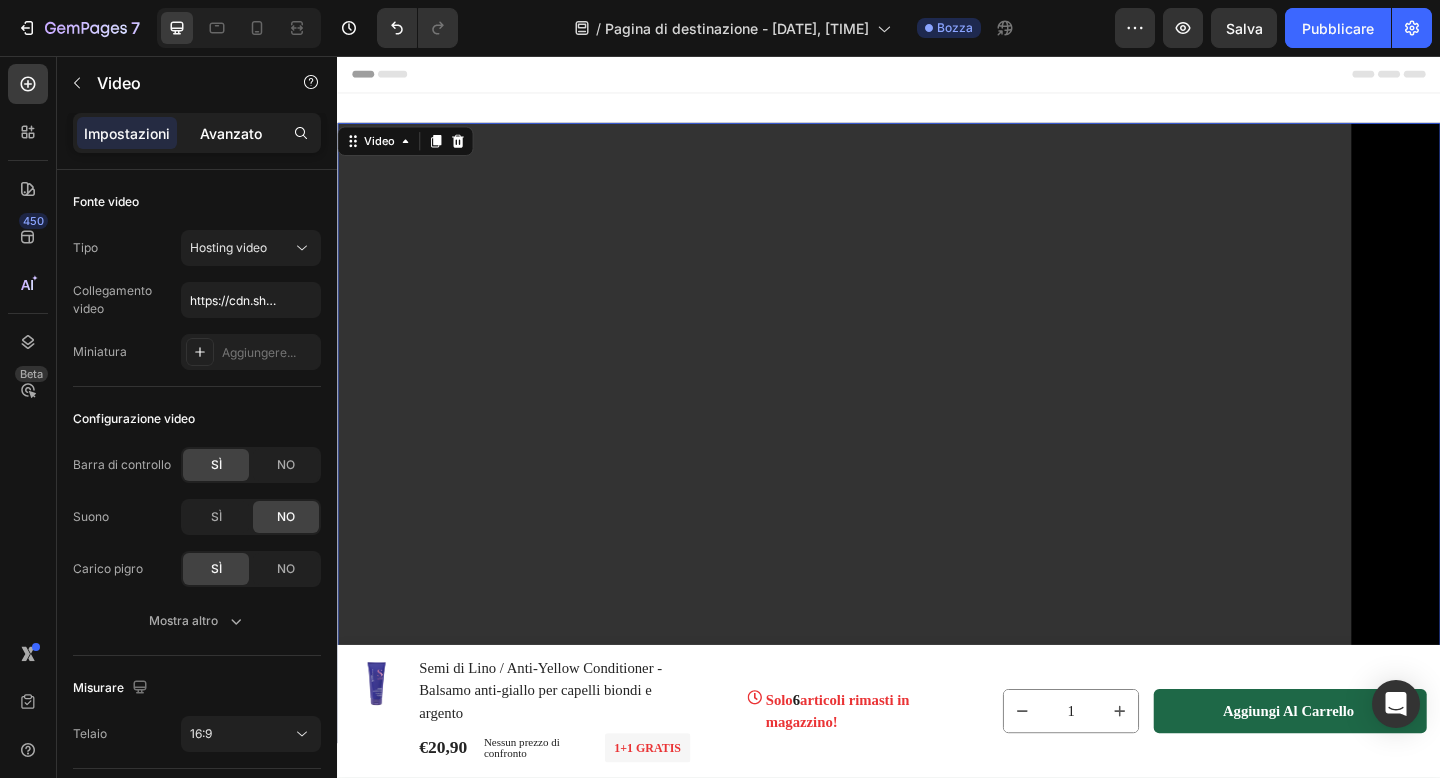 click on "Avanzato" at bounding box center (231, 133) 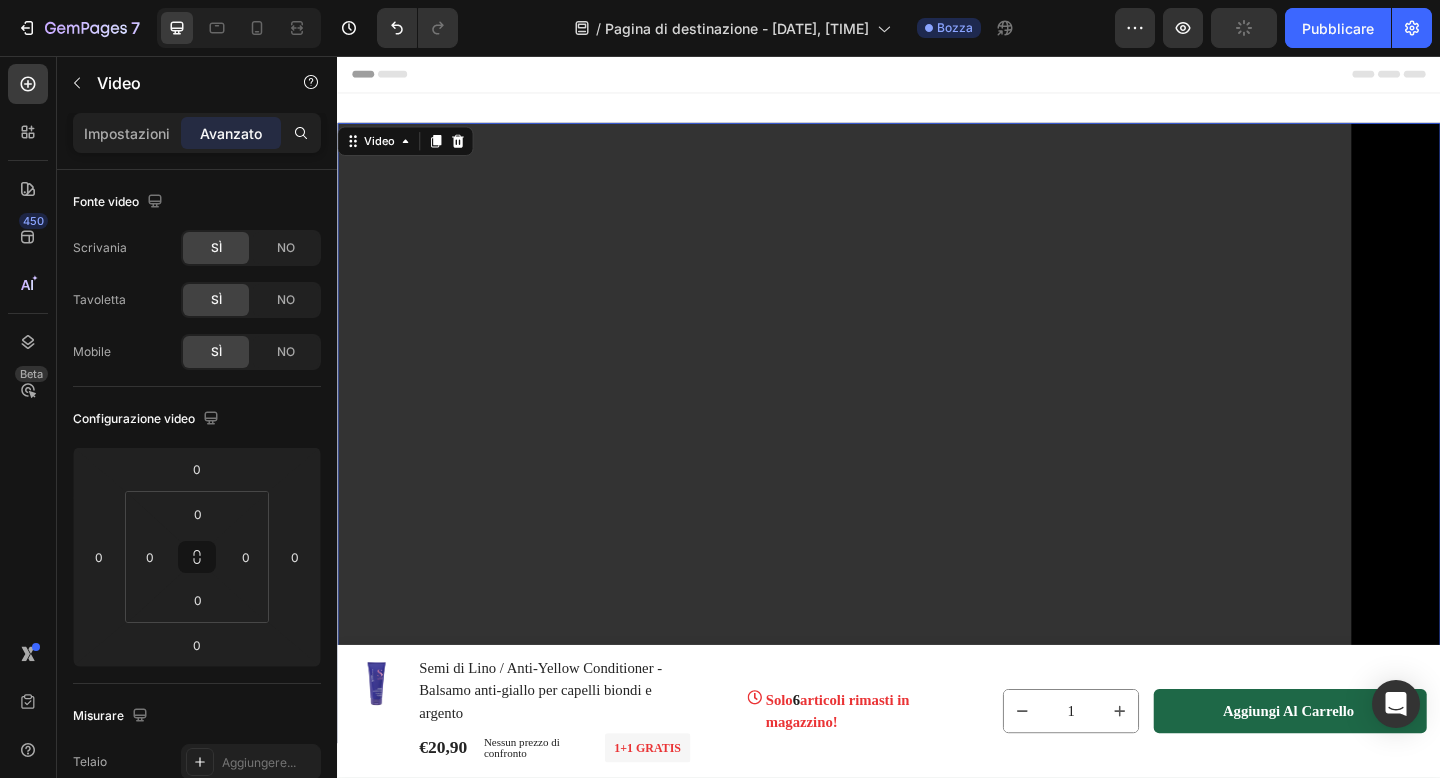 click on "Impostazioni Avanzato" at bounding box center (197, 133) 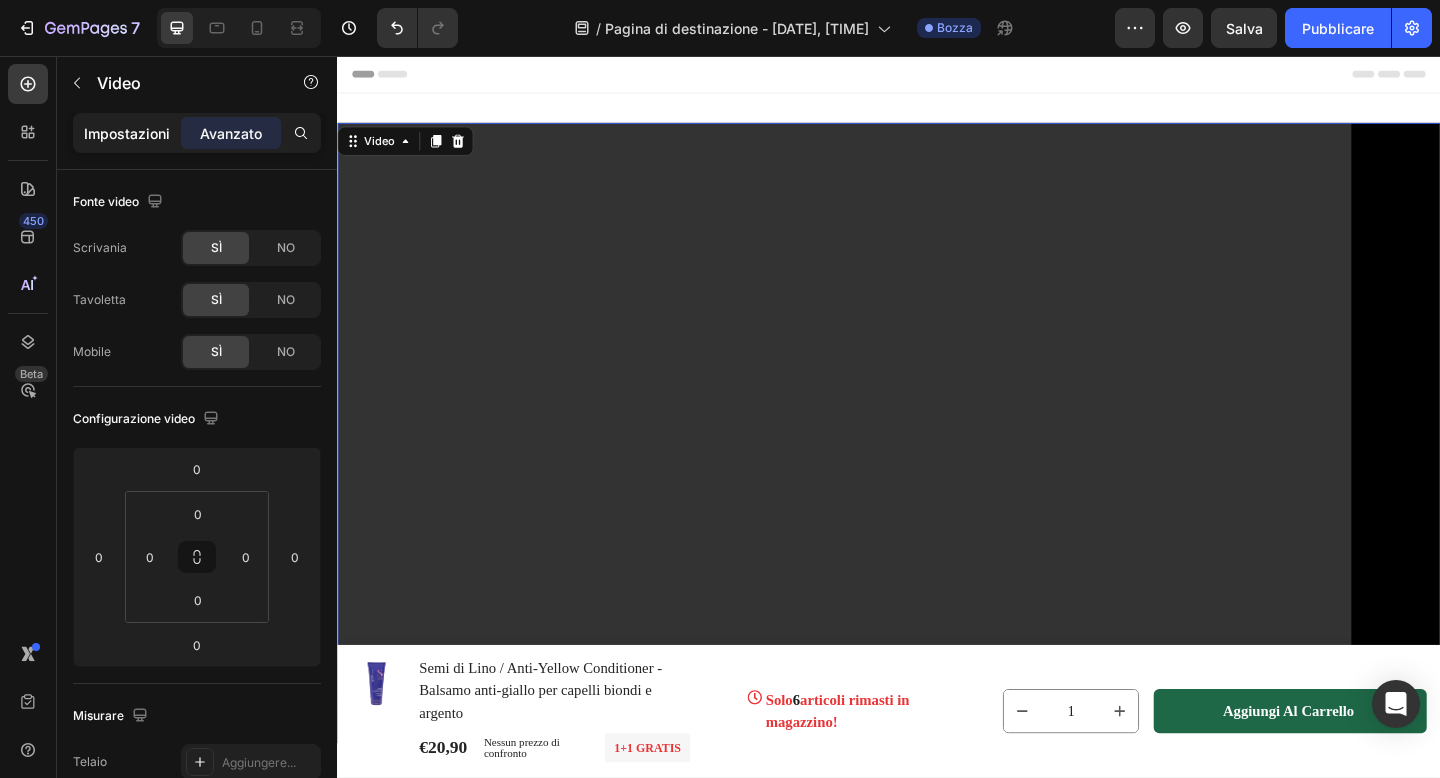 click on "Impostazioni" at bounding box center [127, 133] 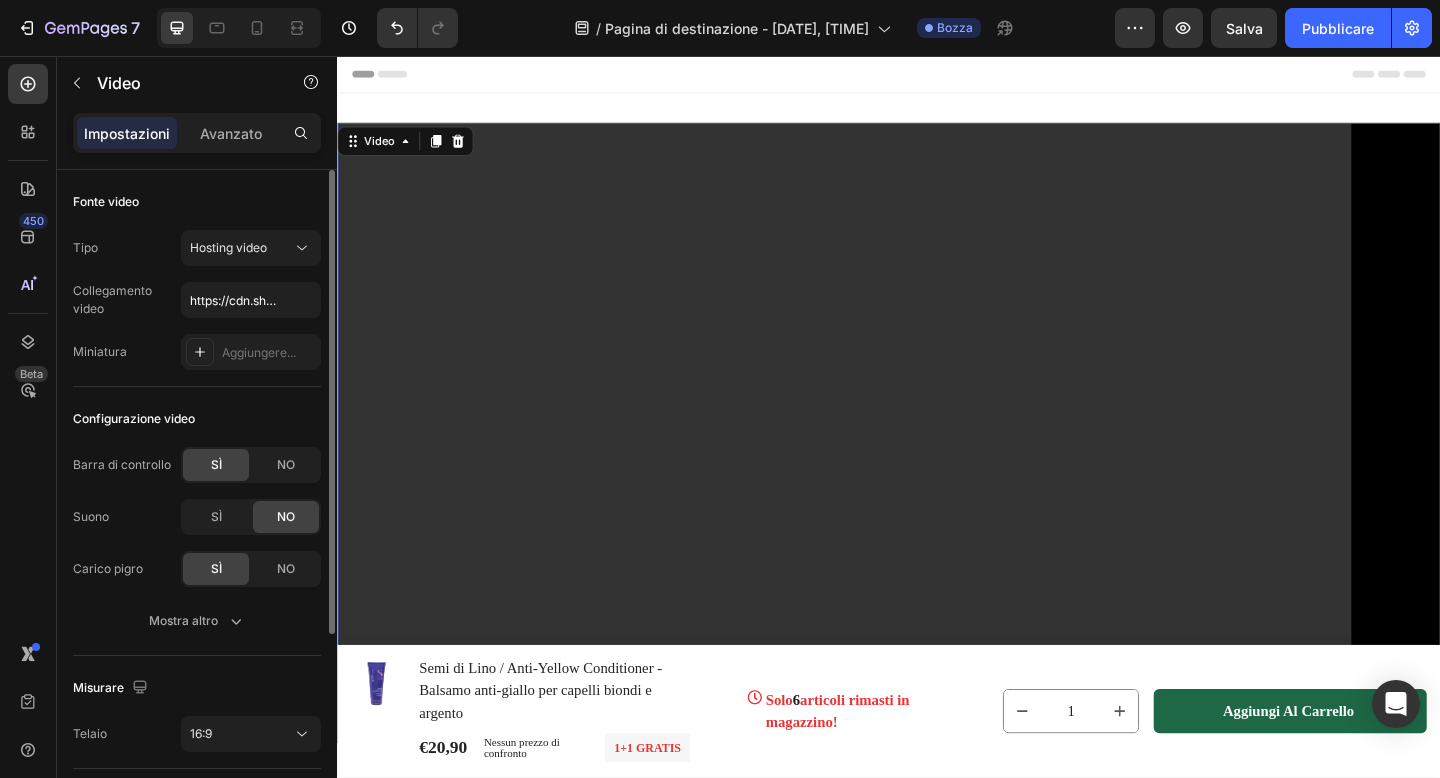 click on "Fonte video Tipo Hosting video Collegamento video https://cdn.shopify.com/videos/c/o/v/2cd3deb506b54b009063f7270ab5cf2e.mp4 Miniatura Aggiungere..." 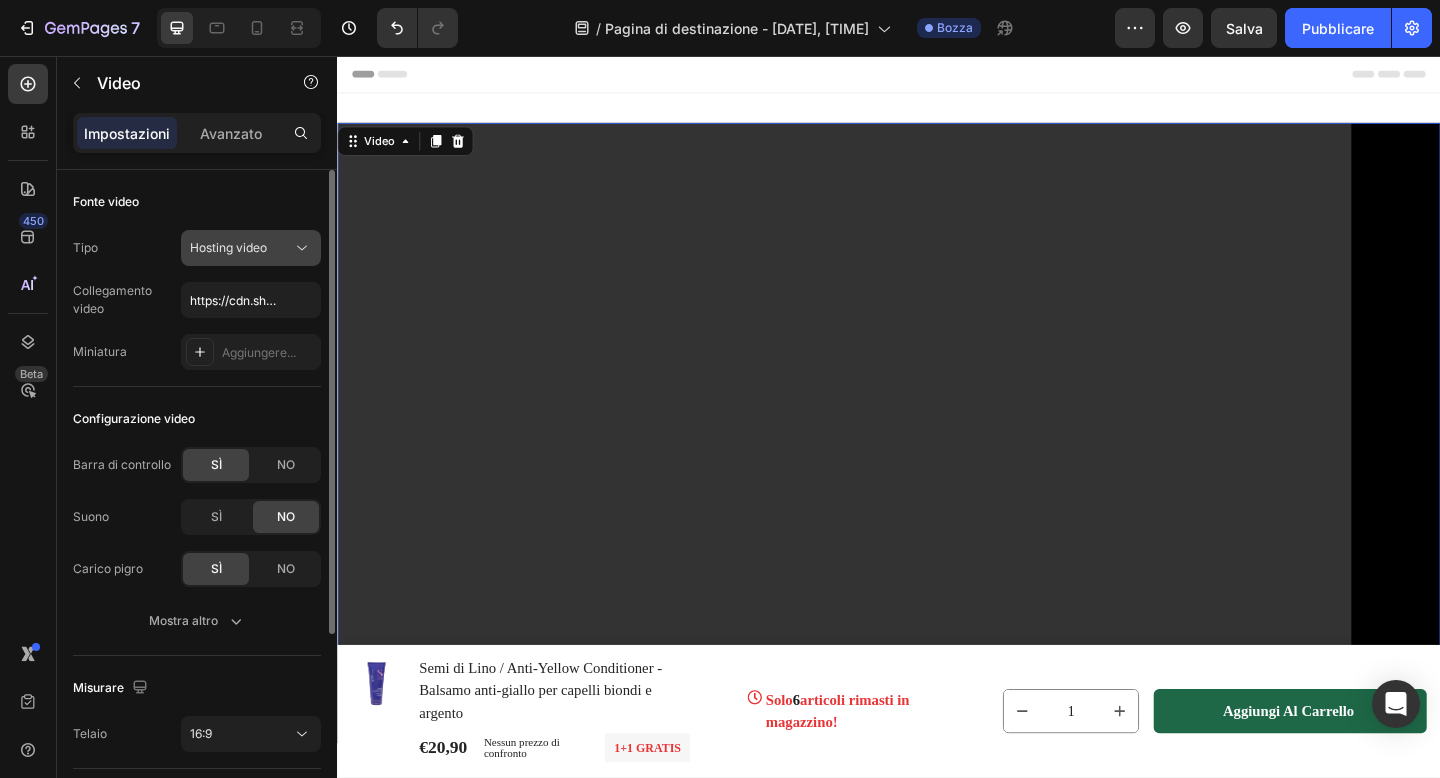 click on "Hosting video" 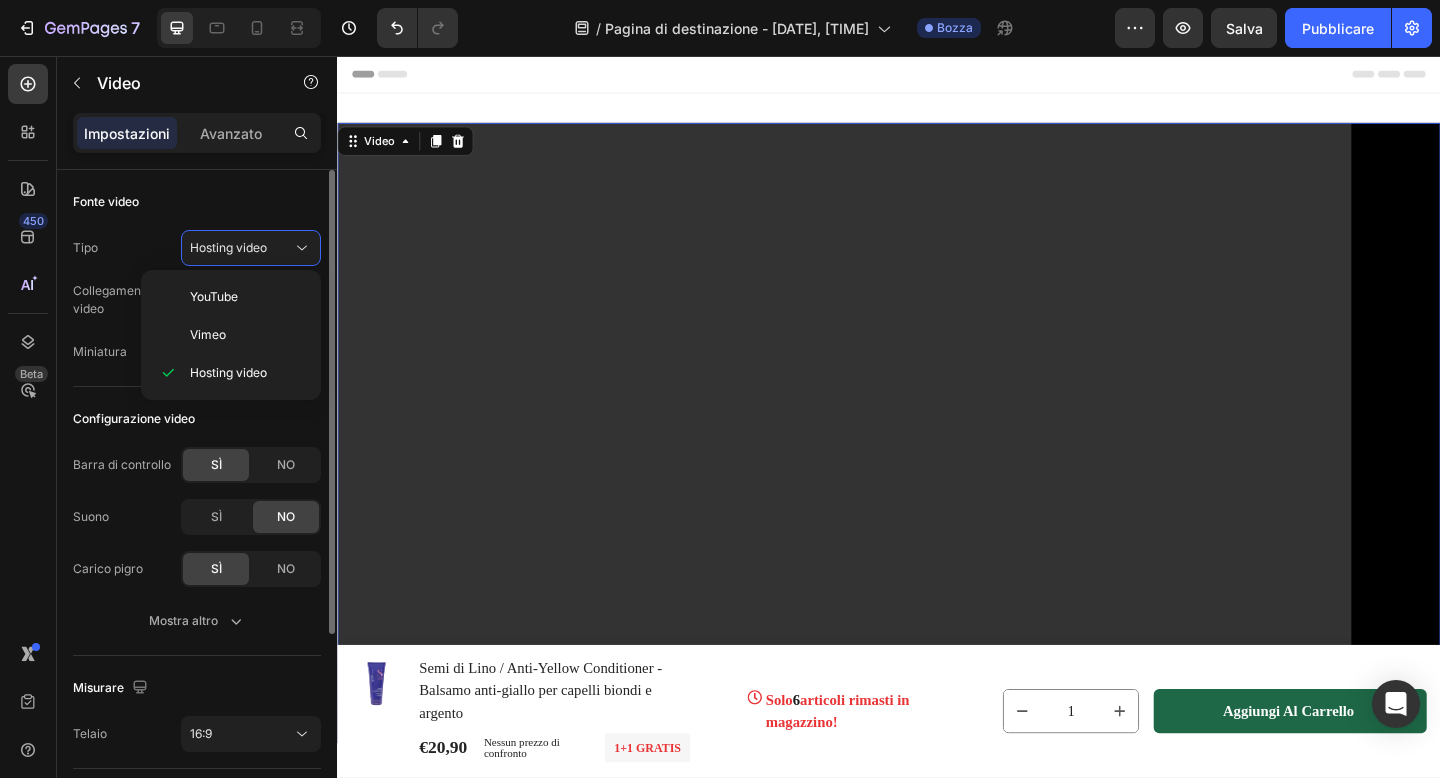 click on "Fonte video" at bounding box center [197, 202] 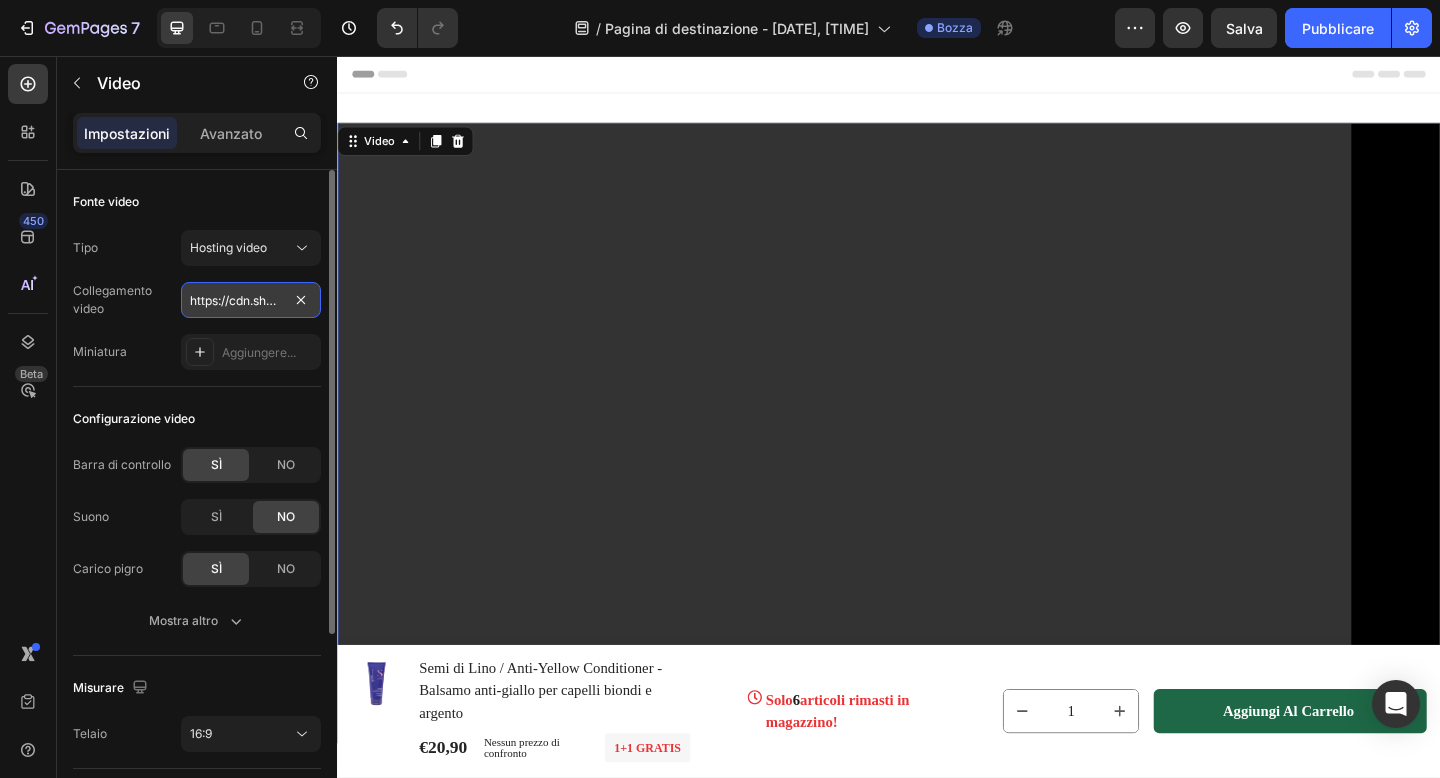 type 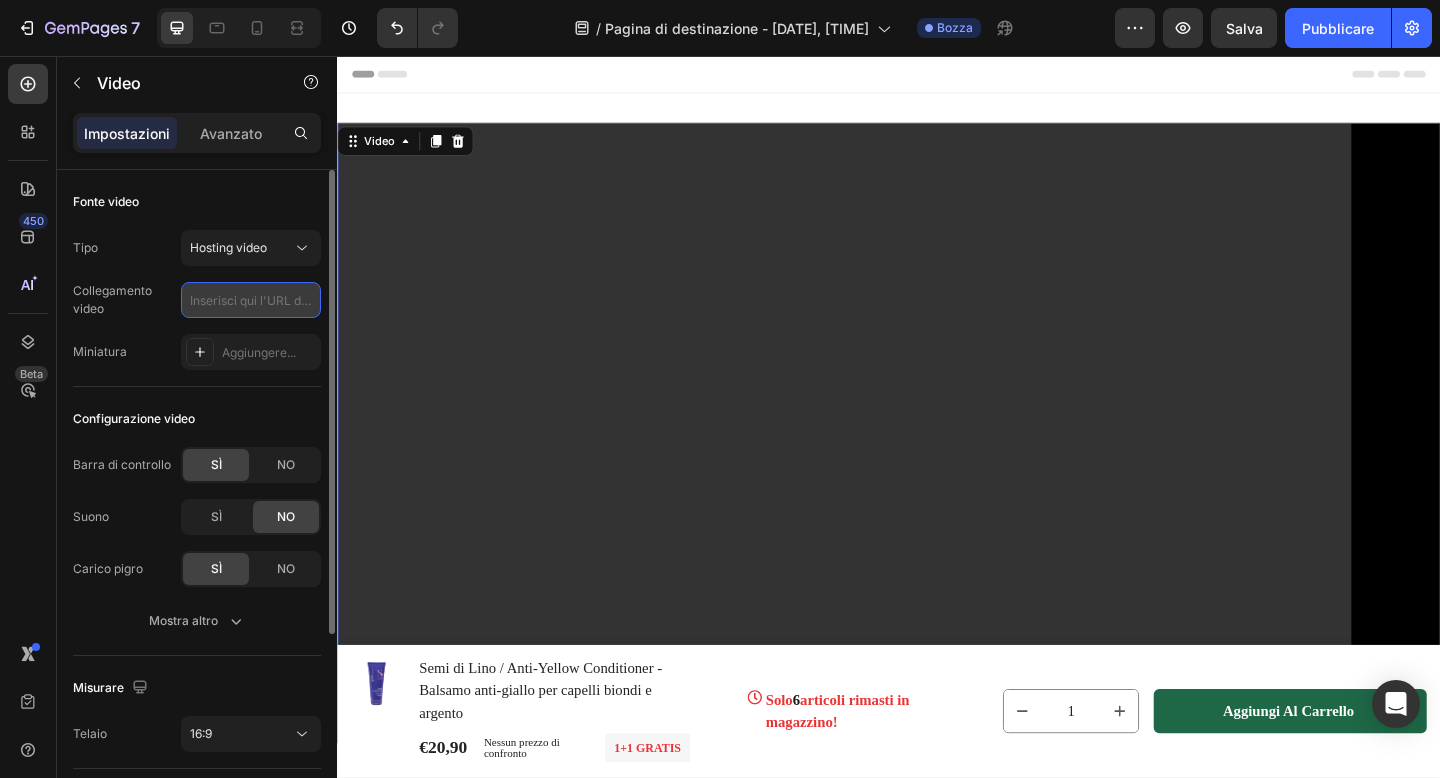 scroll, scrollTop: 0, scrollLeft: 0, axis: both 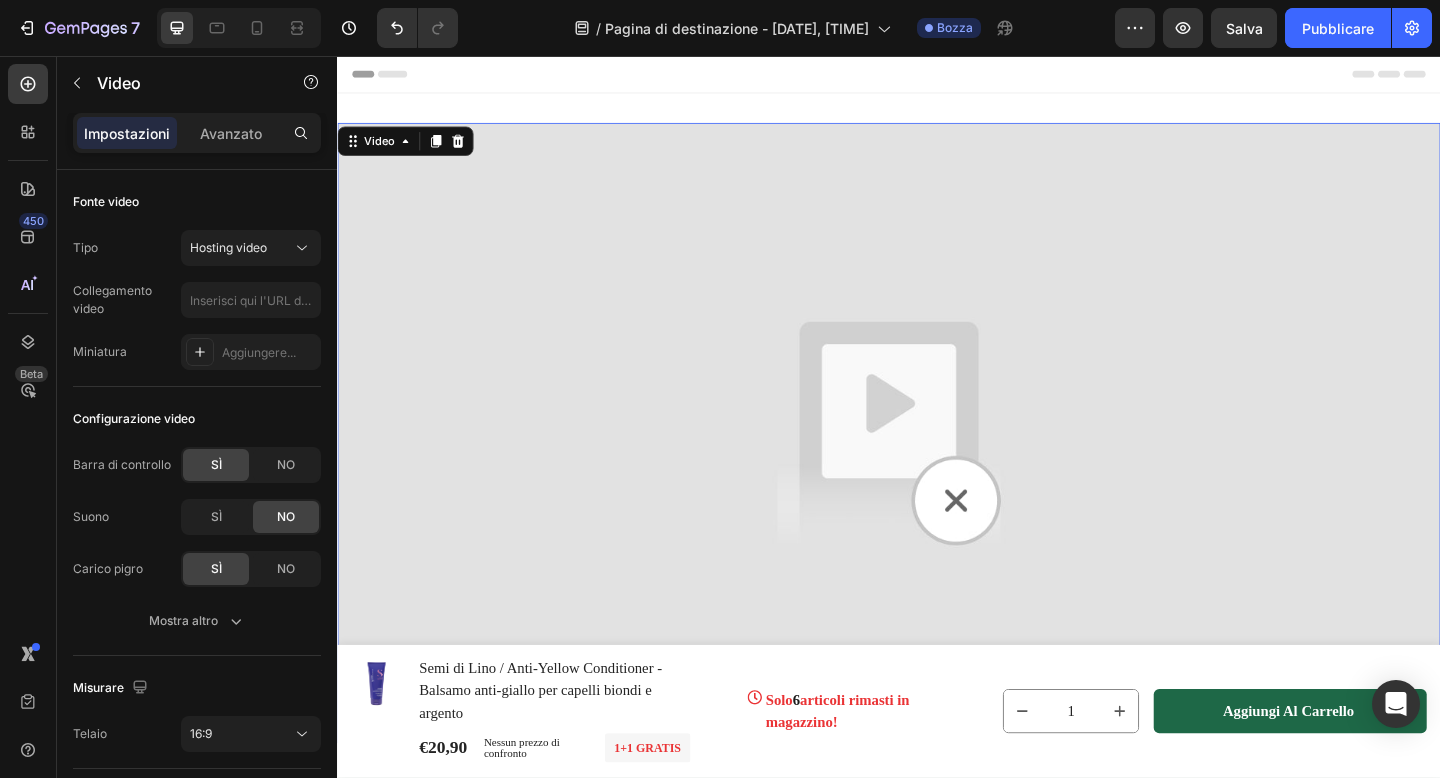 click at bounding box center (937, 466) 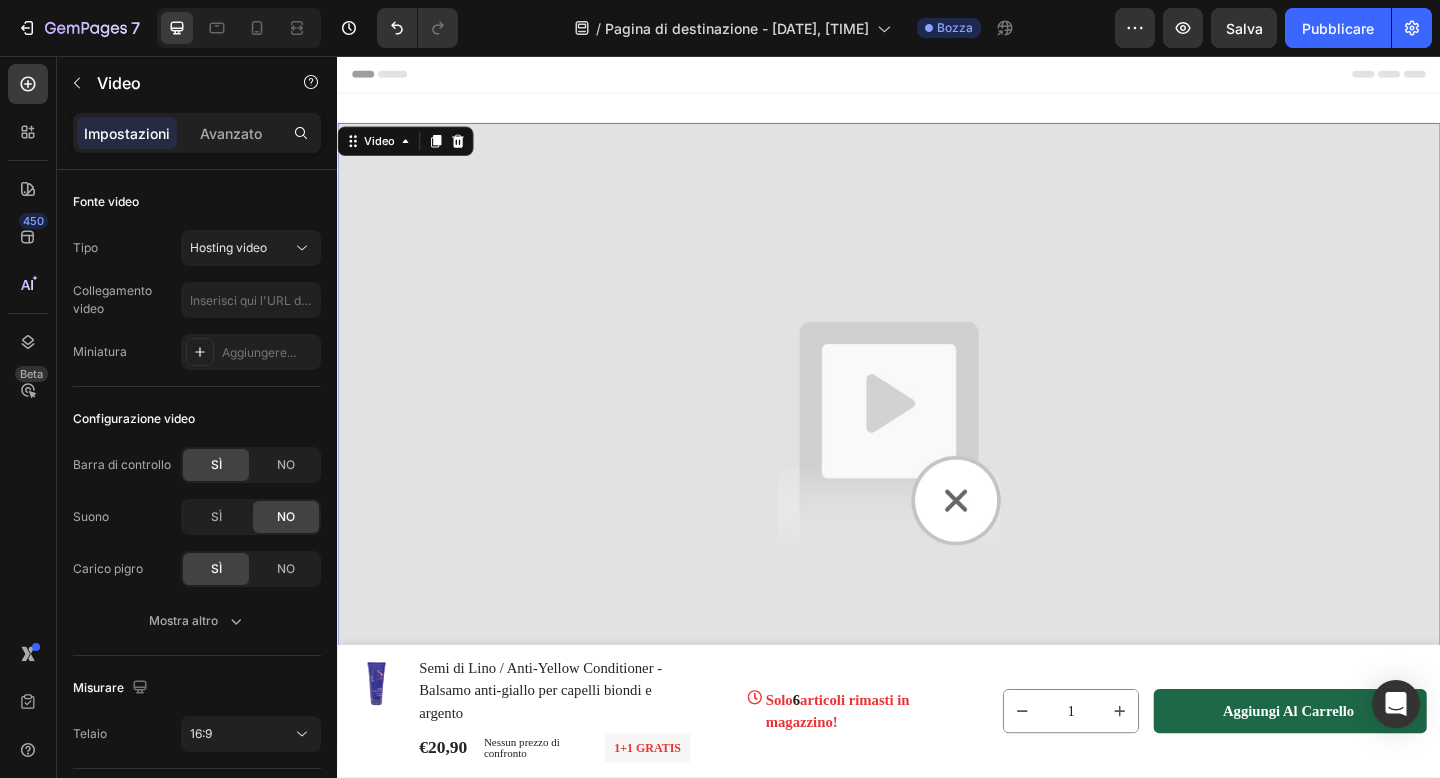 click at bounding box center [937, 466] 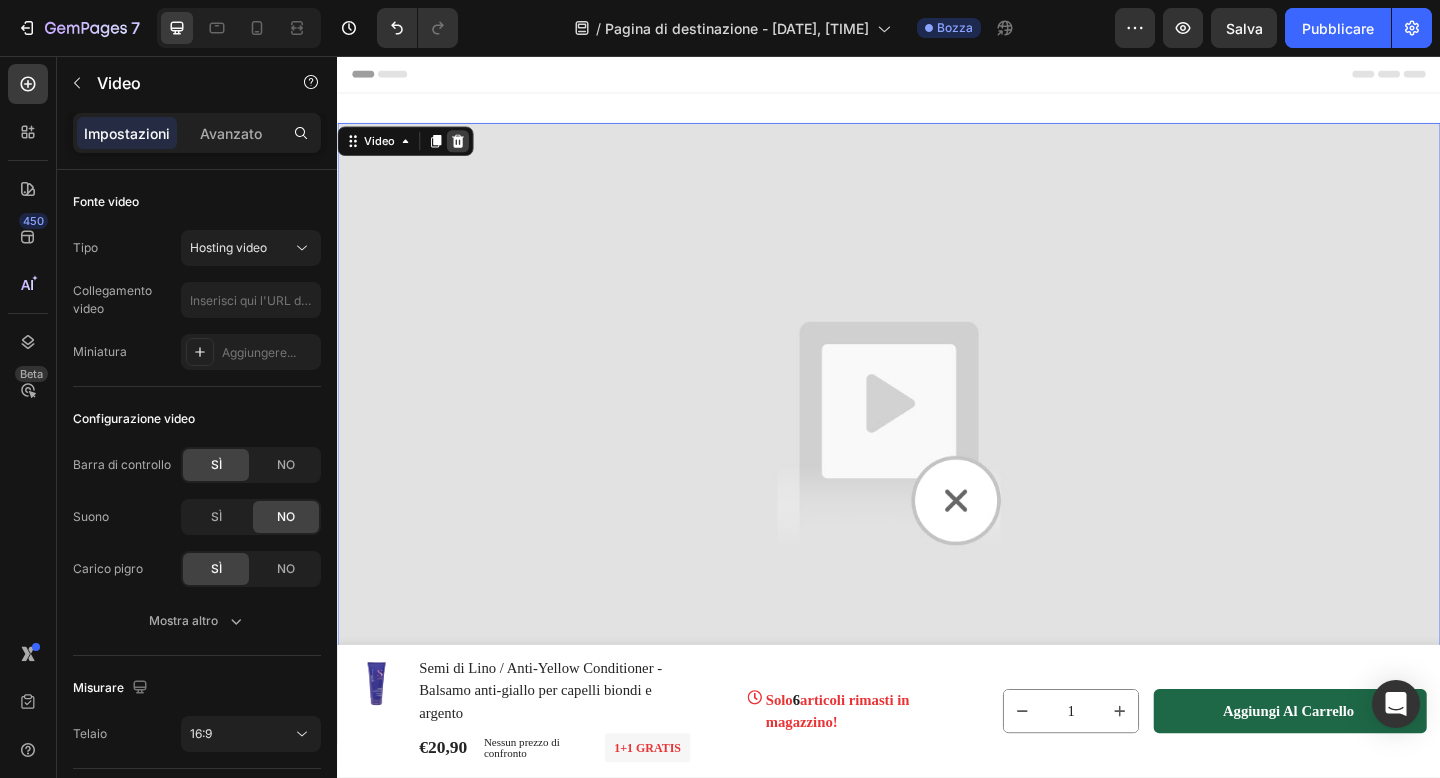 click 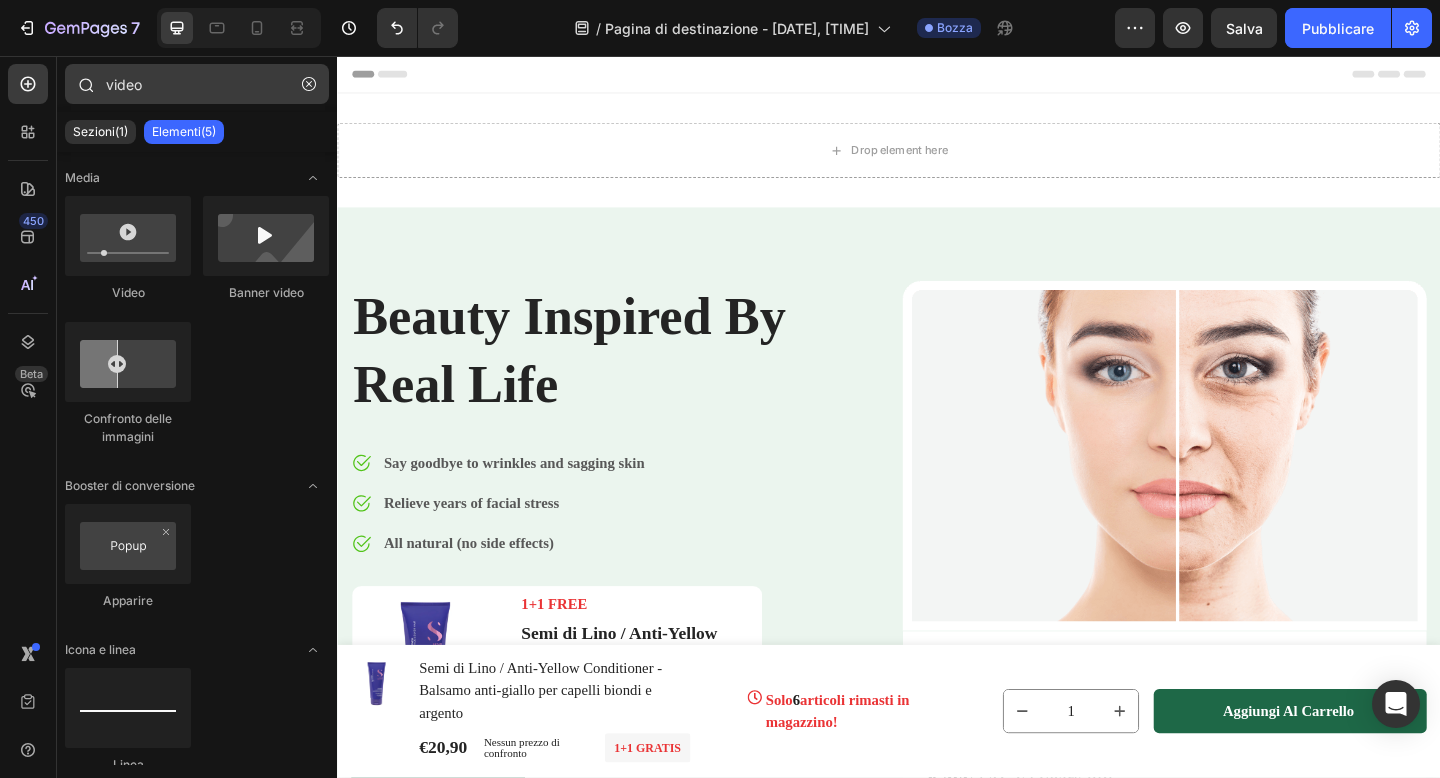 click 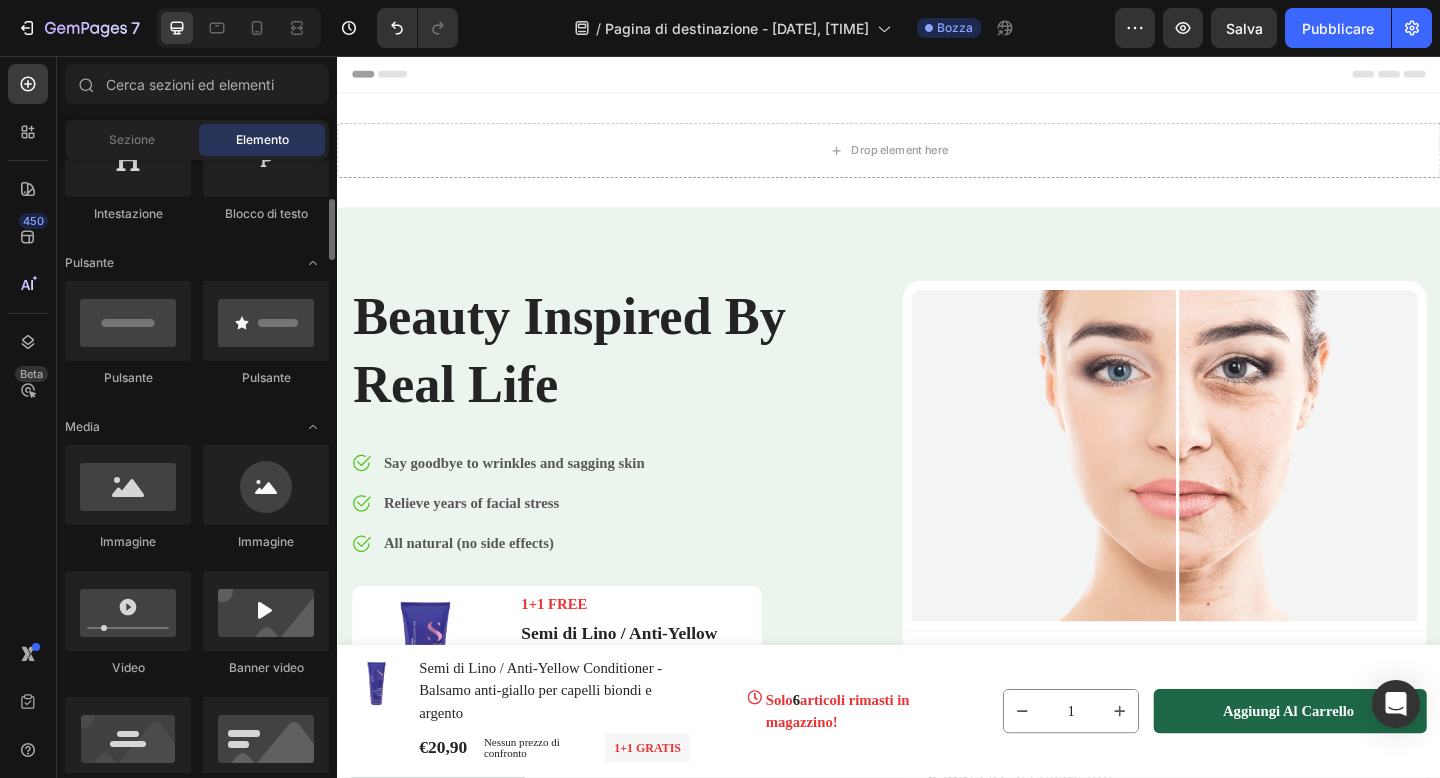 scroll, scrollTop: 379, scrollLeft: 0, axis: vertical 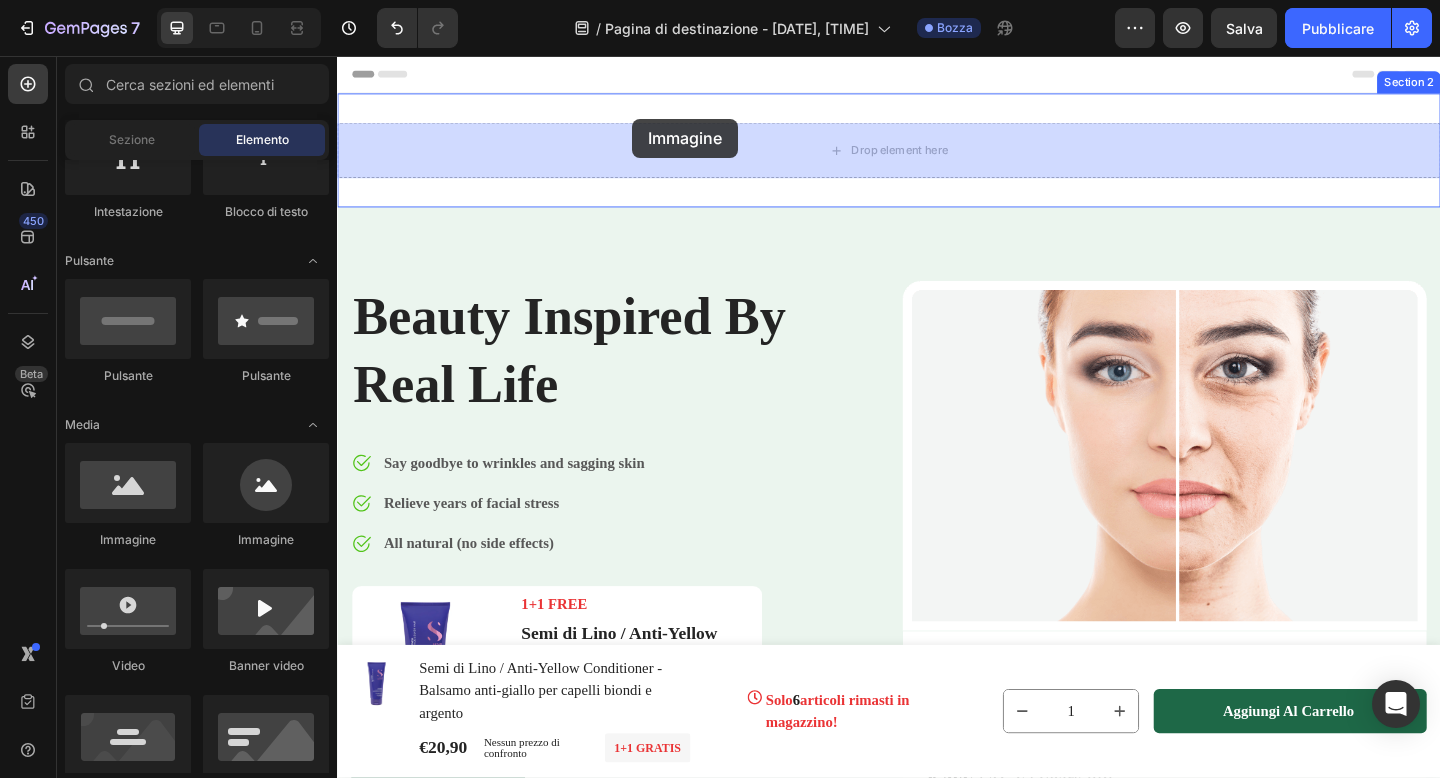 drag, startPoint x: 491, startPoint y: 539, endPoint x: 656, endPoint y: 125, distance: 445.66916 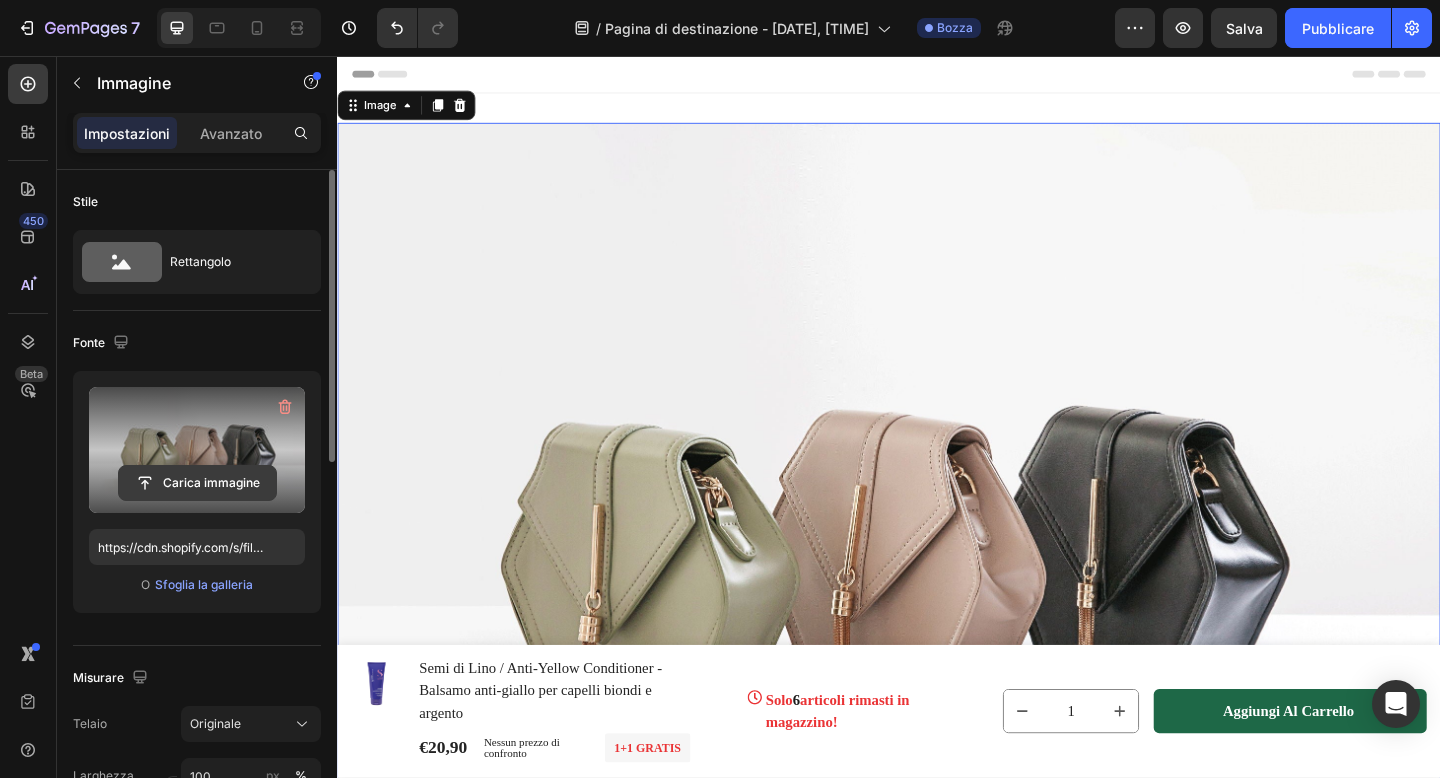 click 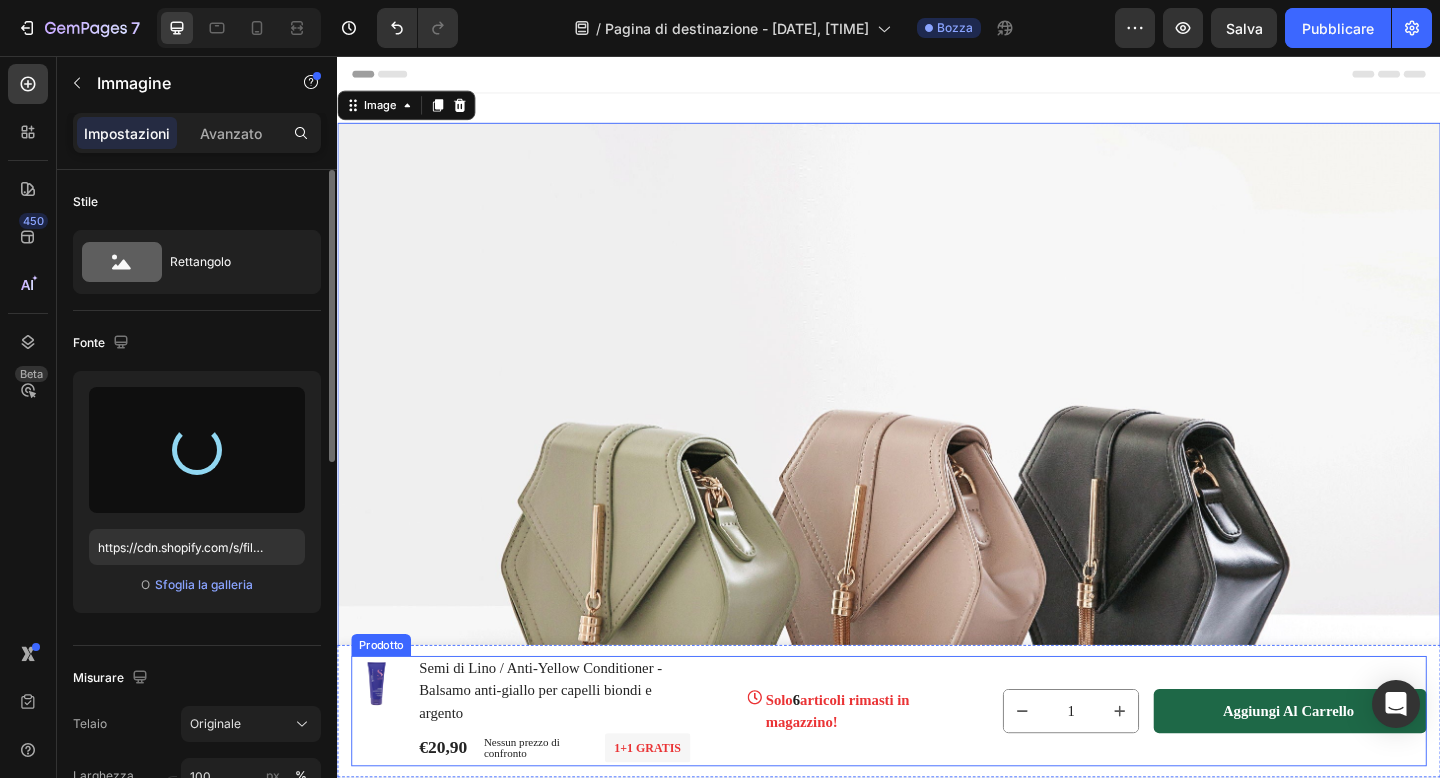 type on "https://cdn.shopify.com/s/files/1/0932/9472/3397/files/gempages_578433381541348071-d128fd41-9453-4225-8538-7a53dd4b1ce9.jpg" 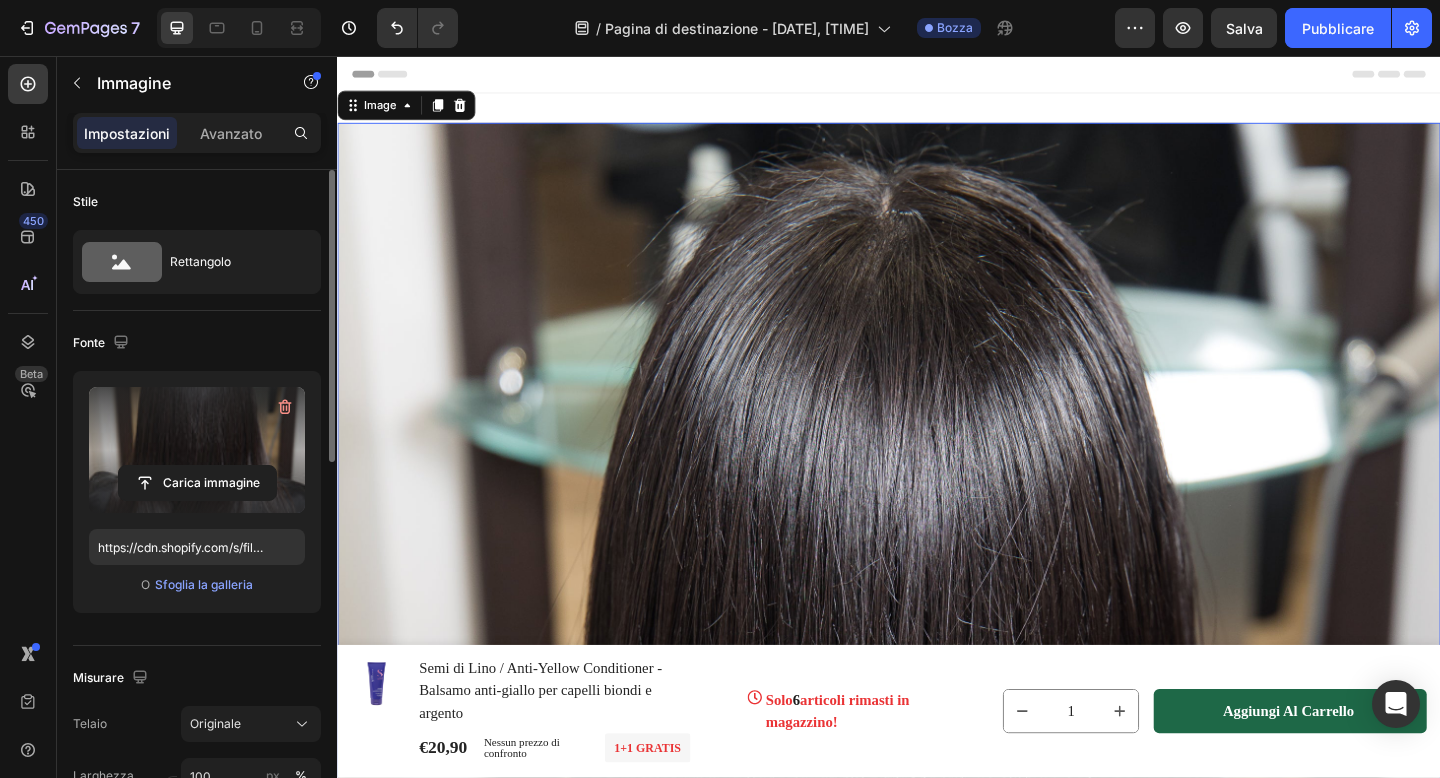click at bounding box center (937, 879) 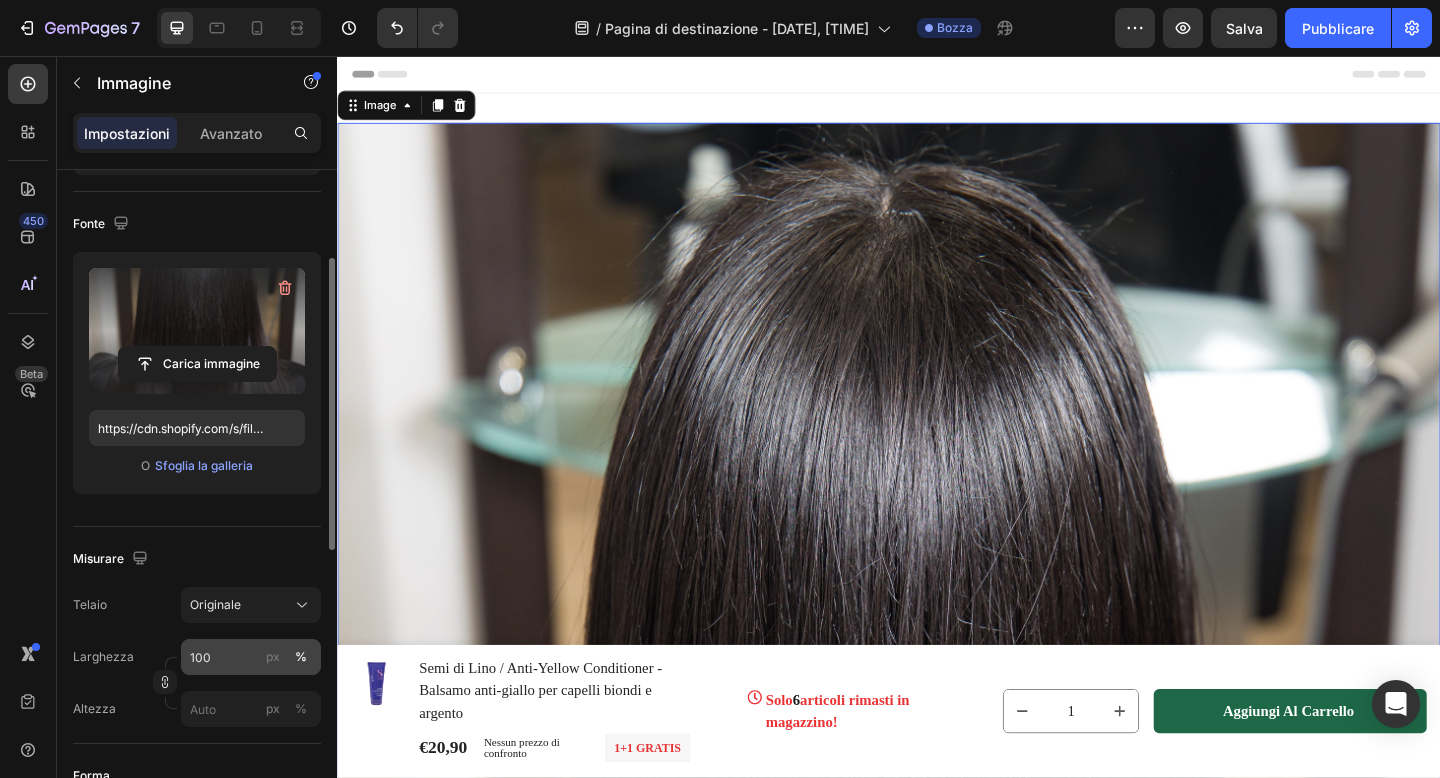 scroll, scrollTop: 166, scrollLeft: 0, axis: vertical 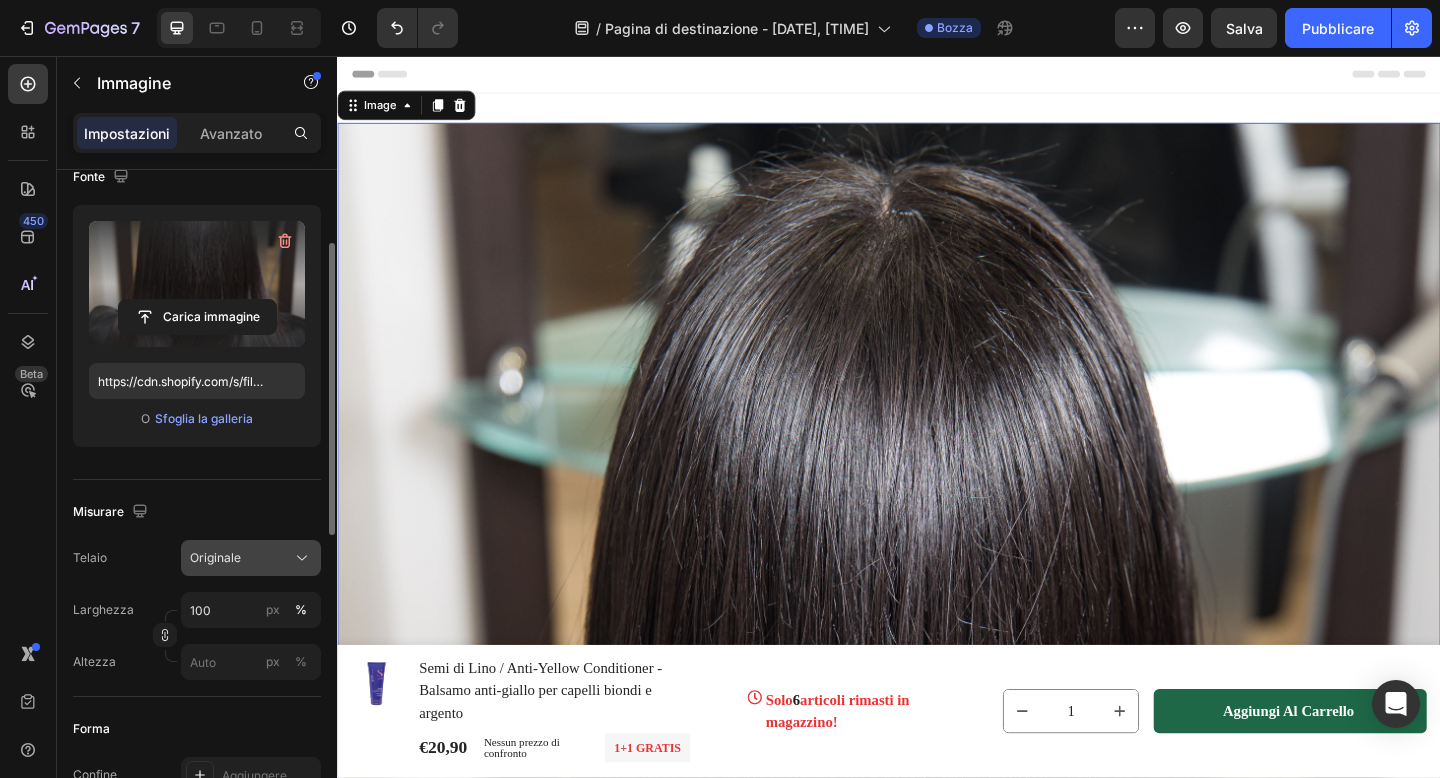 click on "Originale" at bounding box center [215, 557] 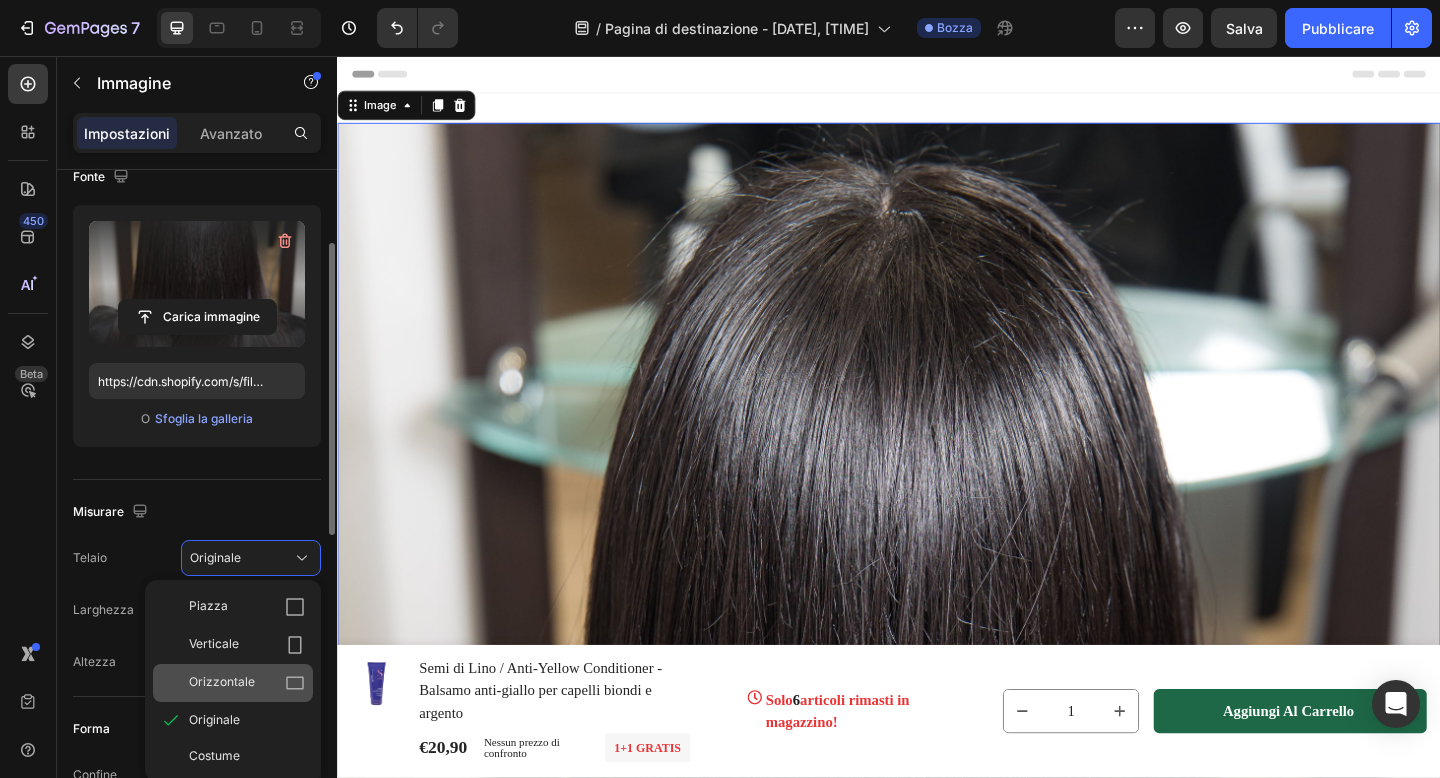 click on "Orizzontale" at bounding box center (222, 683) 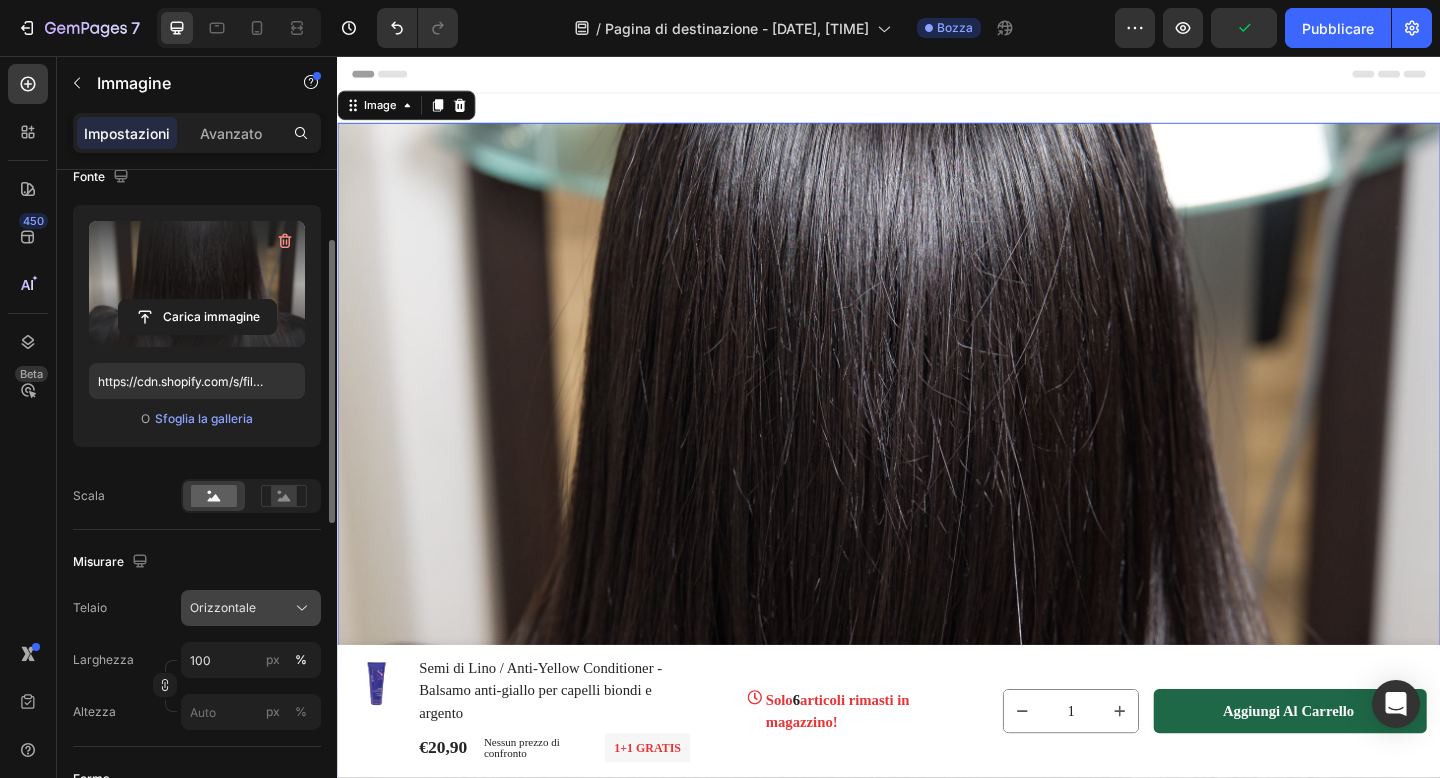 click on "Orizzontale" at bounding box center [223, 607] 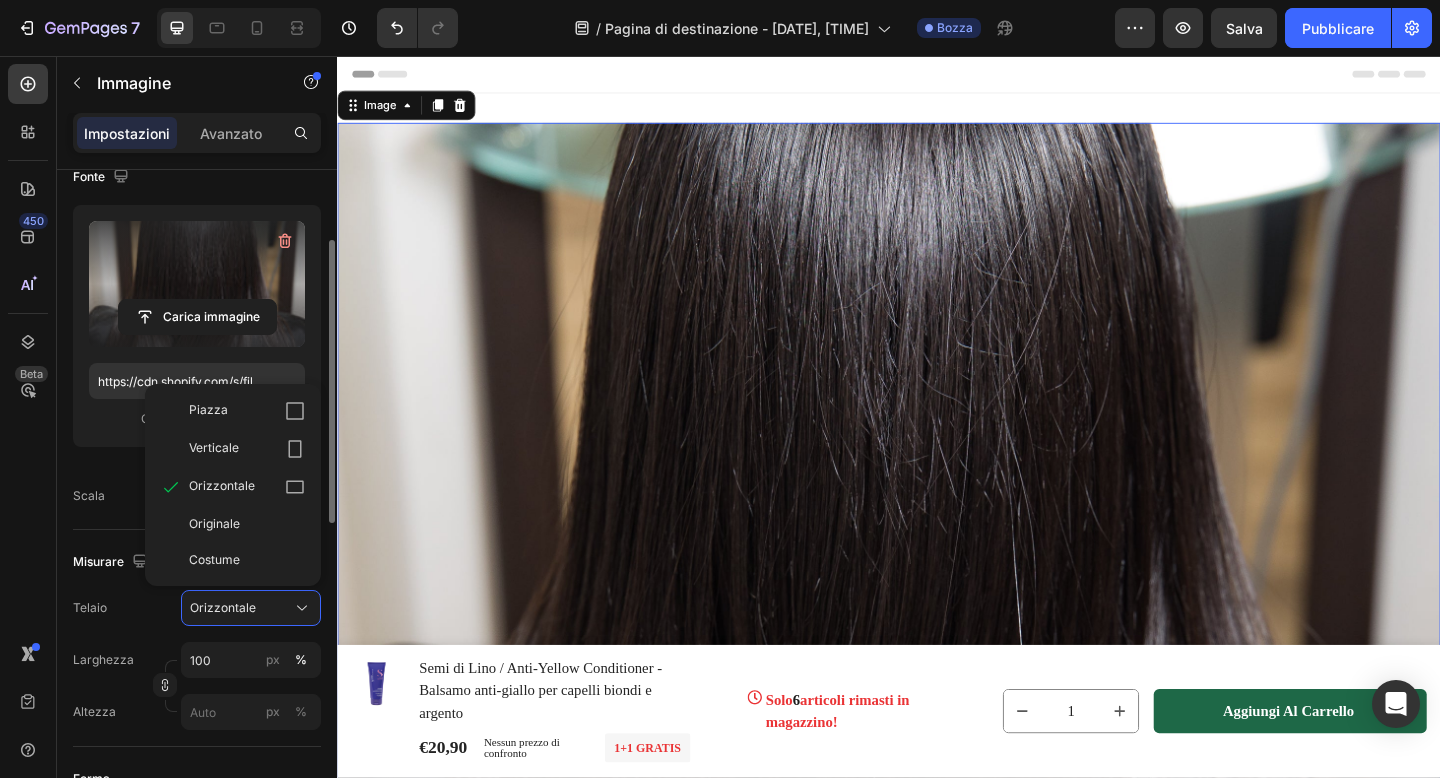click on "Originale" at bounding box center [214, 524] 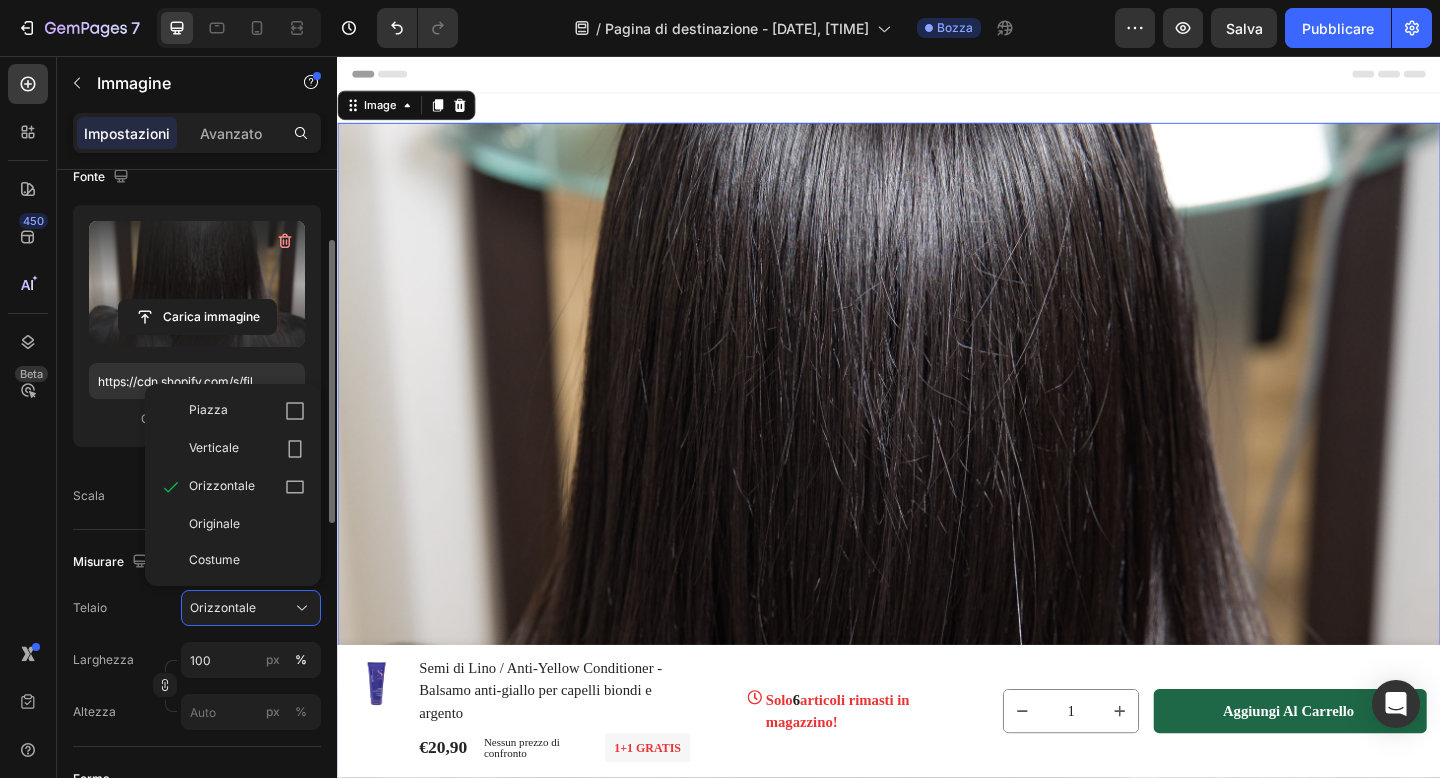 type 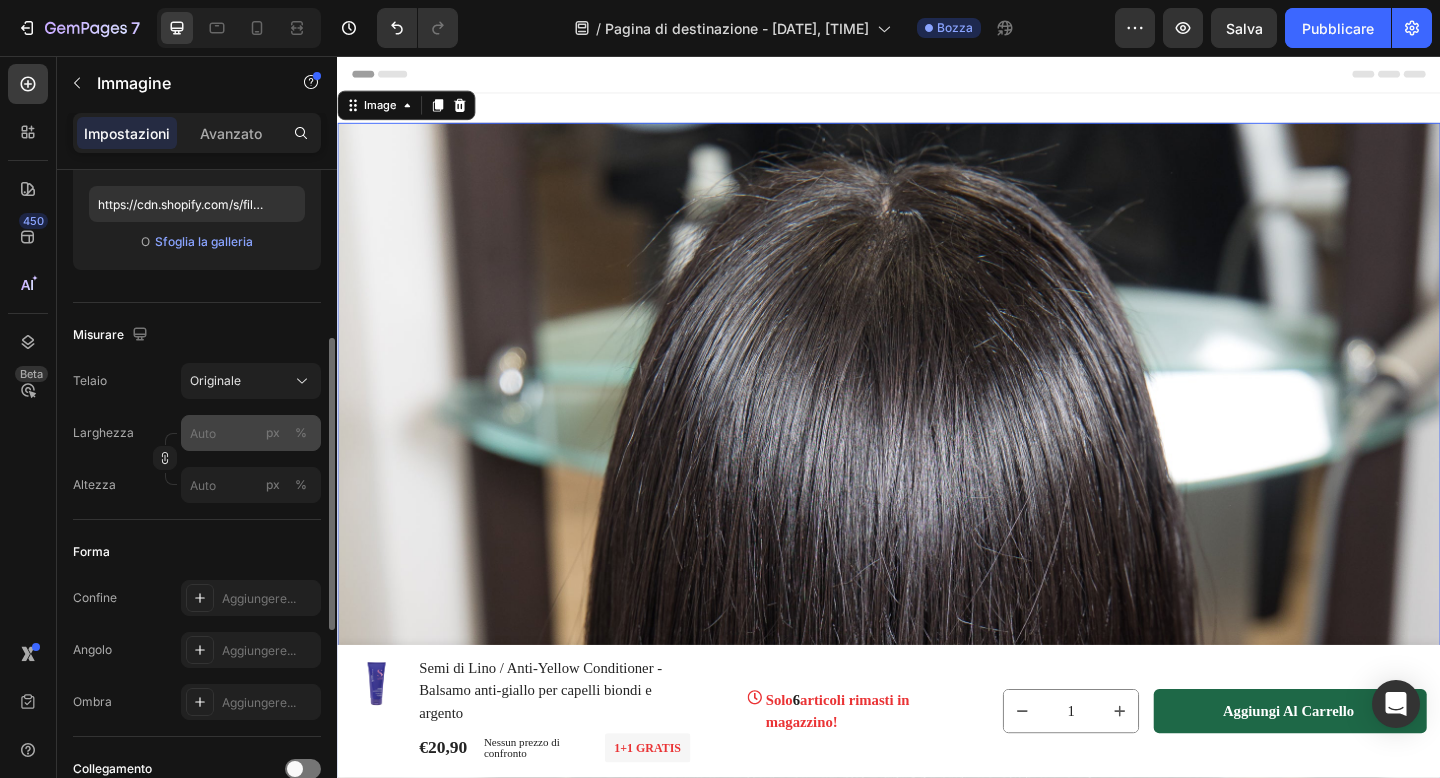 scroll, scrollTop: 364, scrollLeft: 0, axis: vertical 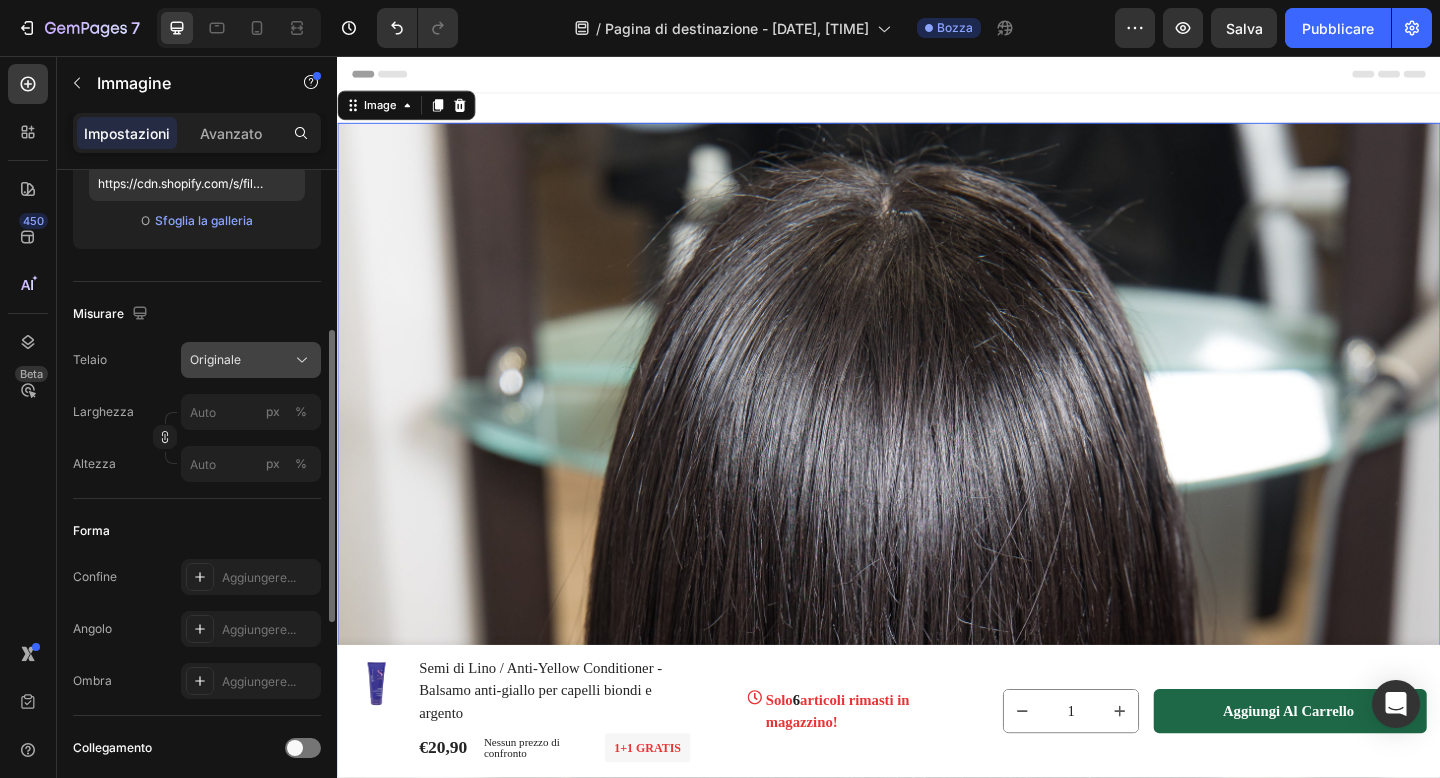 click on "Originale" 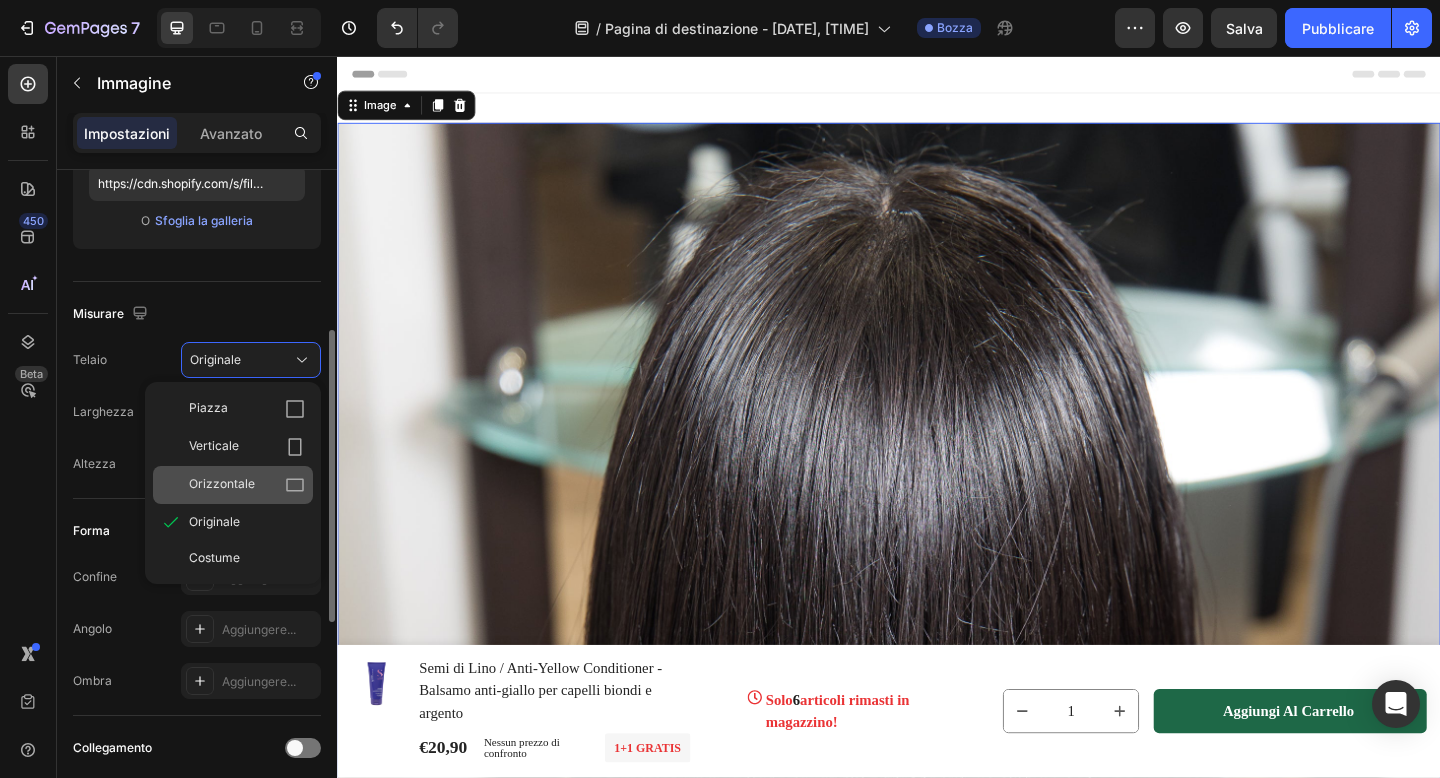 click on "Orizzontale" at bounding box center (222, 483) 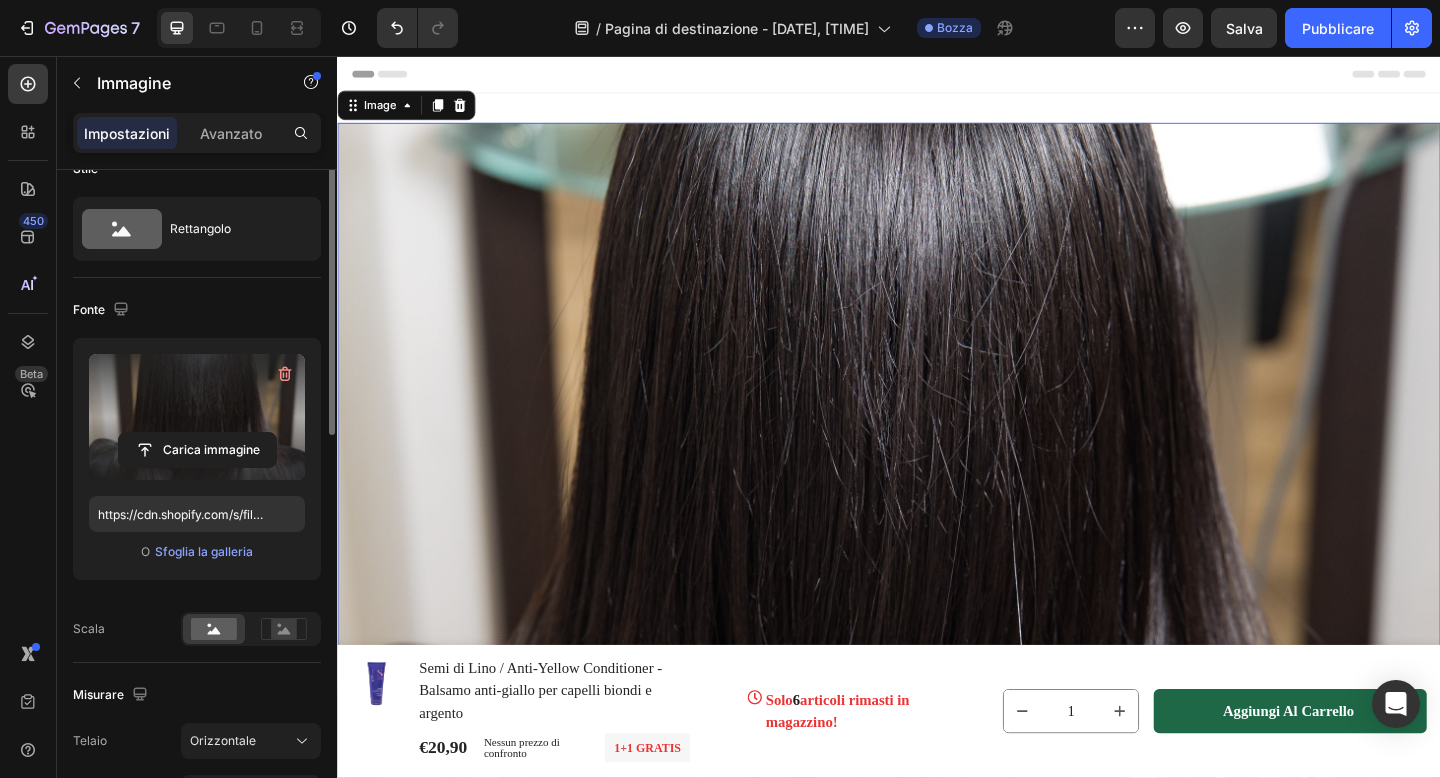 scroll, scrollTop: 11, scrollLeft: 0, axis: vertical 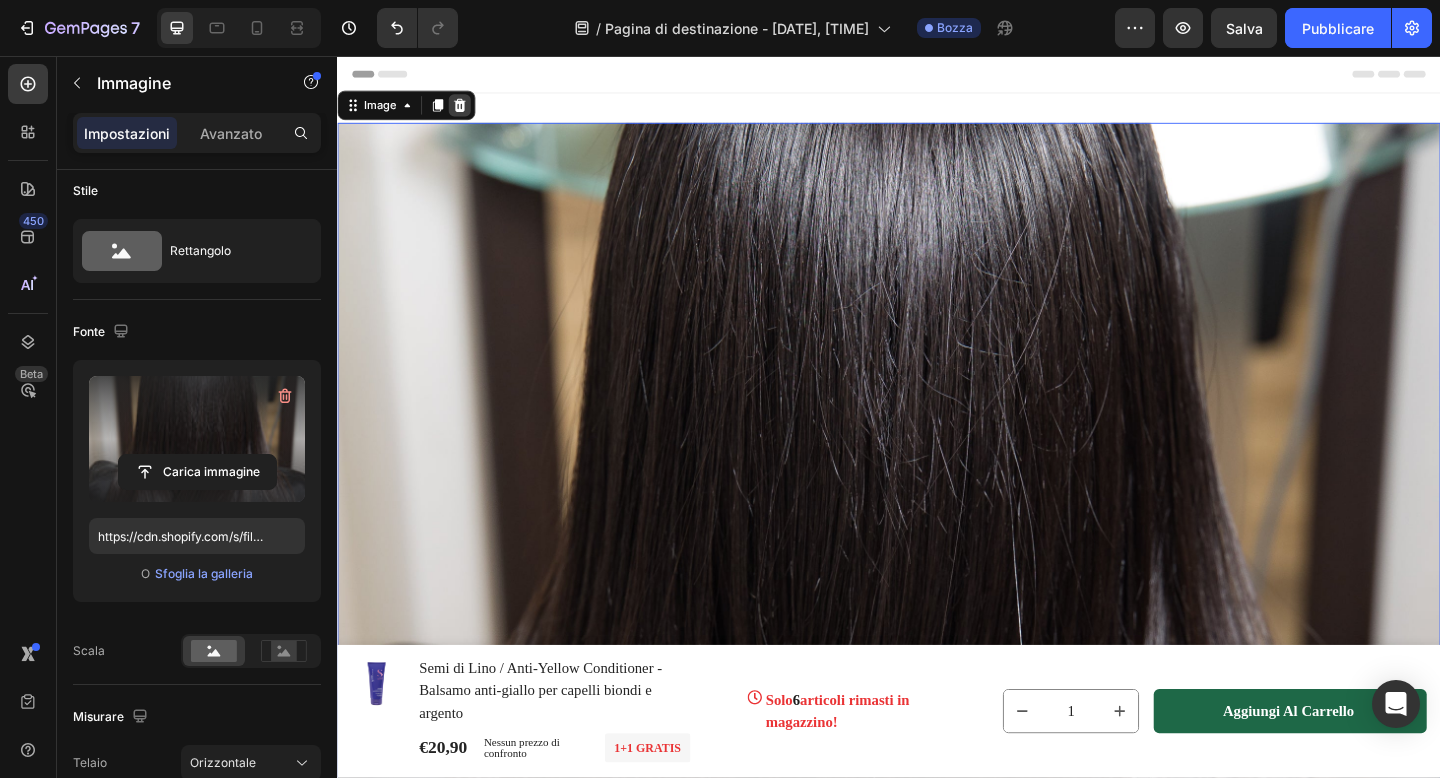 click 